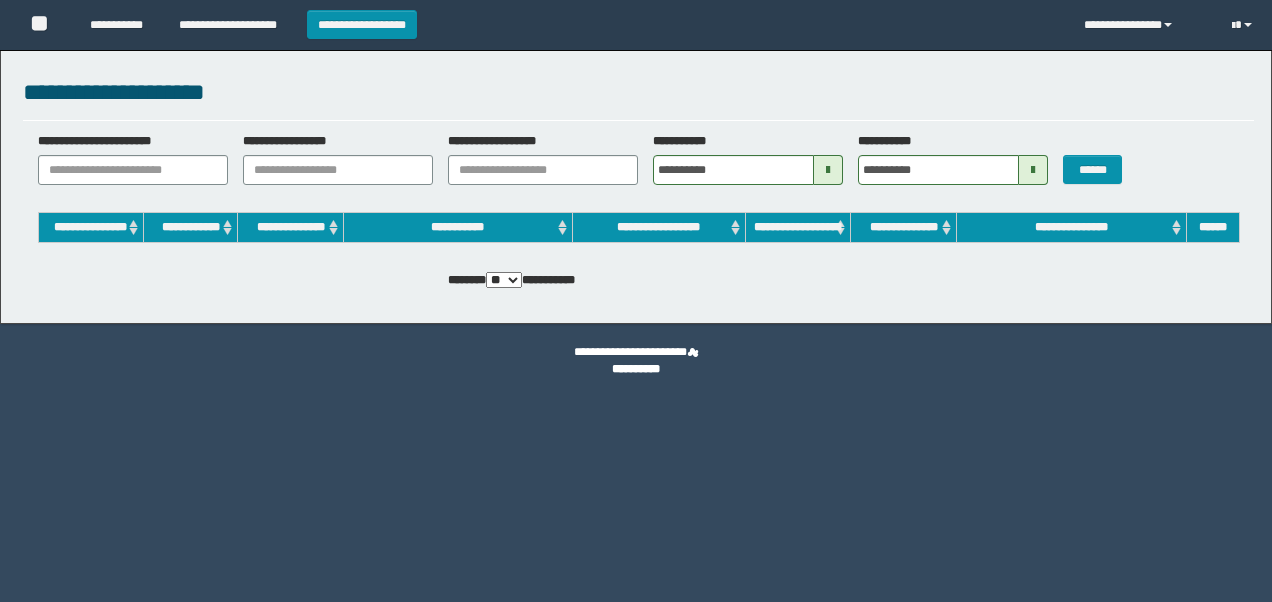 scroll, scrollTop: 0, scrollLeft: 0, axis: both 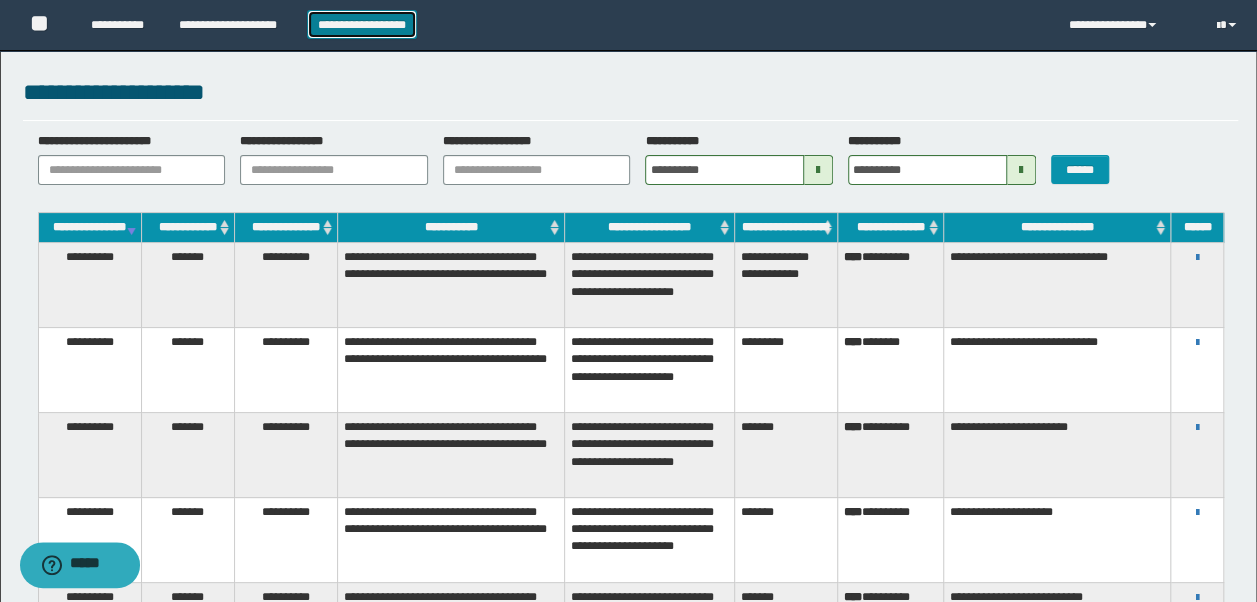 click on "**********" at bounding box center [362, 24] 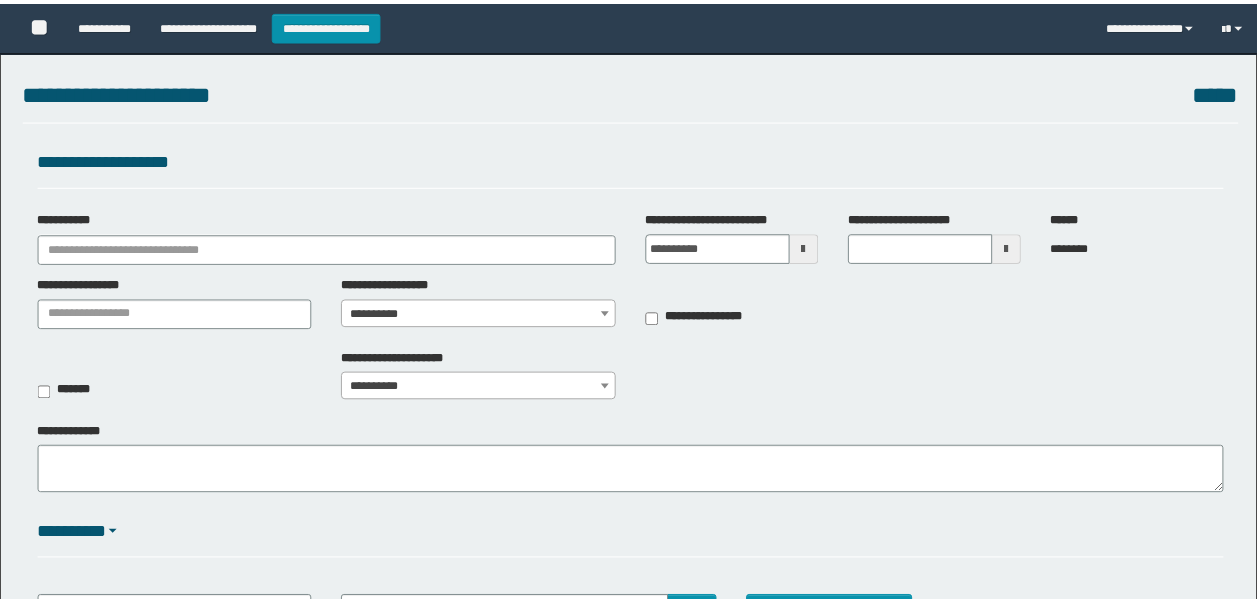 scroll, scrollTop: 0, scrollLeft: 0, axis: both 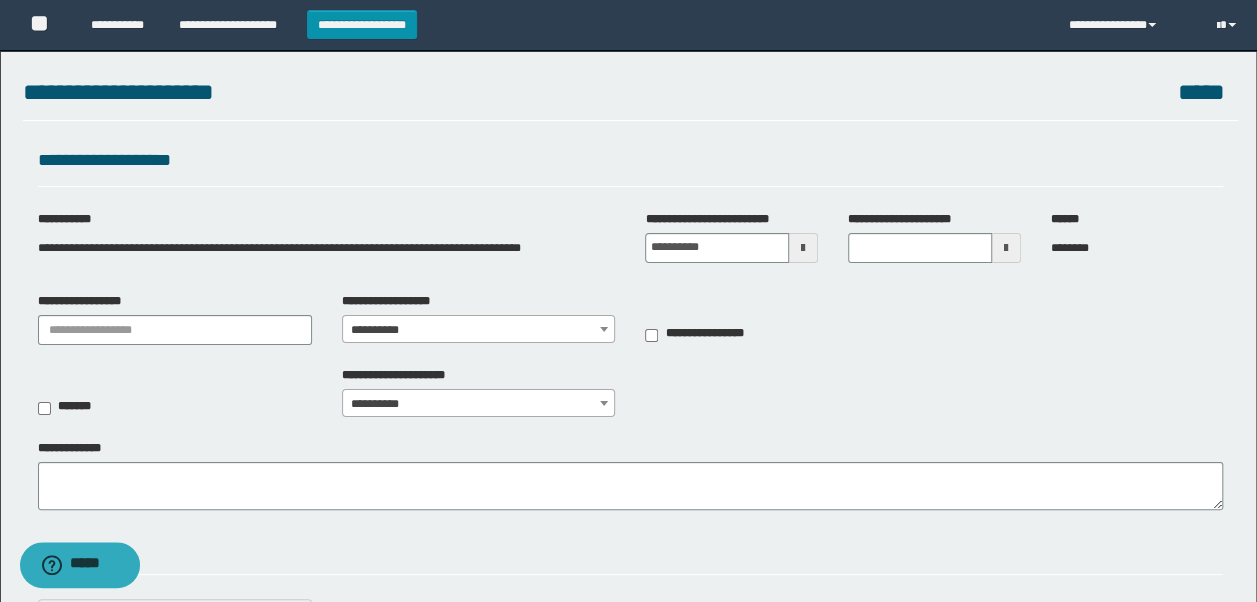 click at bounding box center [803, 248] 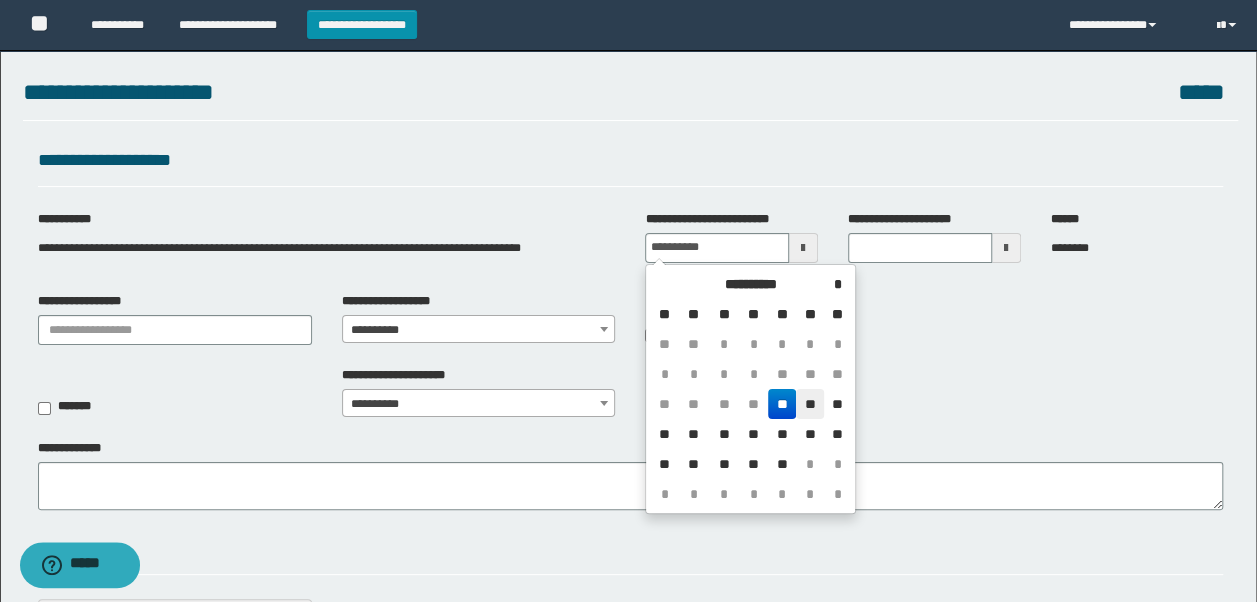 click on "**" at bounding box center [810, 404] 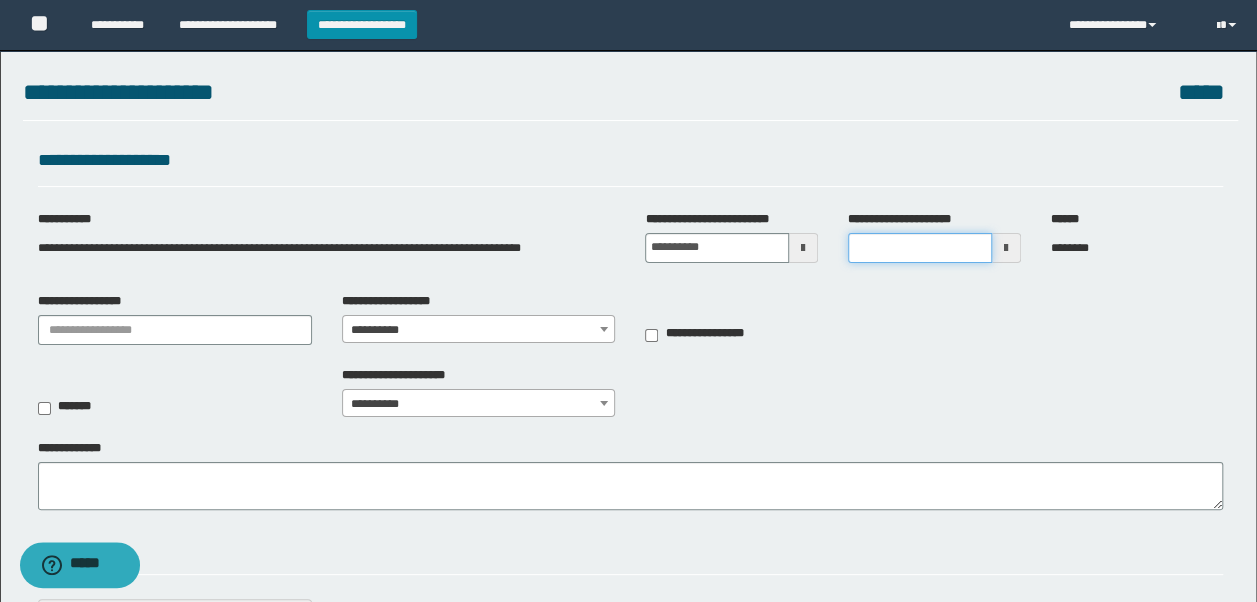 click on "**********" at bounding box center [920, 248] 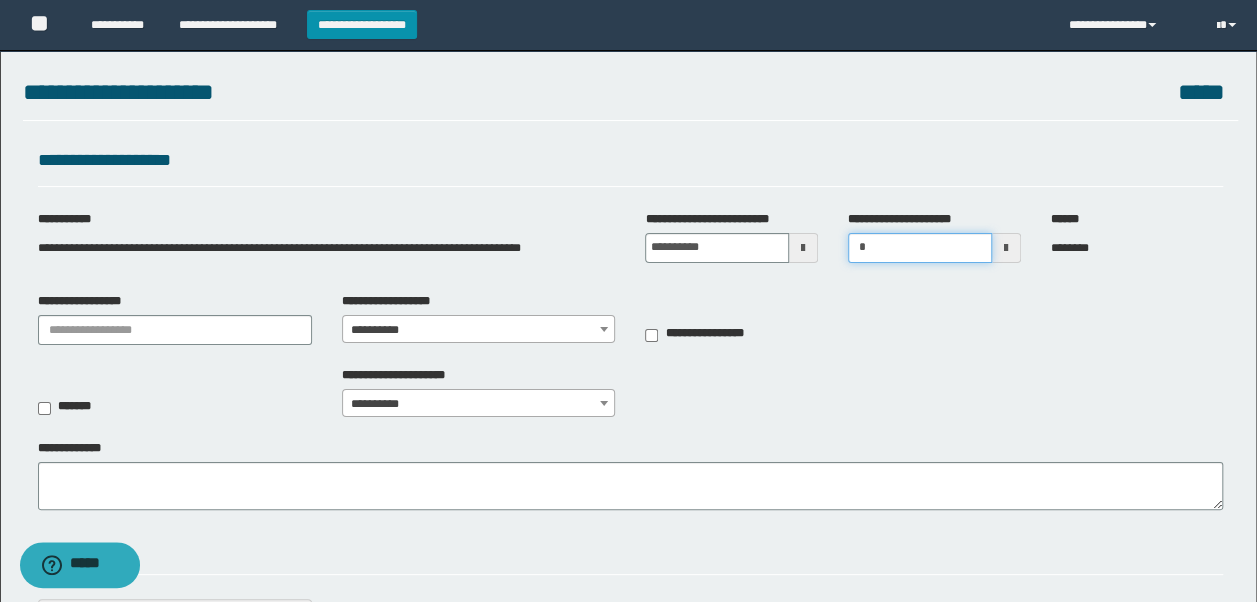 type on "*******" 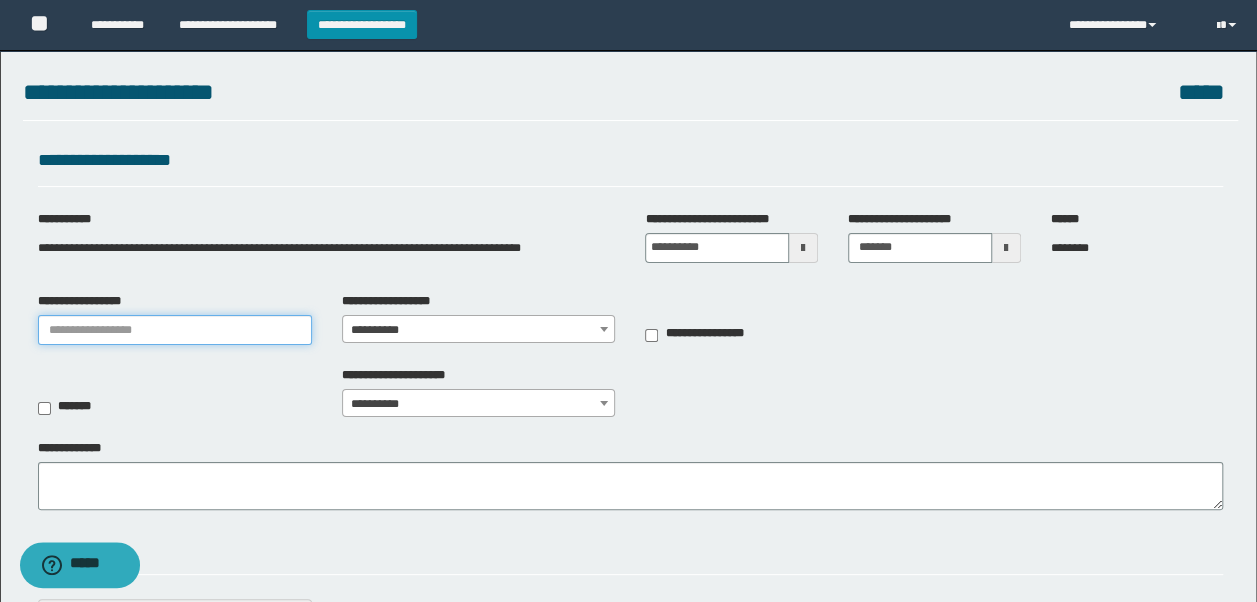 type on "**********" 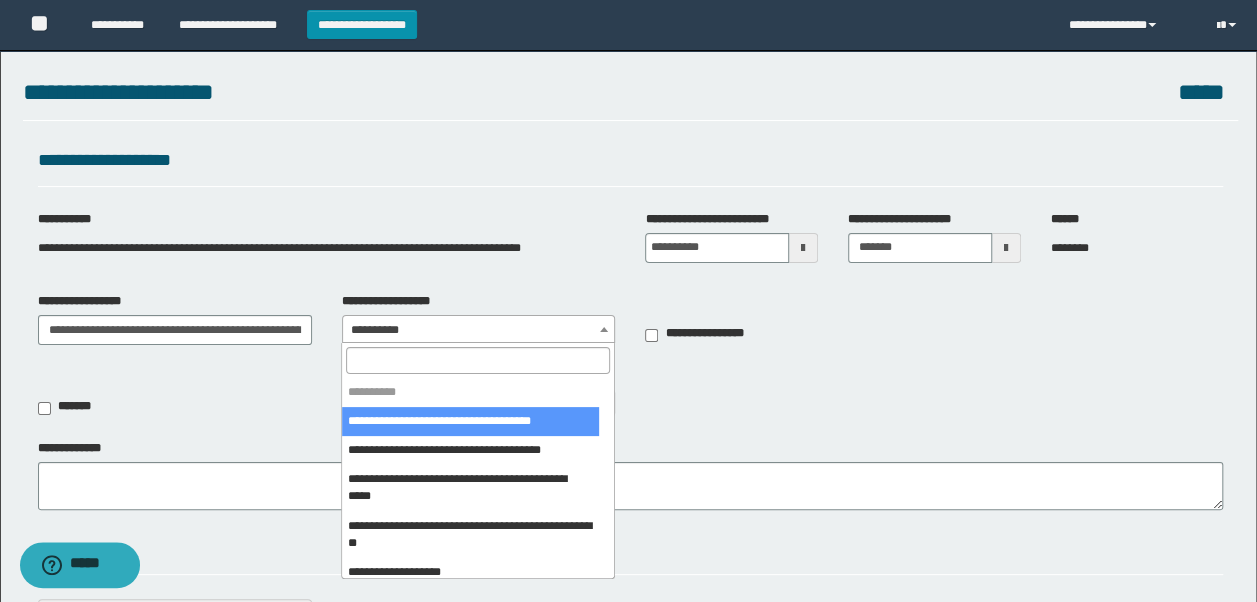 click on "**********" at bounding box center [479, 330] 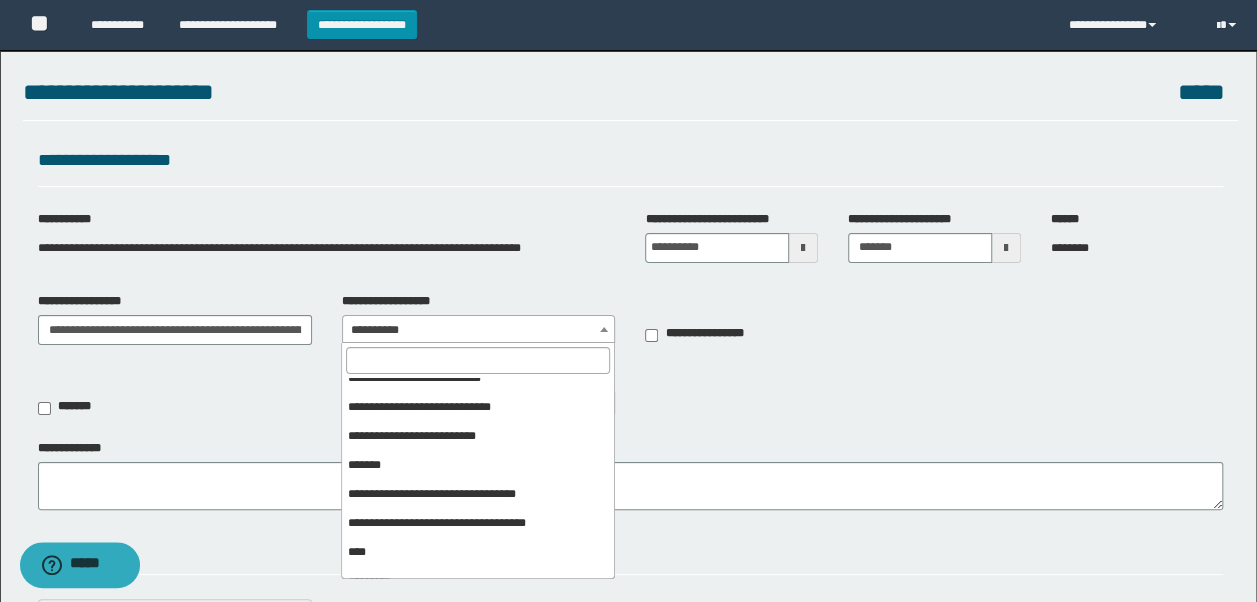scroll, scrollTop: 384, scrollLeft: 0, axis: vertical 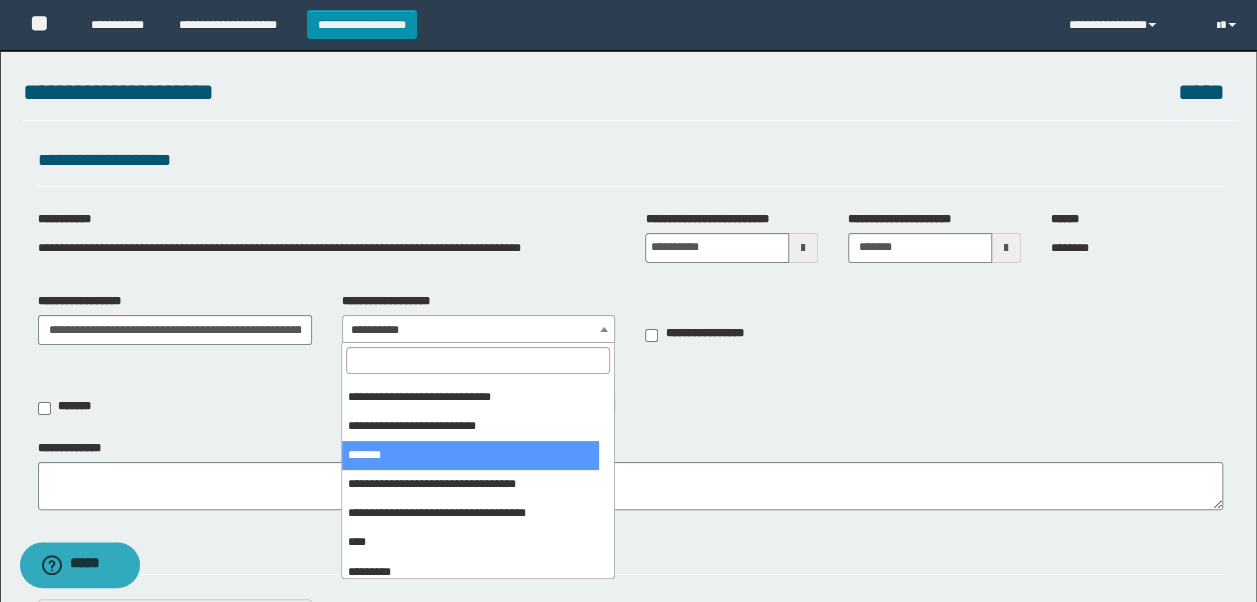 select on "***" 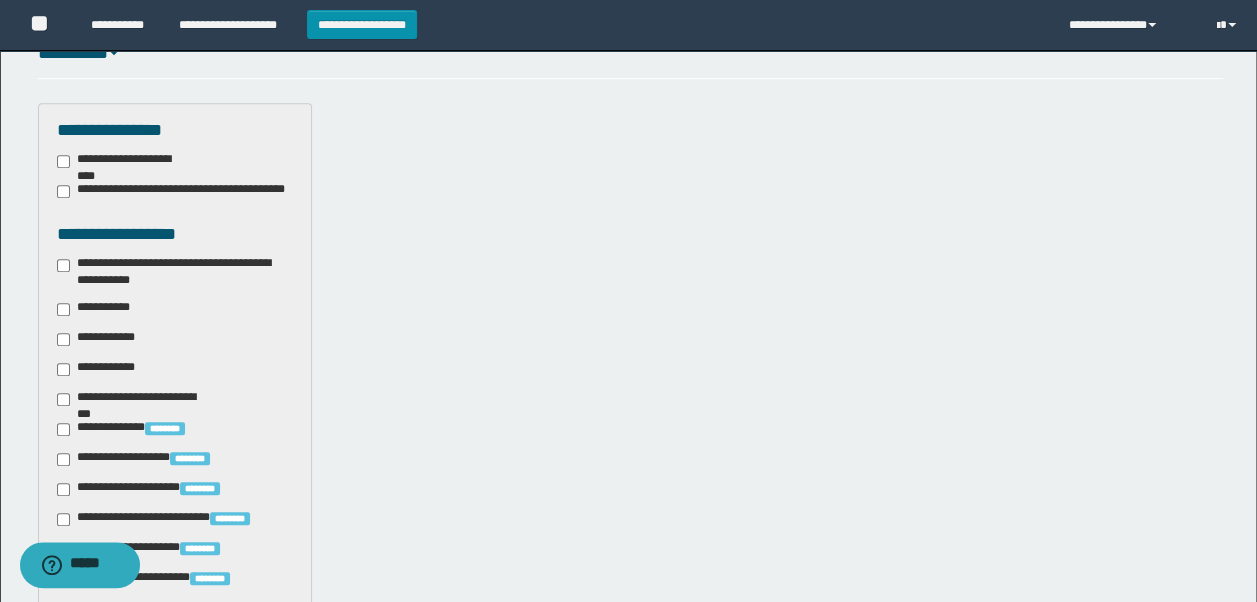 scroll, scrollTop: 499, scrollLeft: 0, axis: vertical 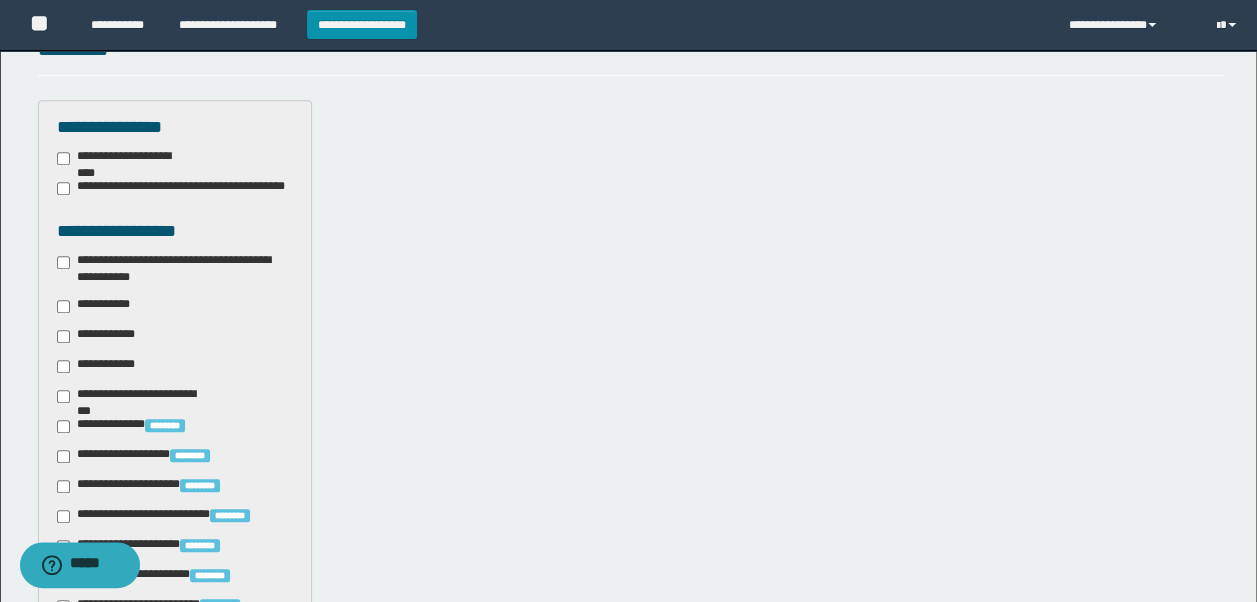 click on "**********" at bounding box center [175, 366] 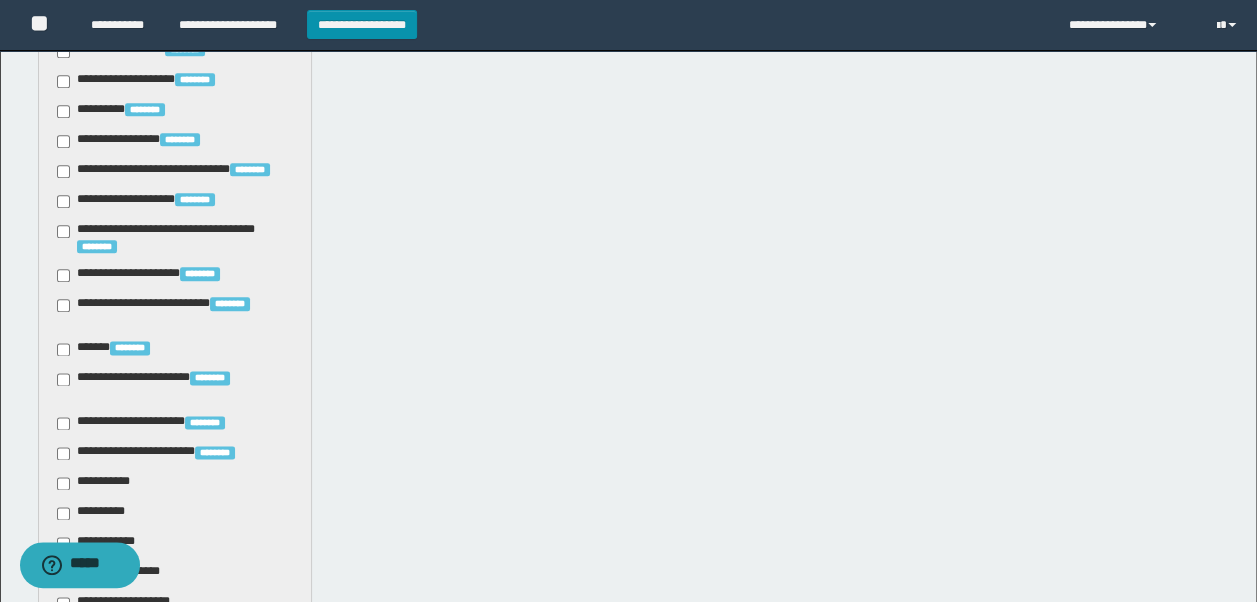 scroll, scrollTop: 1139, scrollLeft: 0, axis: vertical 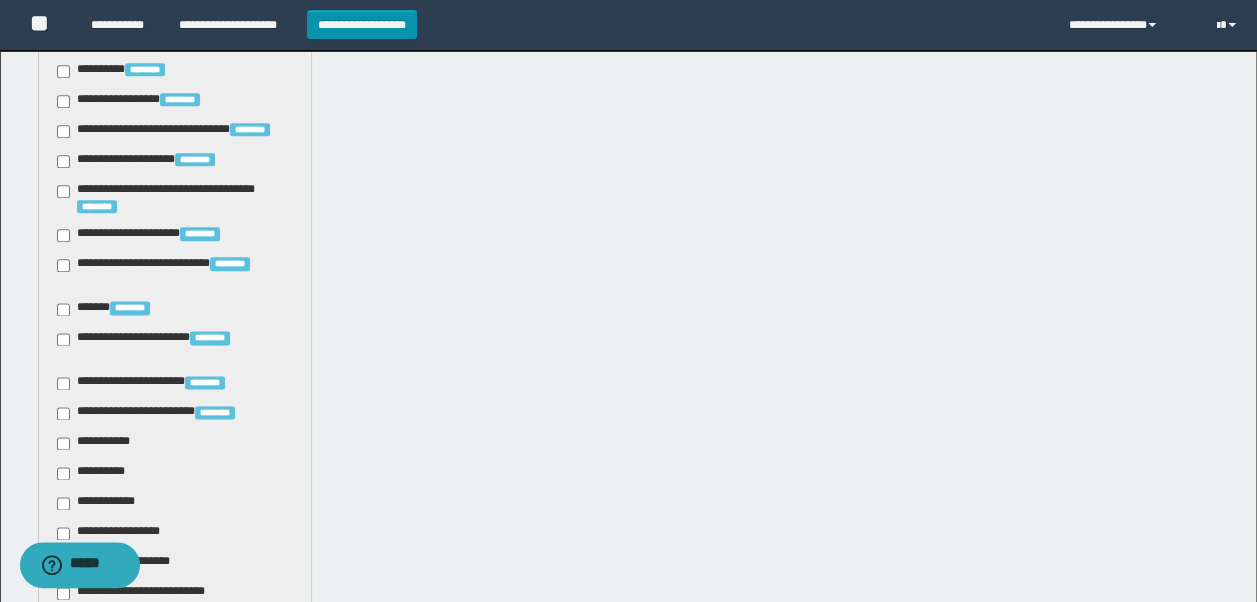 click on "**********" at bounding box center (115, 533) 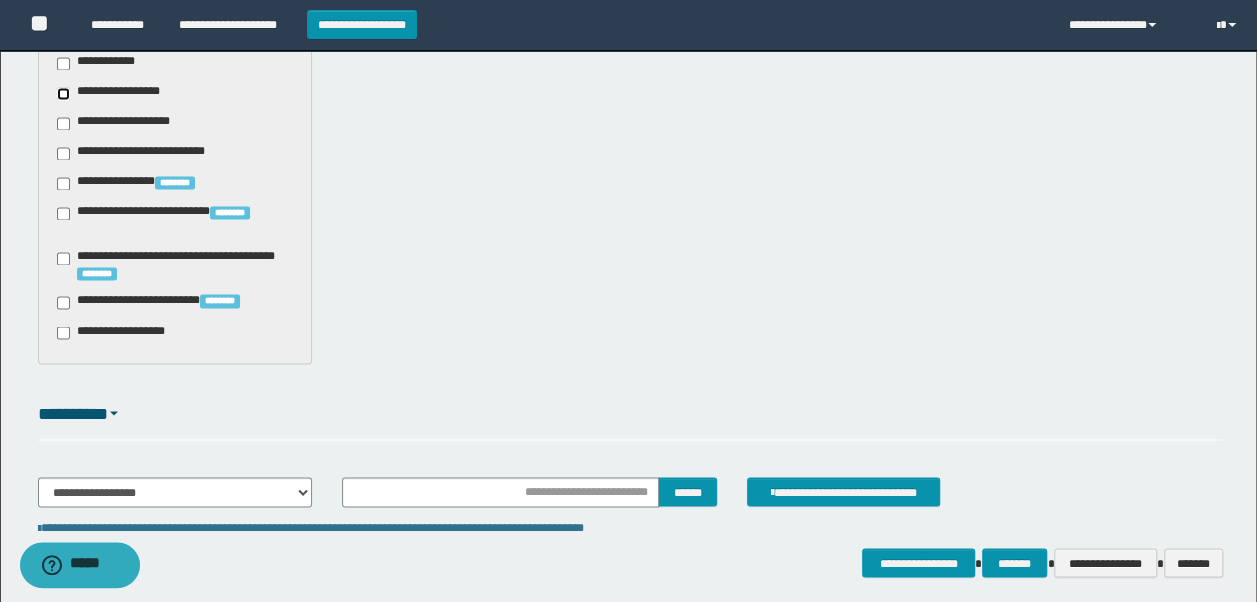 scroll, scrollTop: 1619, scrollLeft: 0, axis: vertical 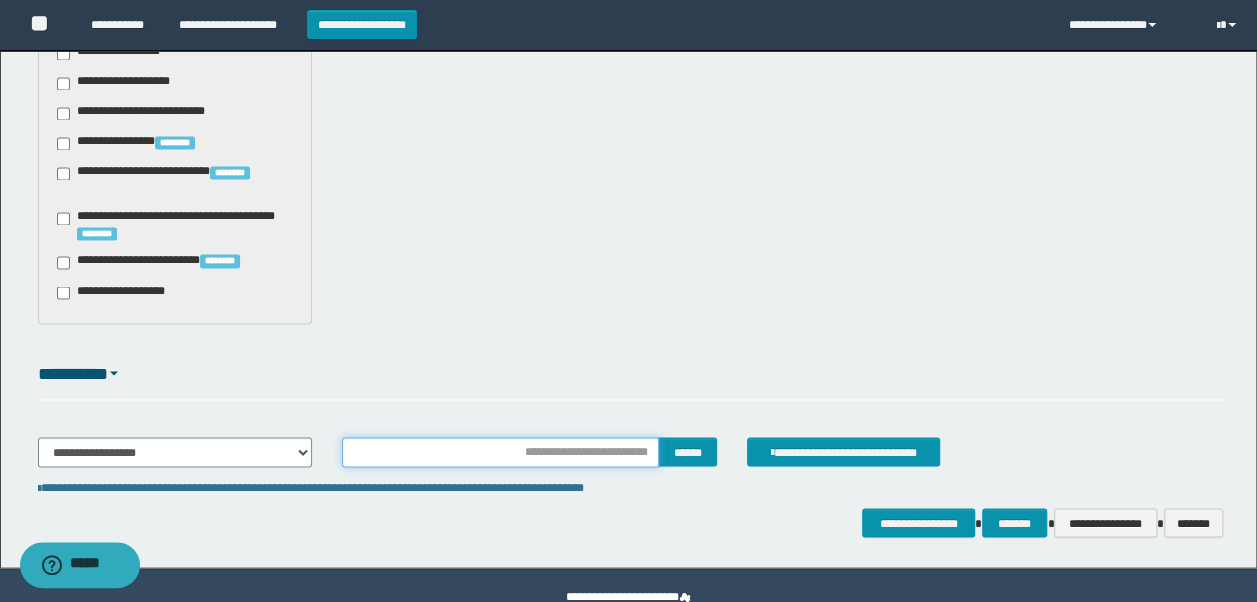 click at bounding box center [501, 452] 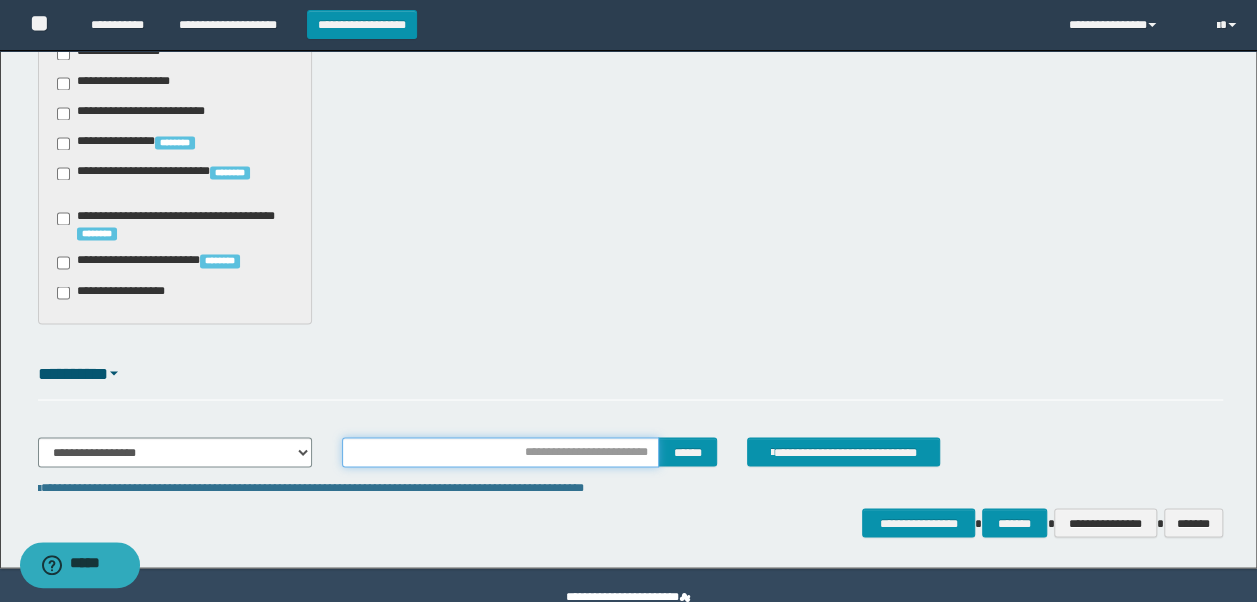 click at bounding box center (501, 452) 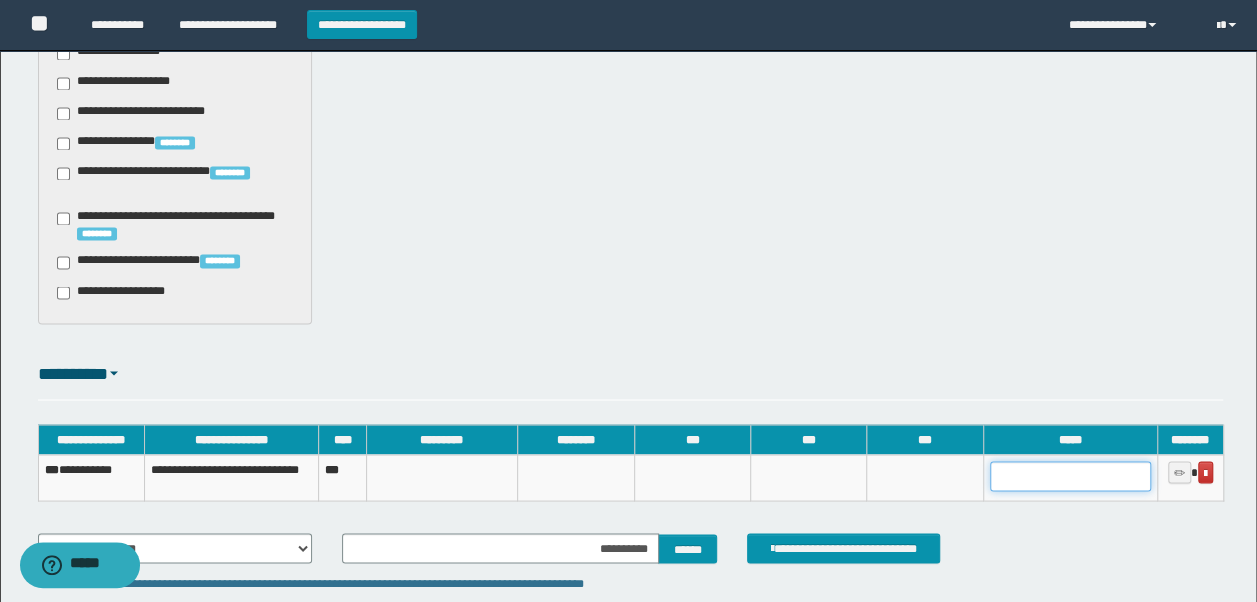 click at bounding box center (1070, 476) 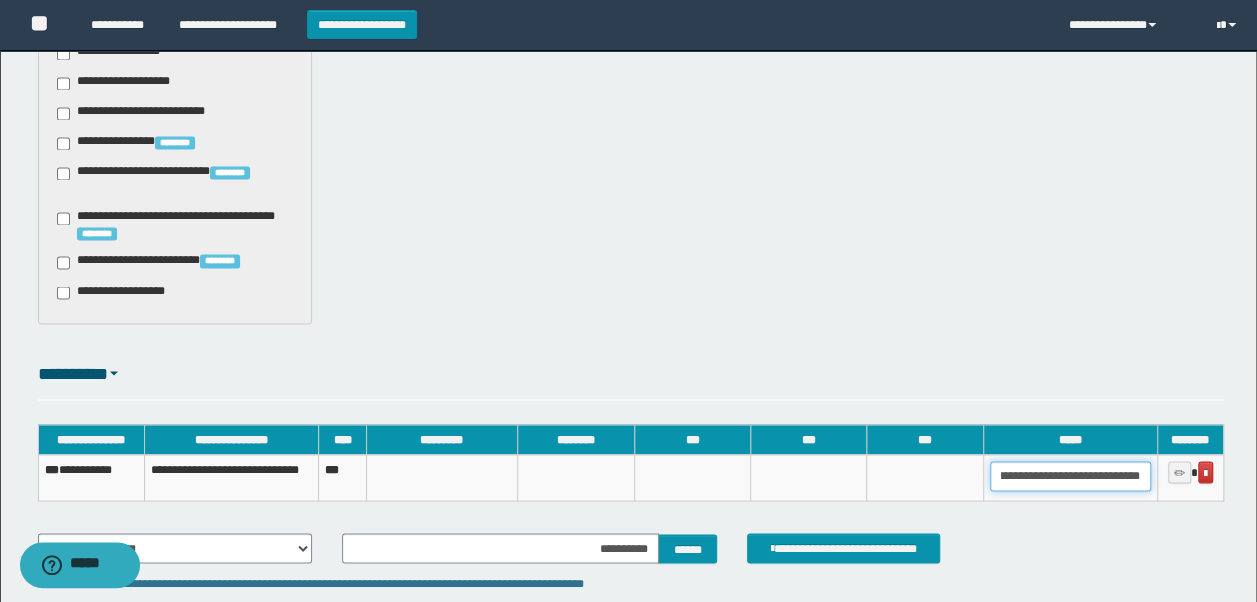 scroll, scrollTop: 0, scrollLeft: 58, axis: horizontal 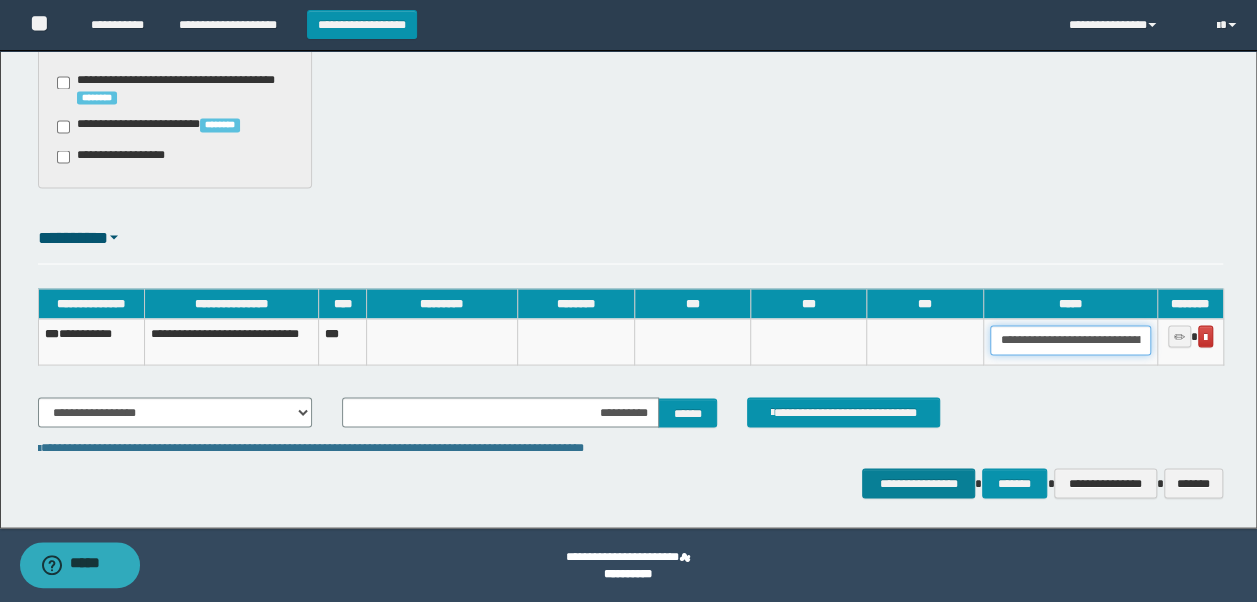 type on "**********" 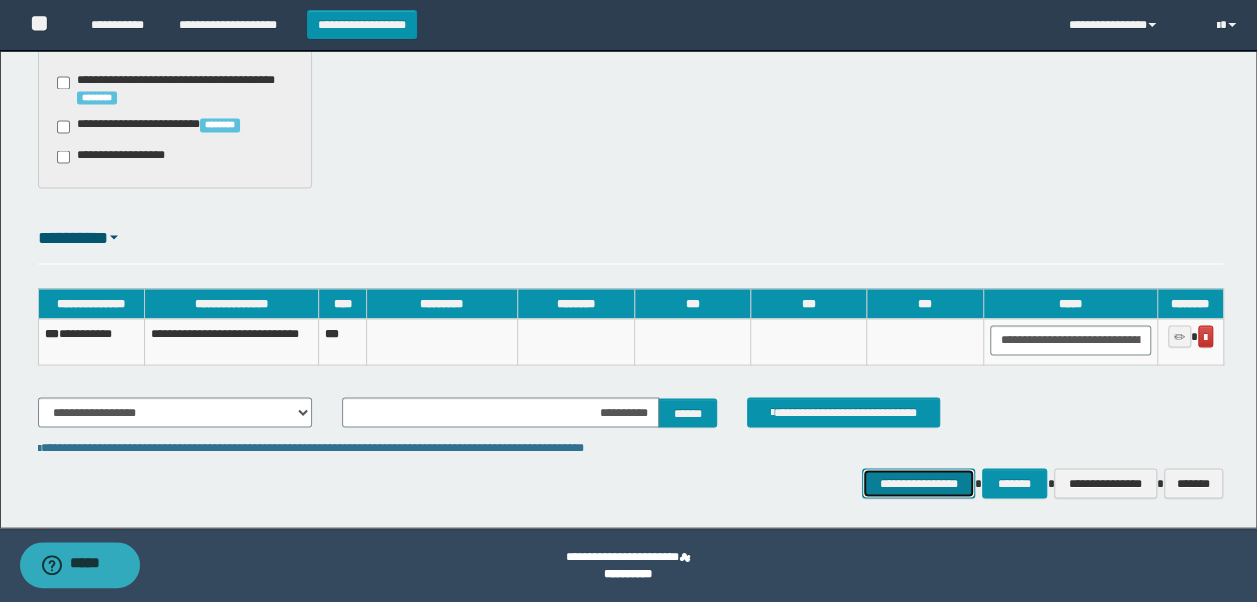 click on "**********" at bounding box center [918, 482] 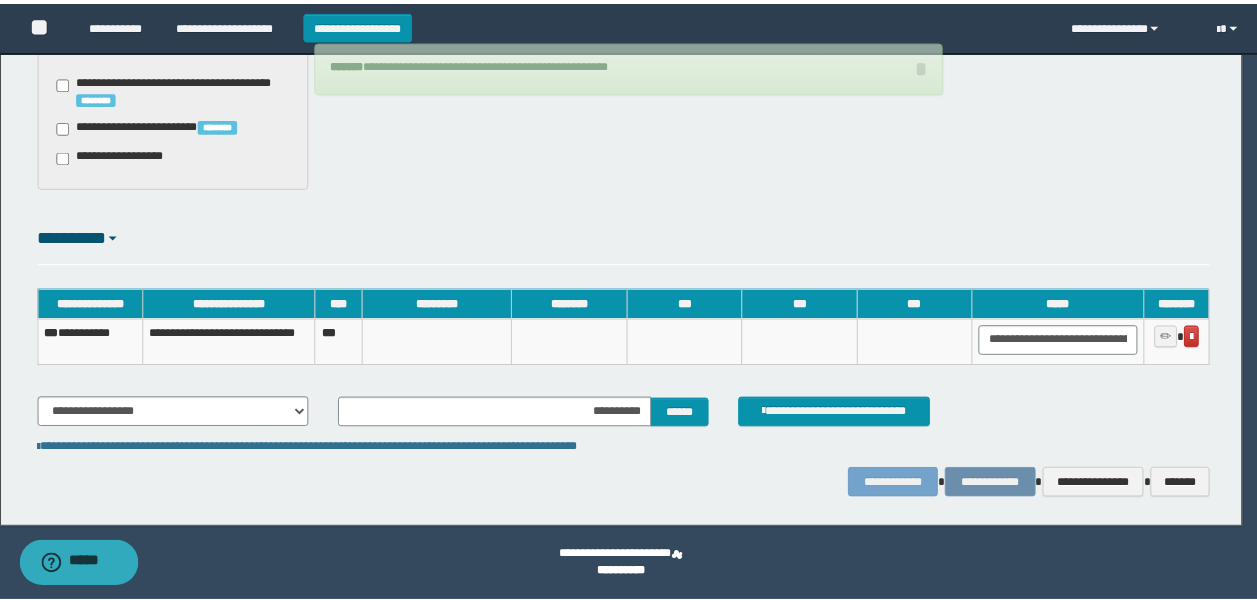 scroll, scrollTop: 1740, scrollLeft: 0, axis: vertical 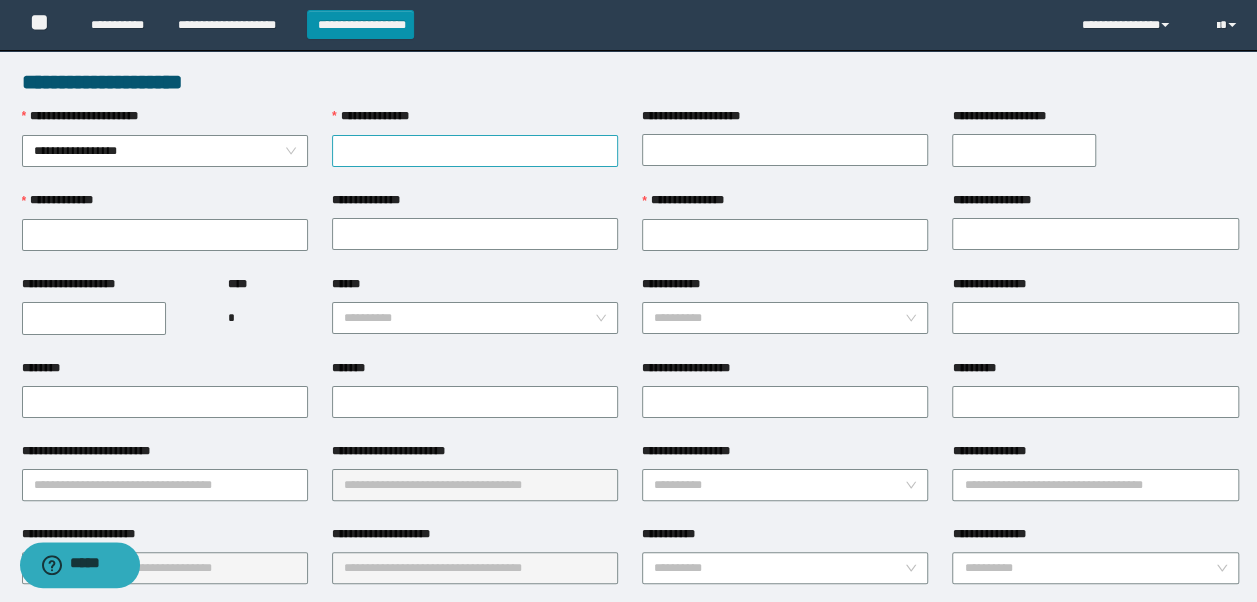 click on "**********" at bounding box center (475, 151) 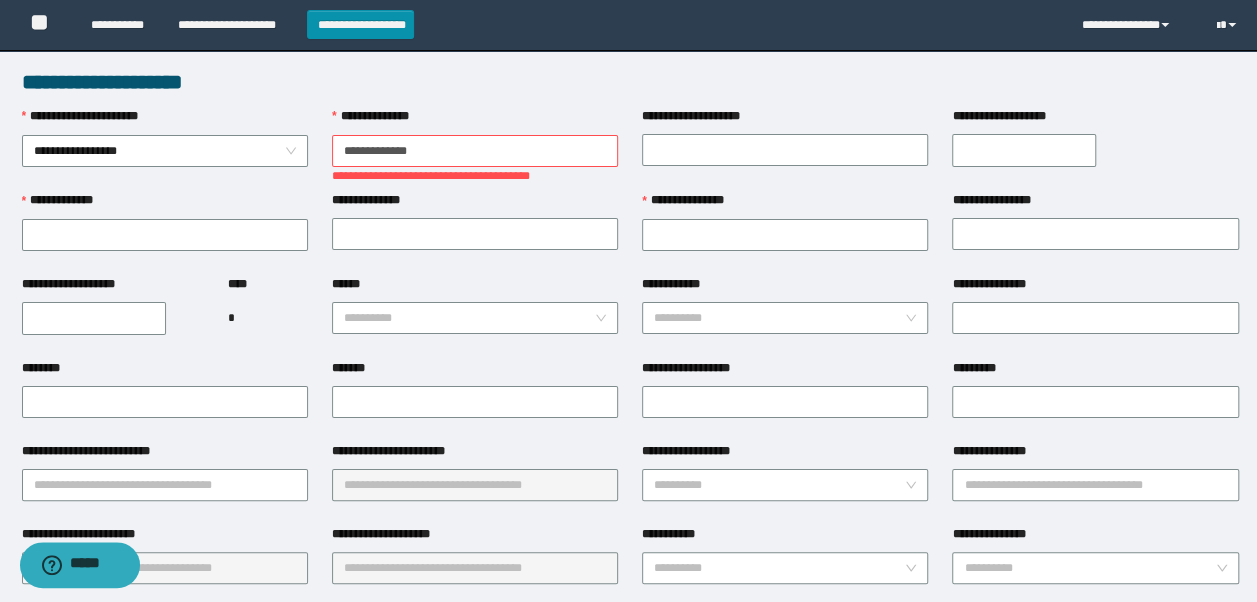 click on "**********" at bounding box center (475, 151) 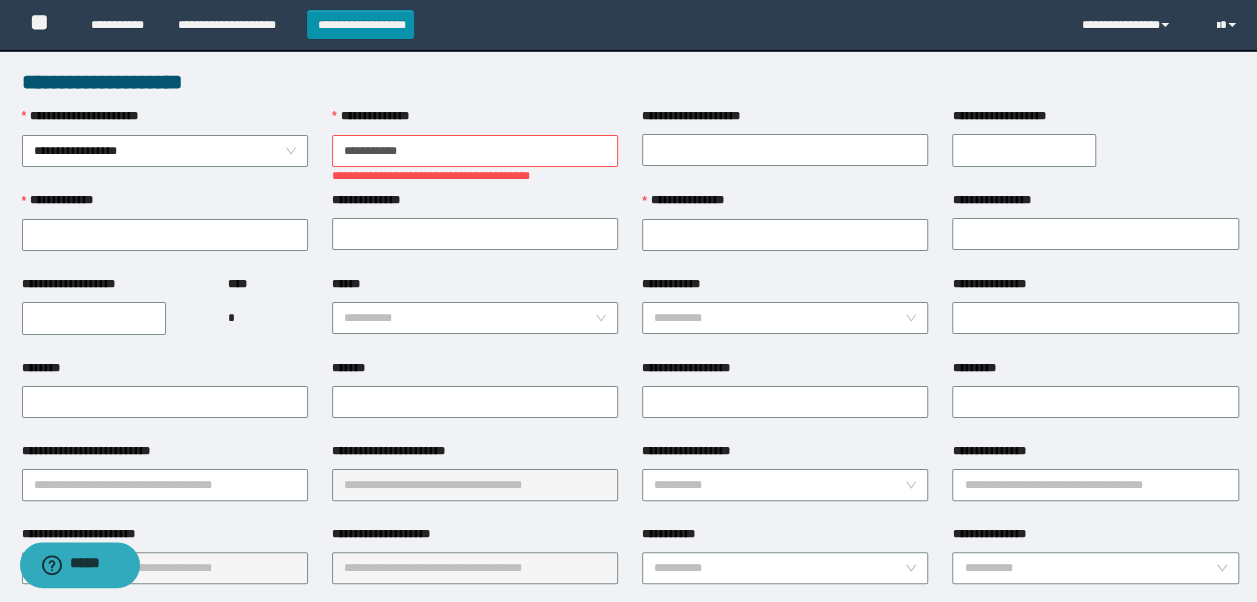 click on "**********" at bounding box center (475, 151) 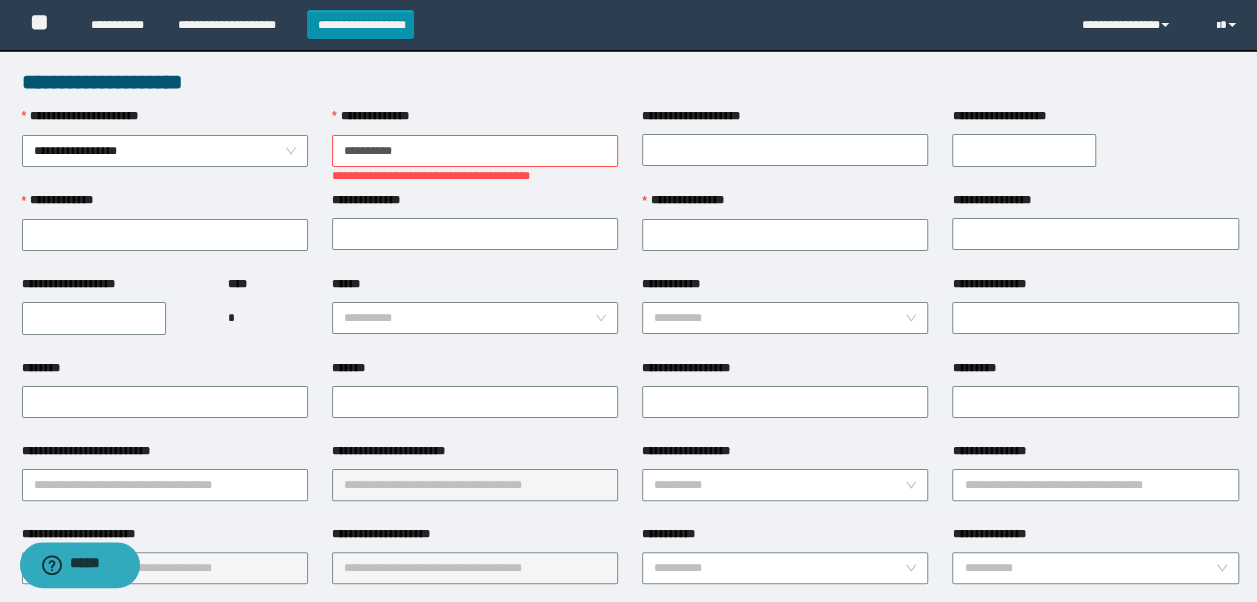 click on "**********" at bounding box center [475, 151] 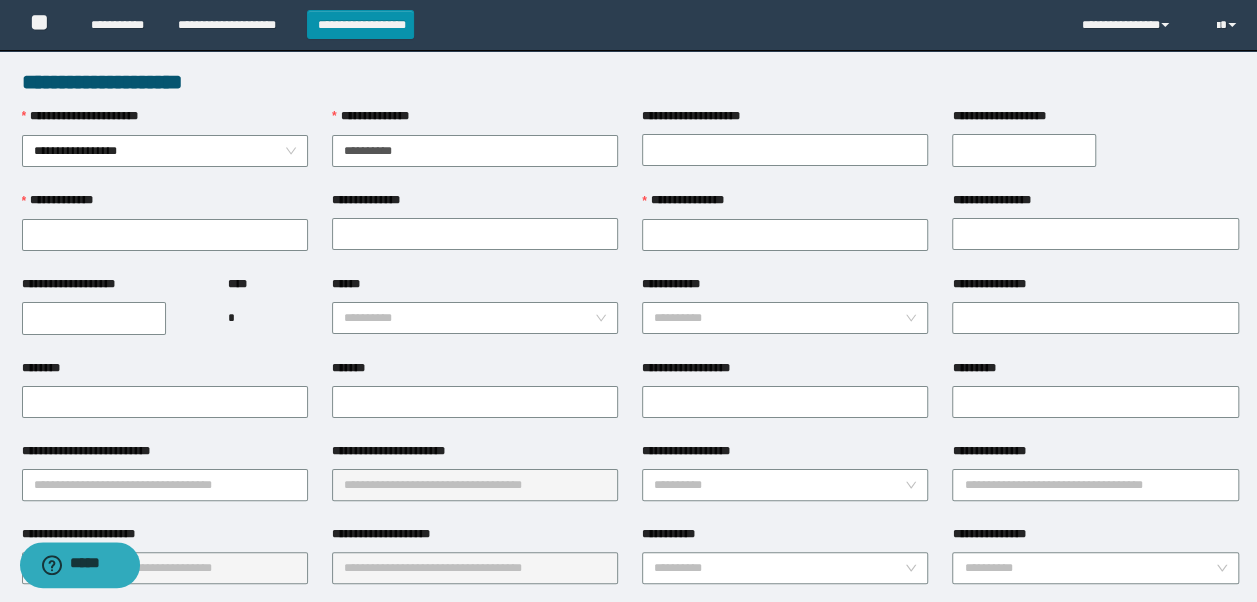 type on "**********" 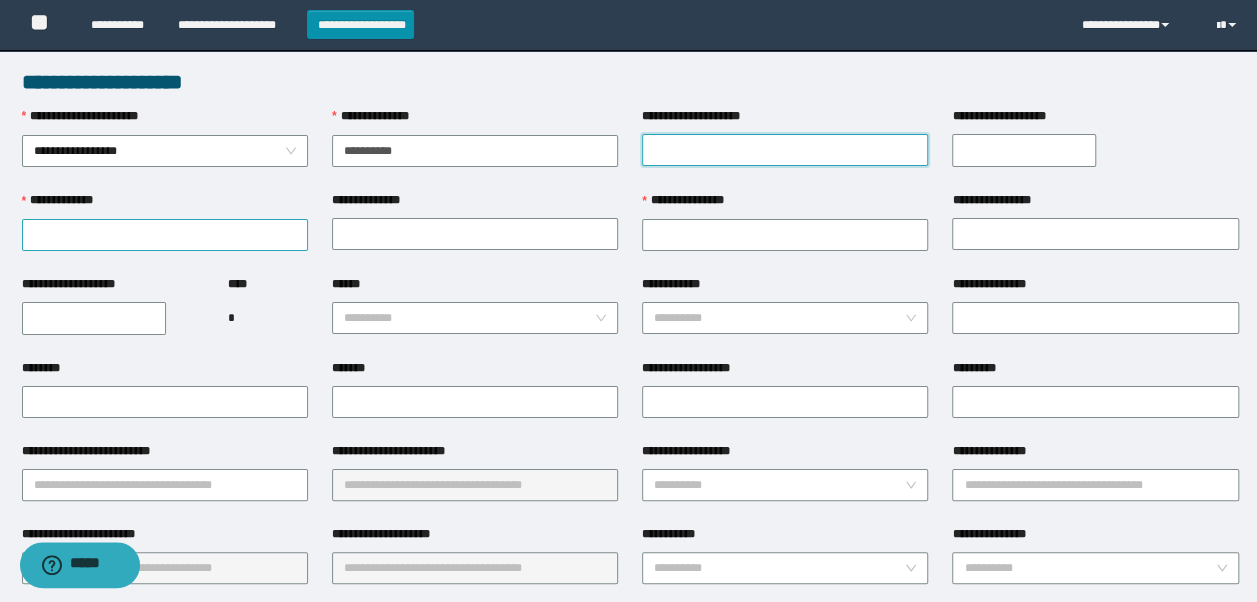 drag, startPoint x: 669, startPoint y: 152, endPoint x: 302, endPoint y: 240, distance: 377.40295 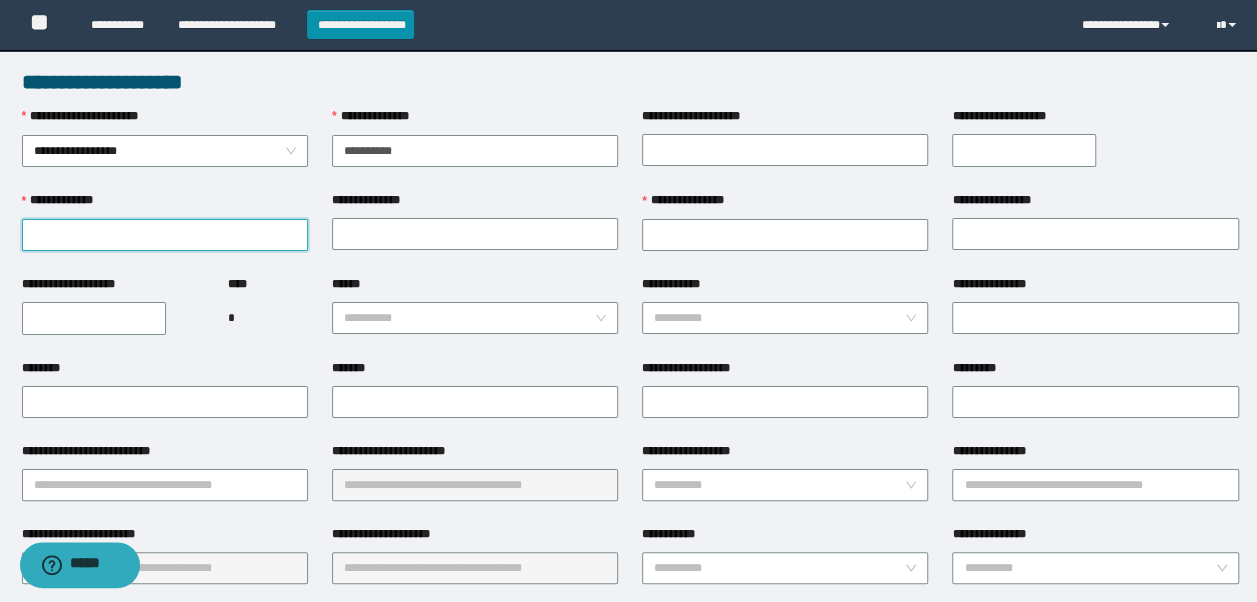 click on "**********" at bounding box center (165, 235) 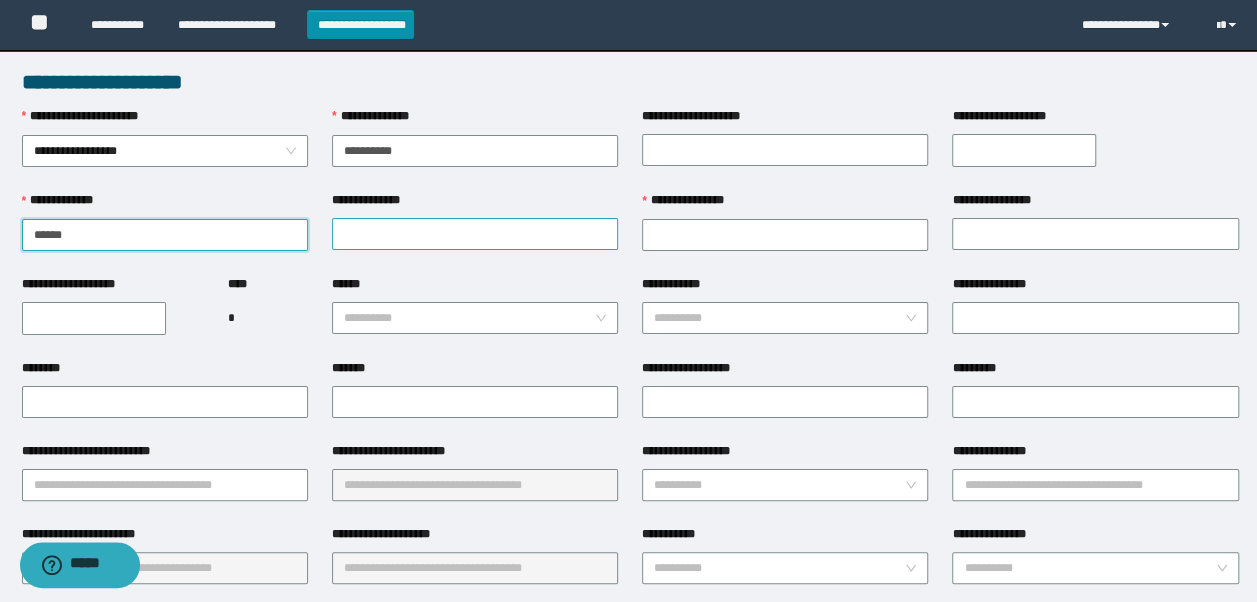 type on "******" 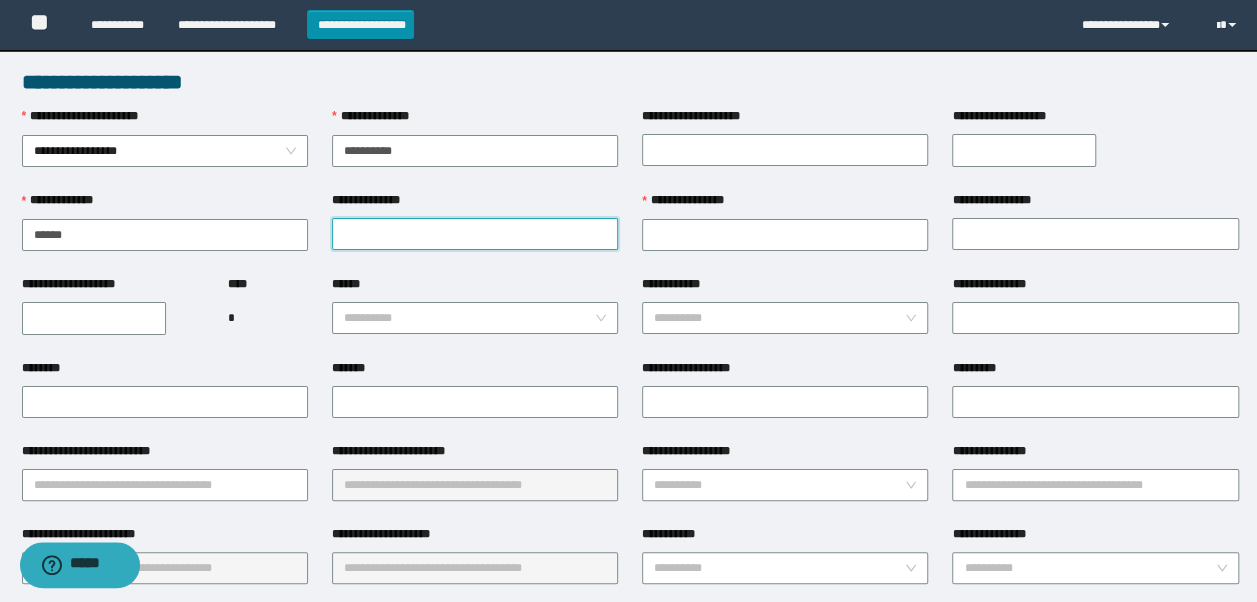 click on "**********" at bounding box center [475, 234] 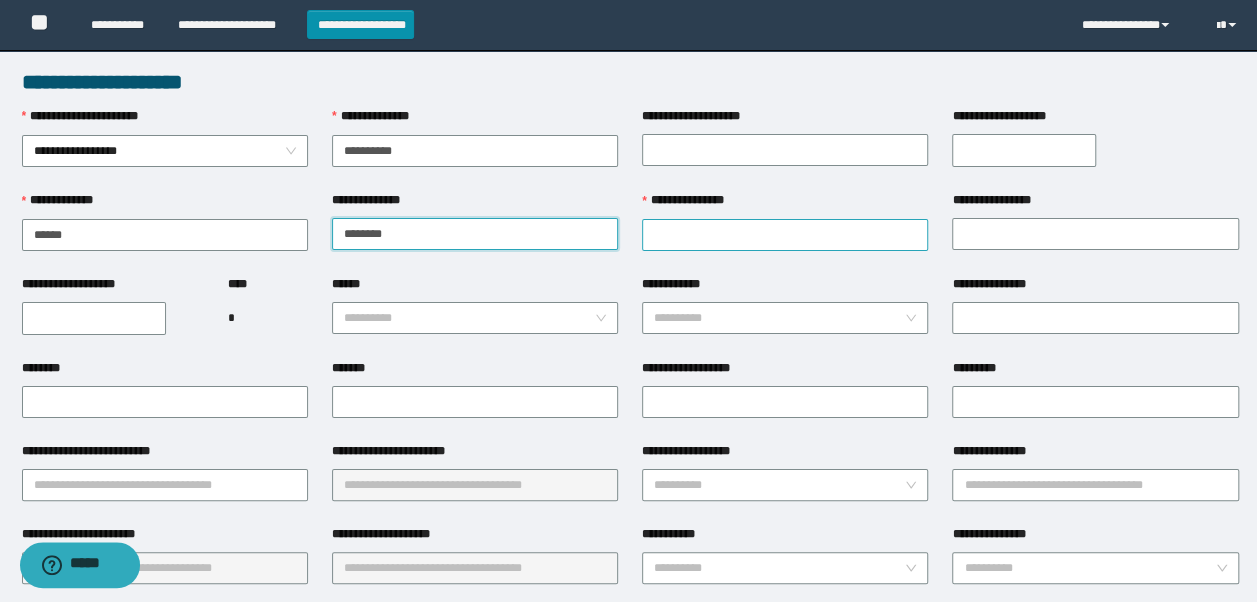 type on "********" 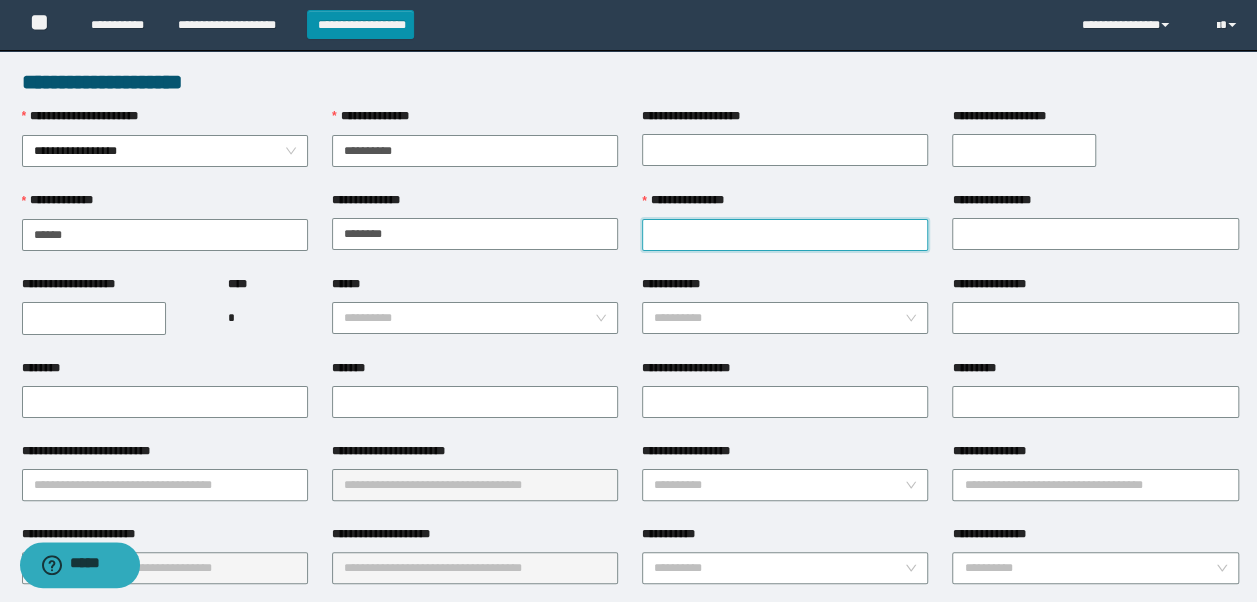 click on "**********" at bounding box center (785, 235) 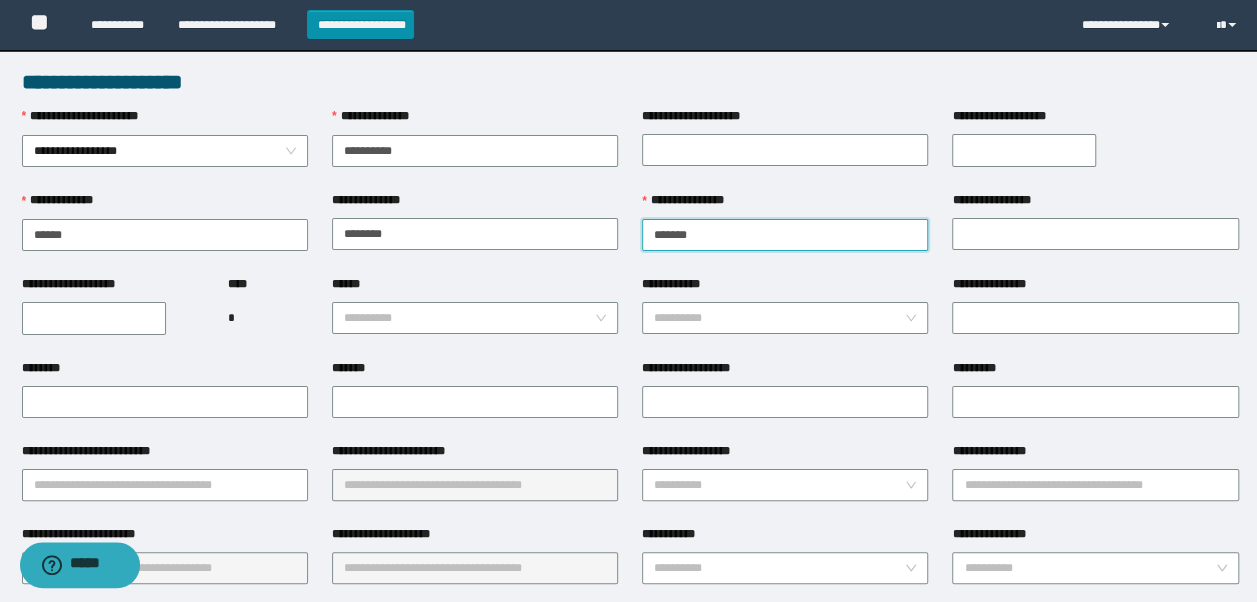 type on "*******" 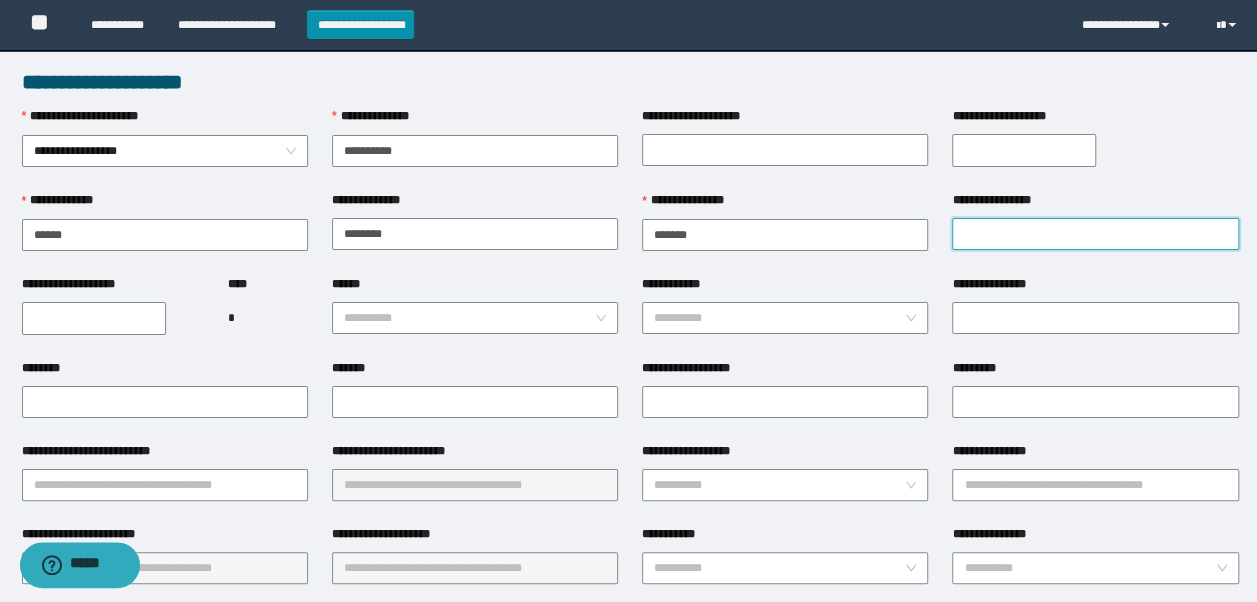 click on "**********" at bounding box center (1095, 234) 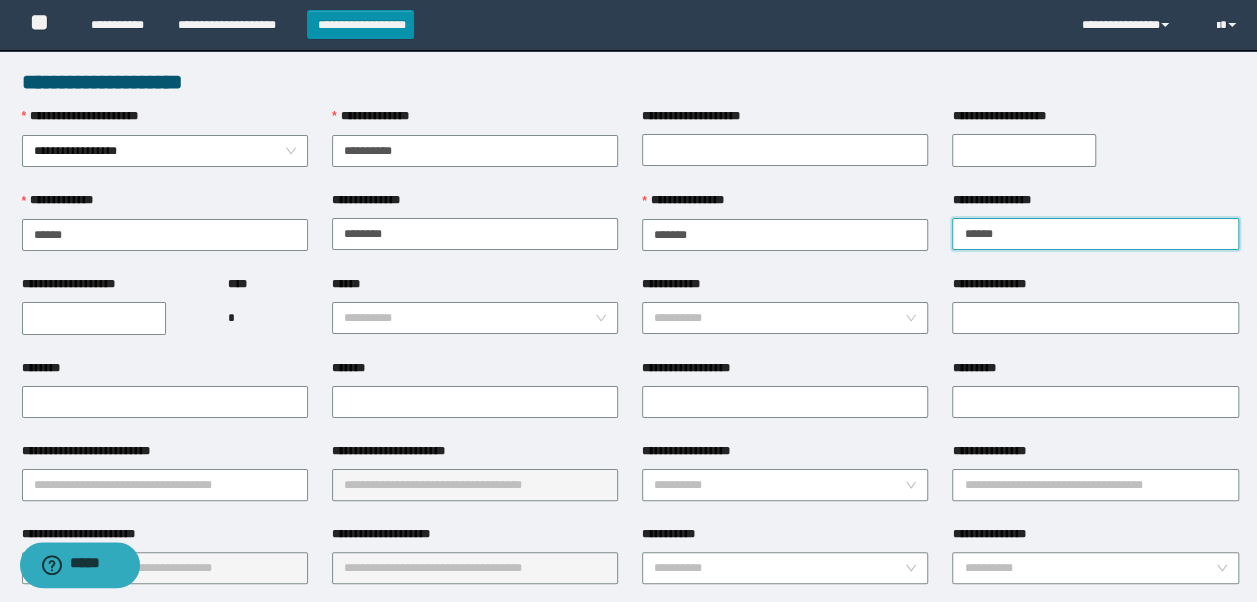 type on "******" 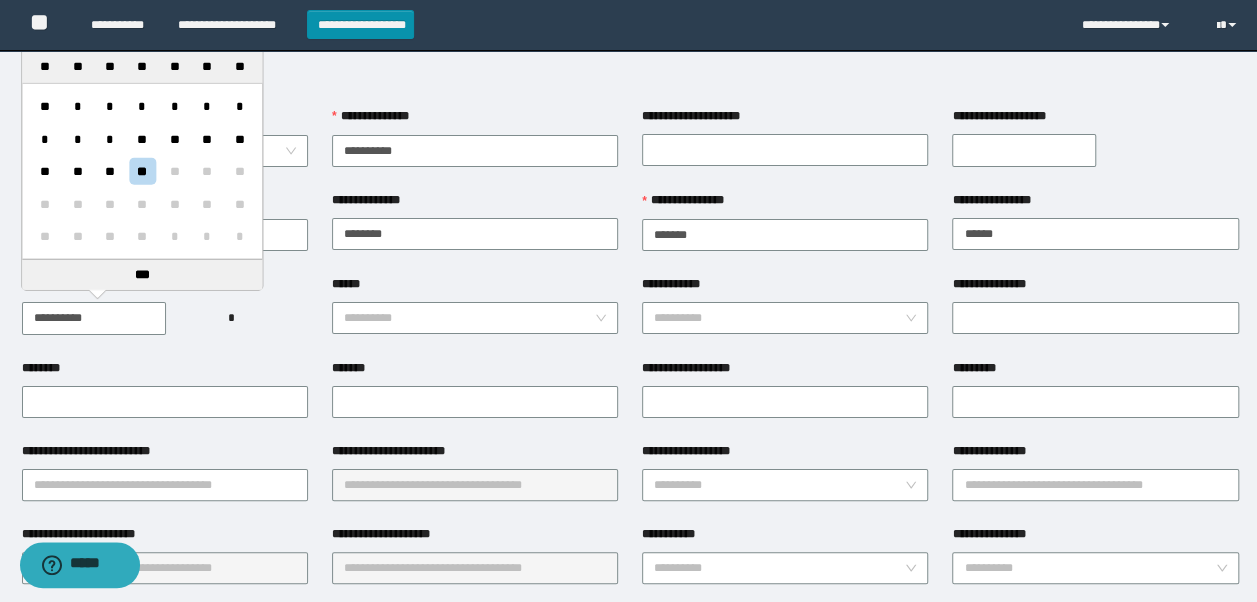 click on "**********" at bounding box center (94, 318) 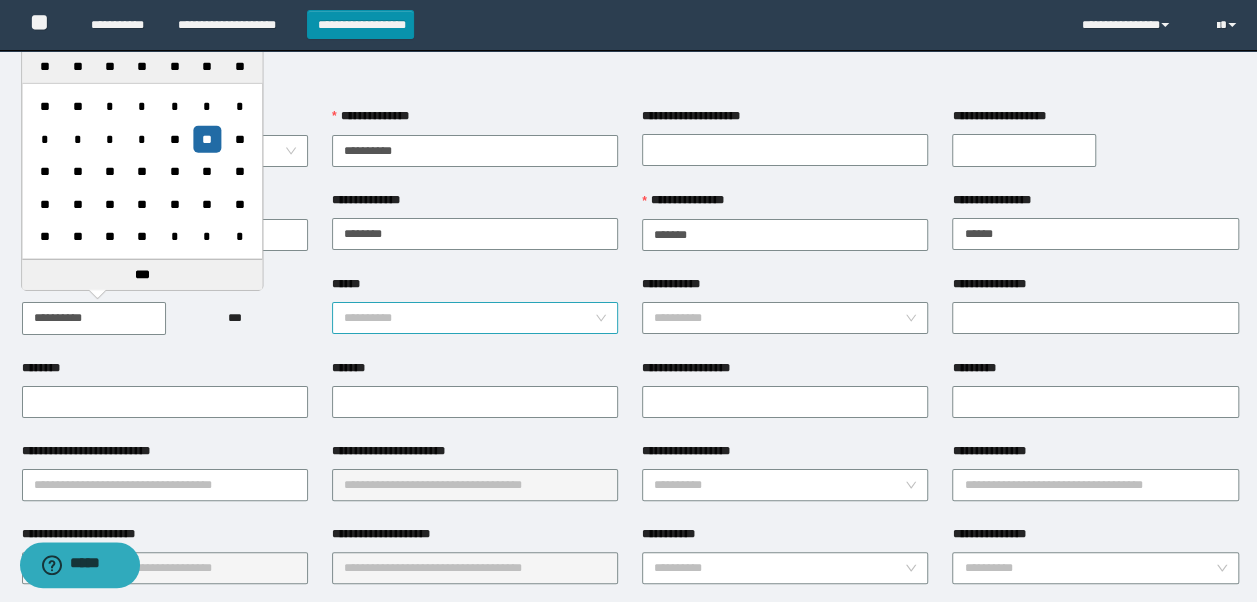 type on "**********" 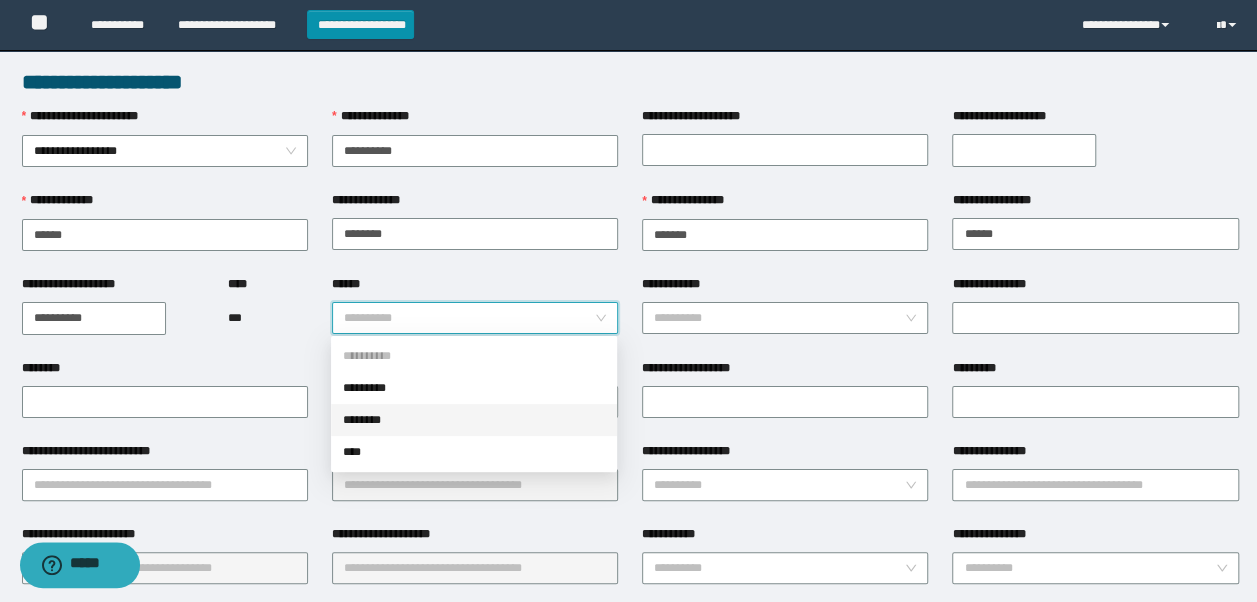 click on "********" at bounding box center [474, 420] 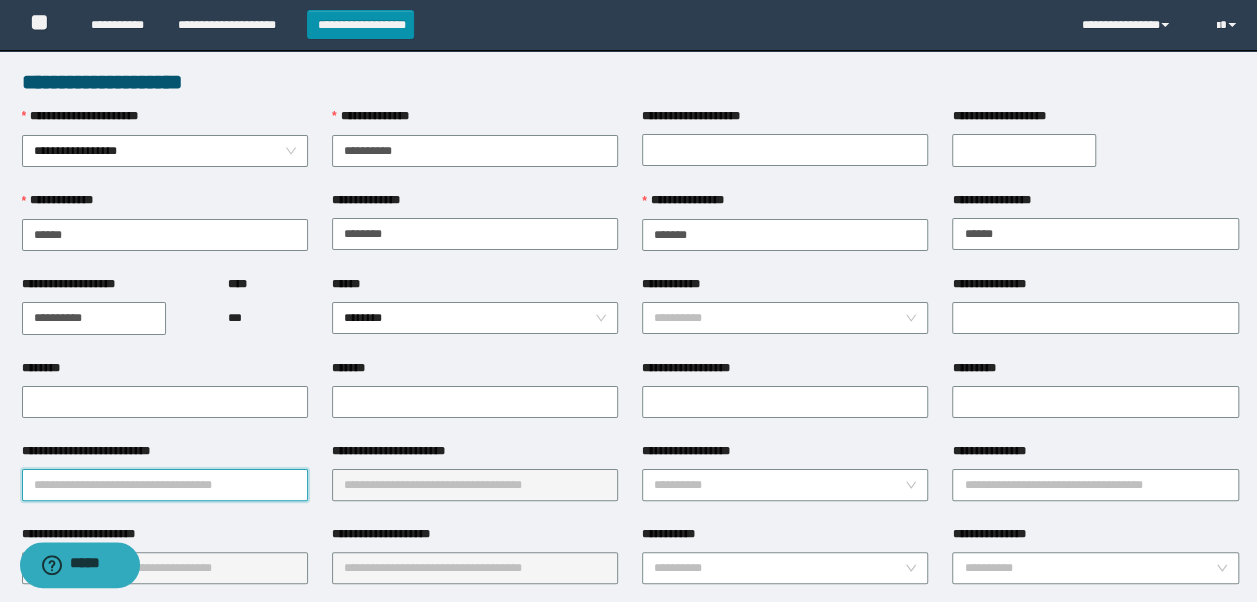 click on "**********" at bounding box center (165, 485) 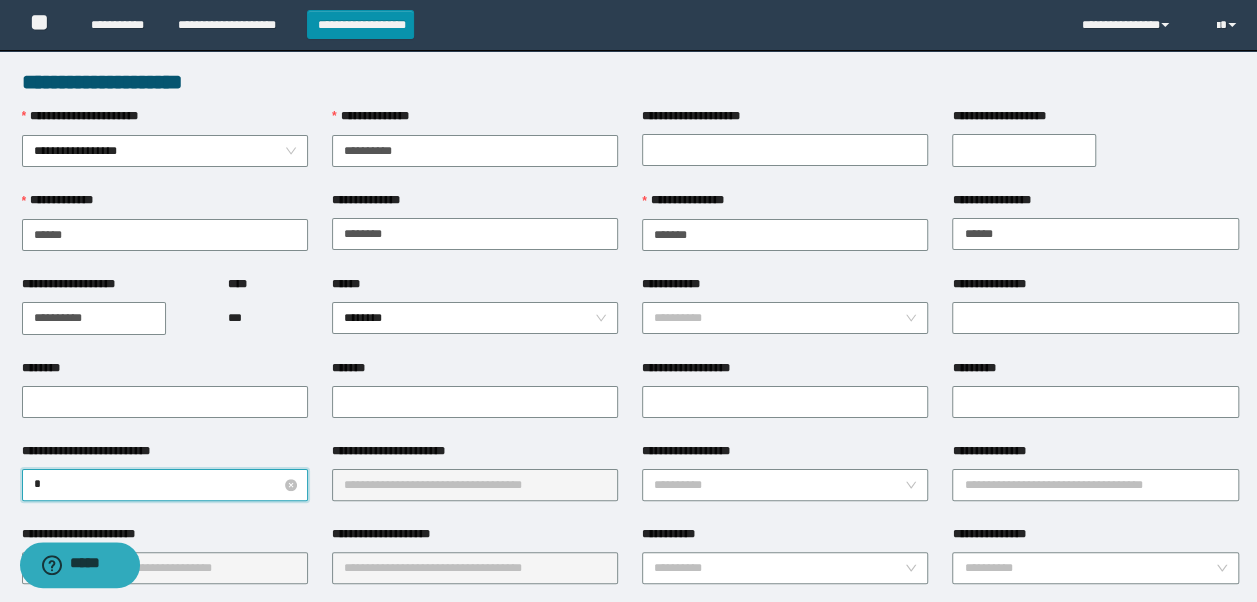 type on "**" 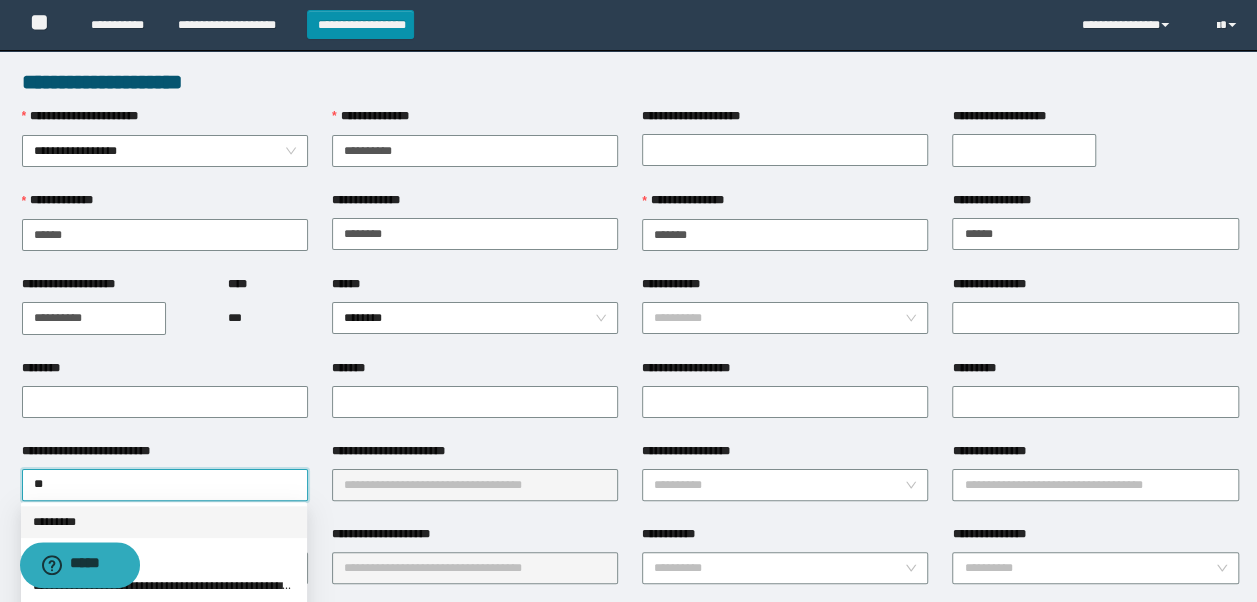 click on "*********" at bounding box center (164, 522) 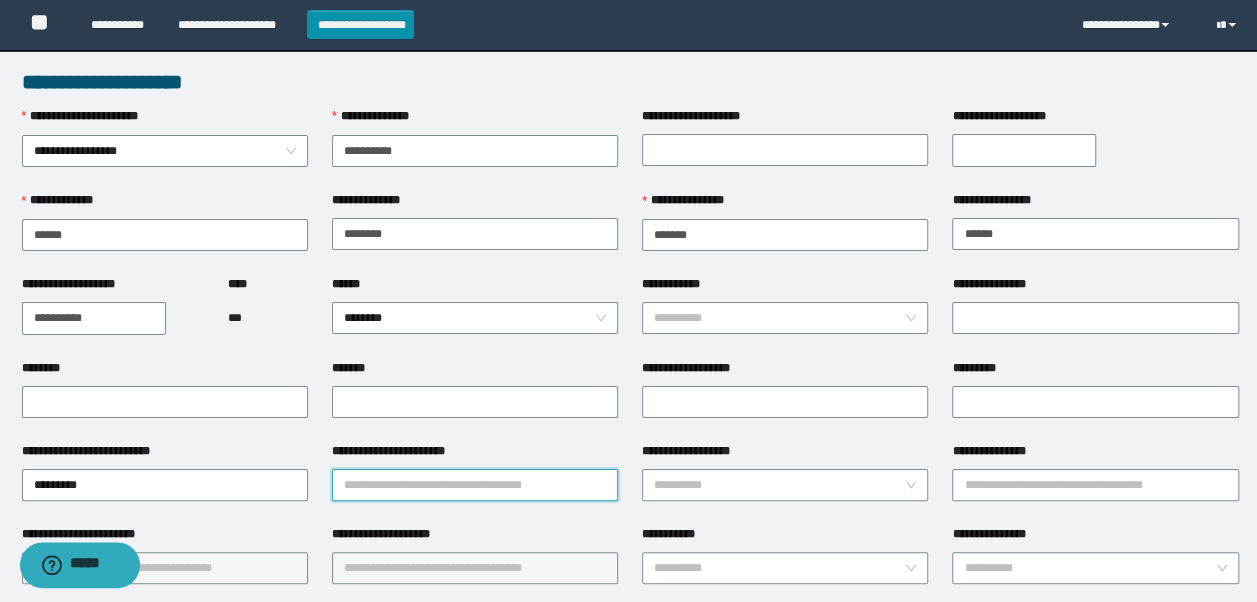click on "**********" at bounding box center (475, 485) 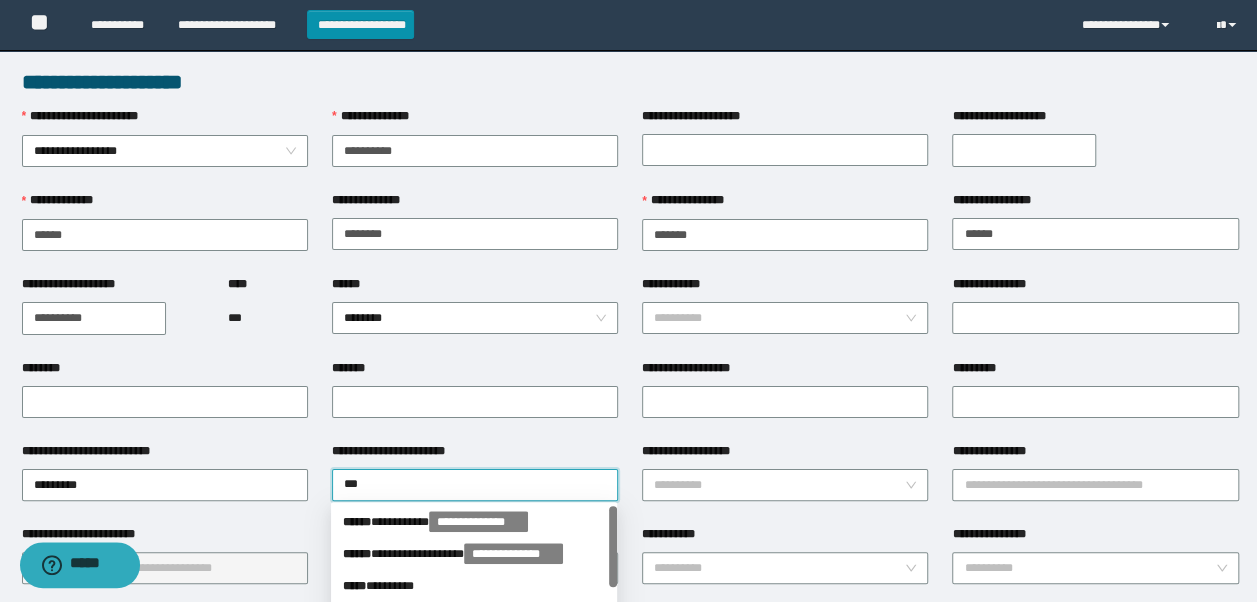 type on "****" 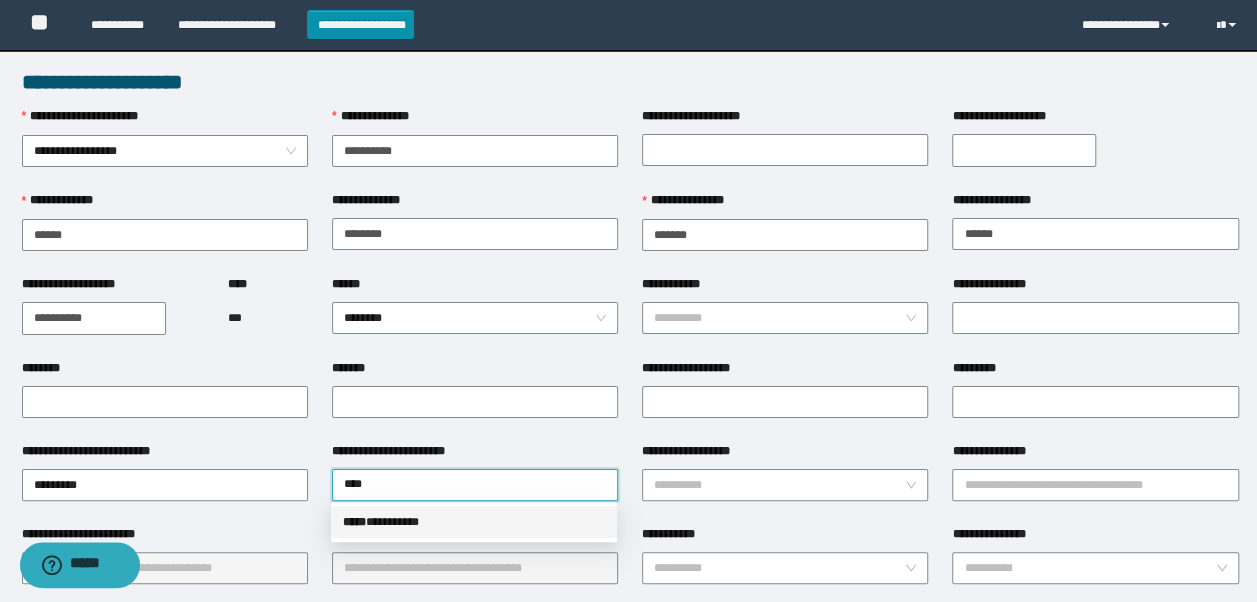 click on "***** * ********" at bounding box center [474, 522] 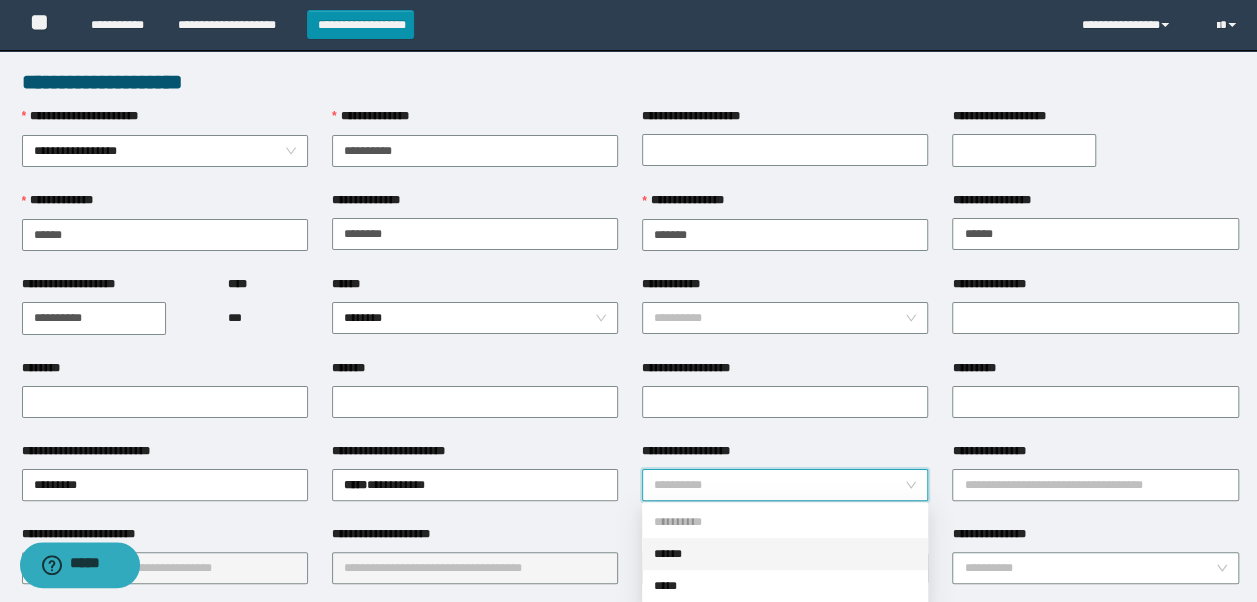 click on "**********" at bounding box center (779, 485) 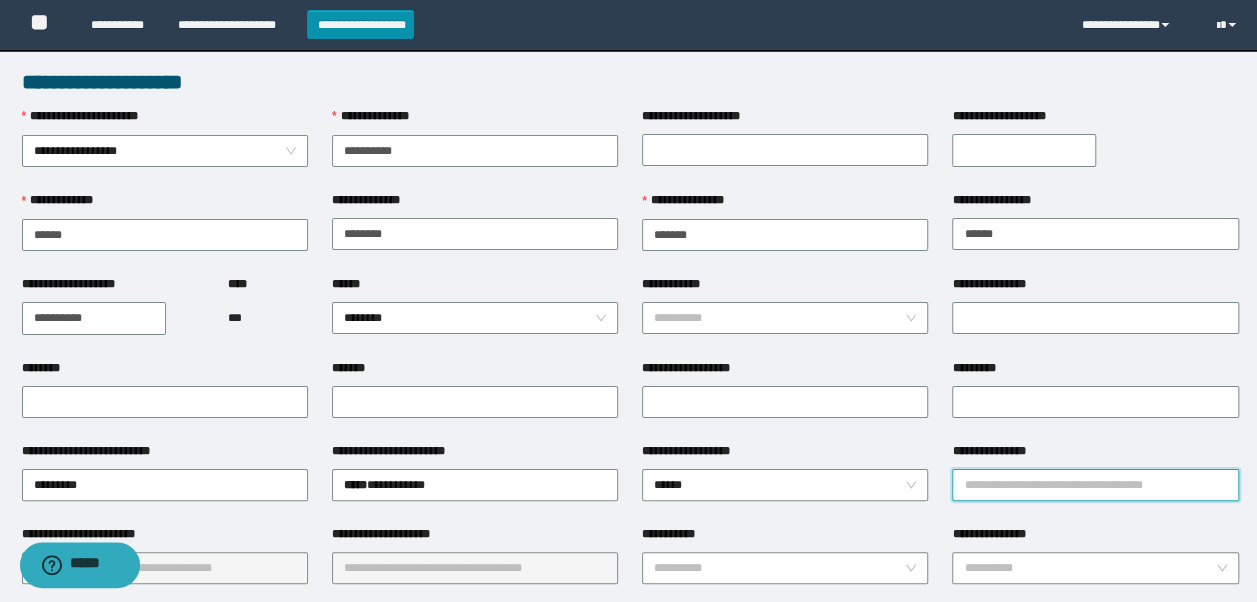 click on "**********" at bounding box center (1095, 485) 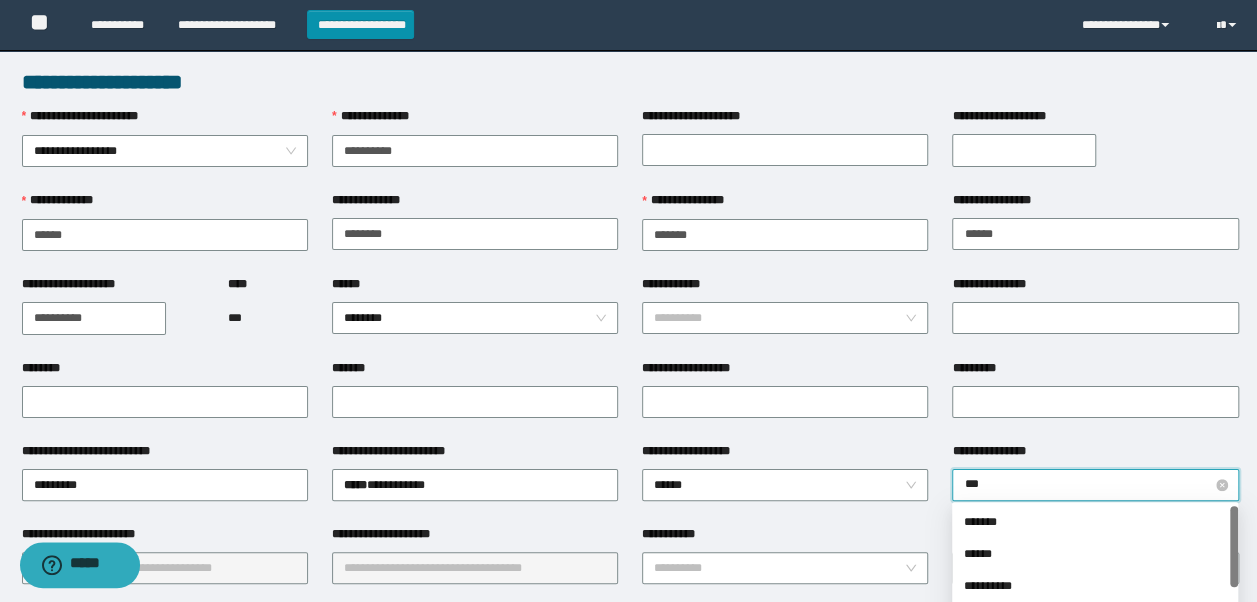 type on "****" 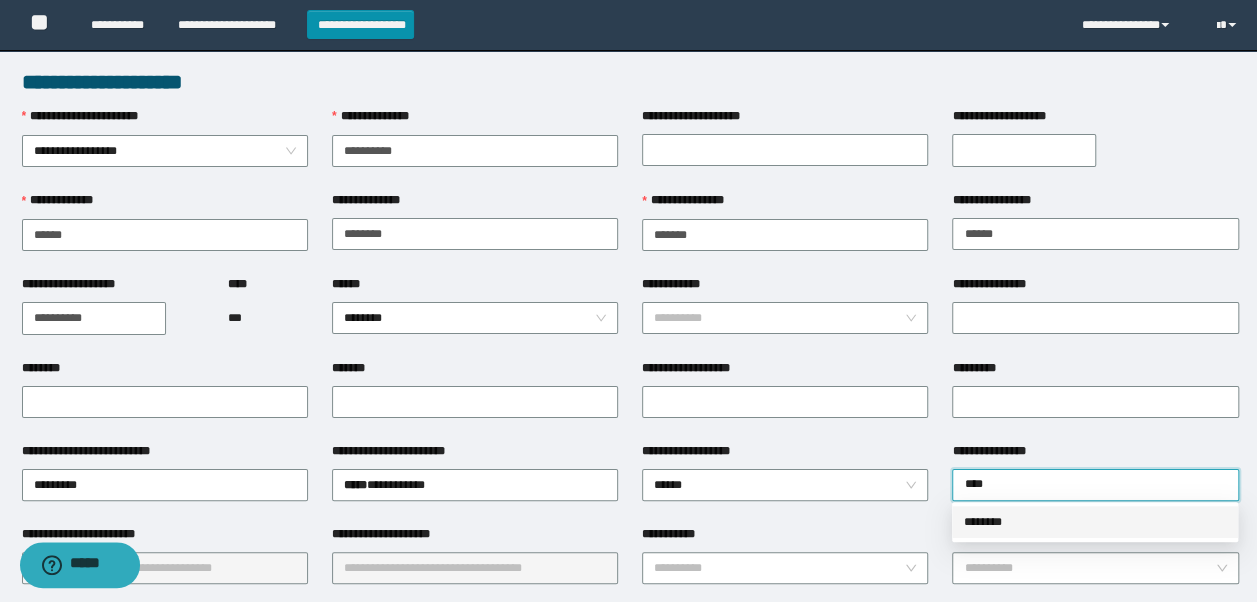 click on "********" at bounding box center (1095, 522) 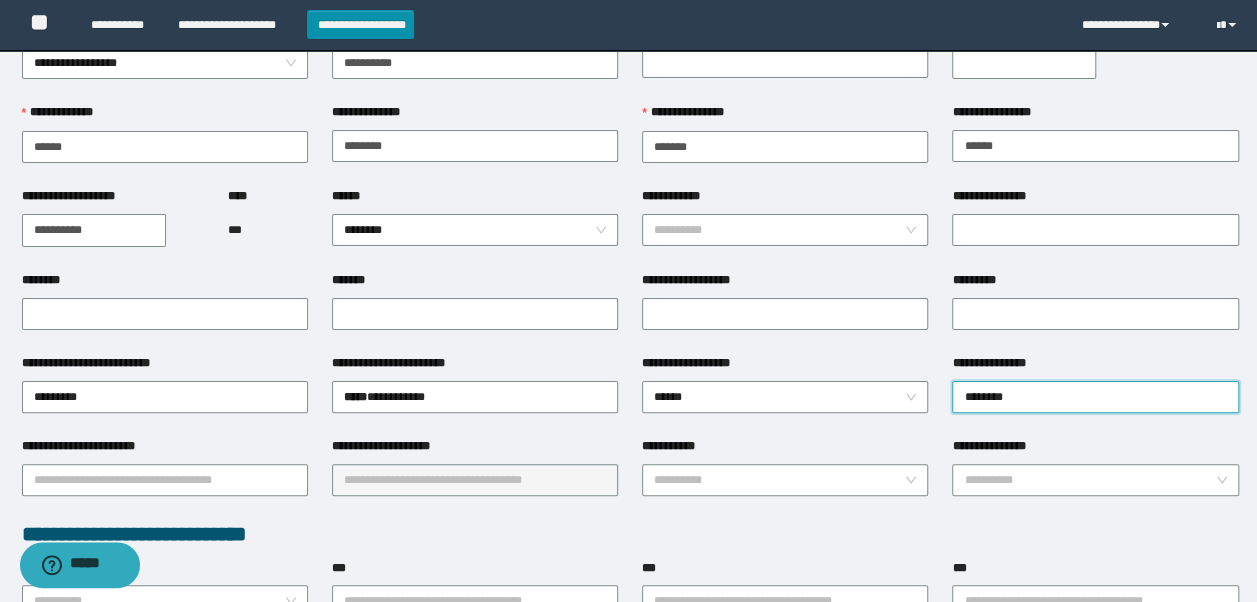 scroll, scrollTop: 91, scrollLeft: 0, axis: vertical 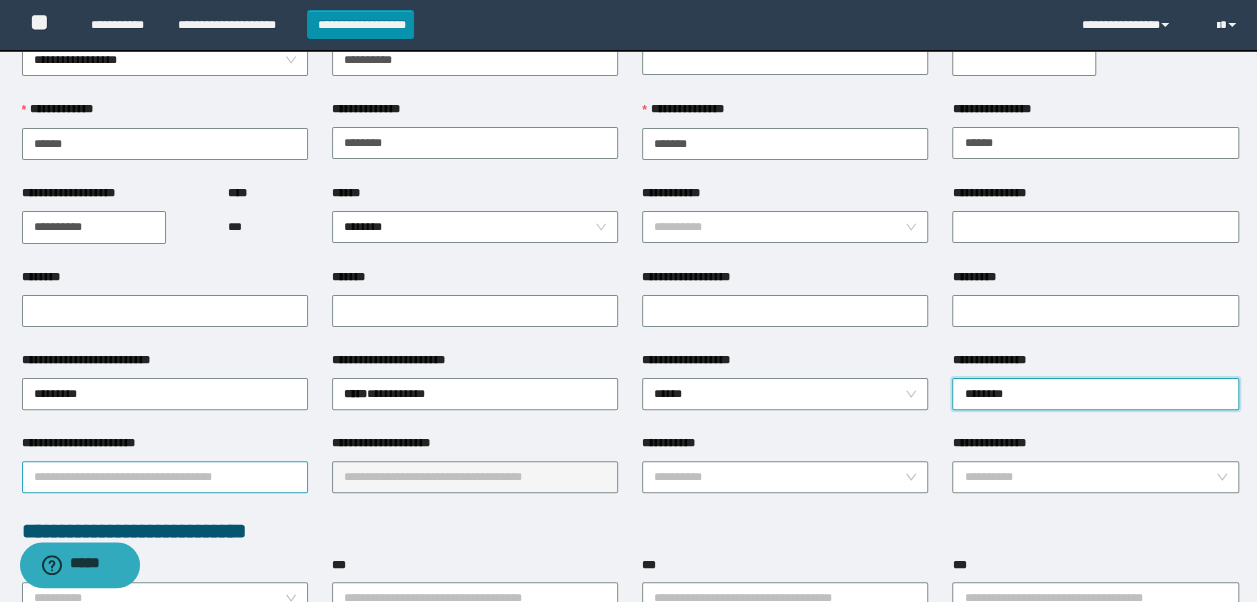 click on "**********" at bounding box center [165, 477] 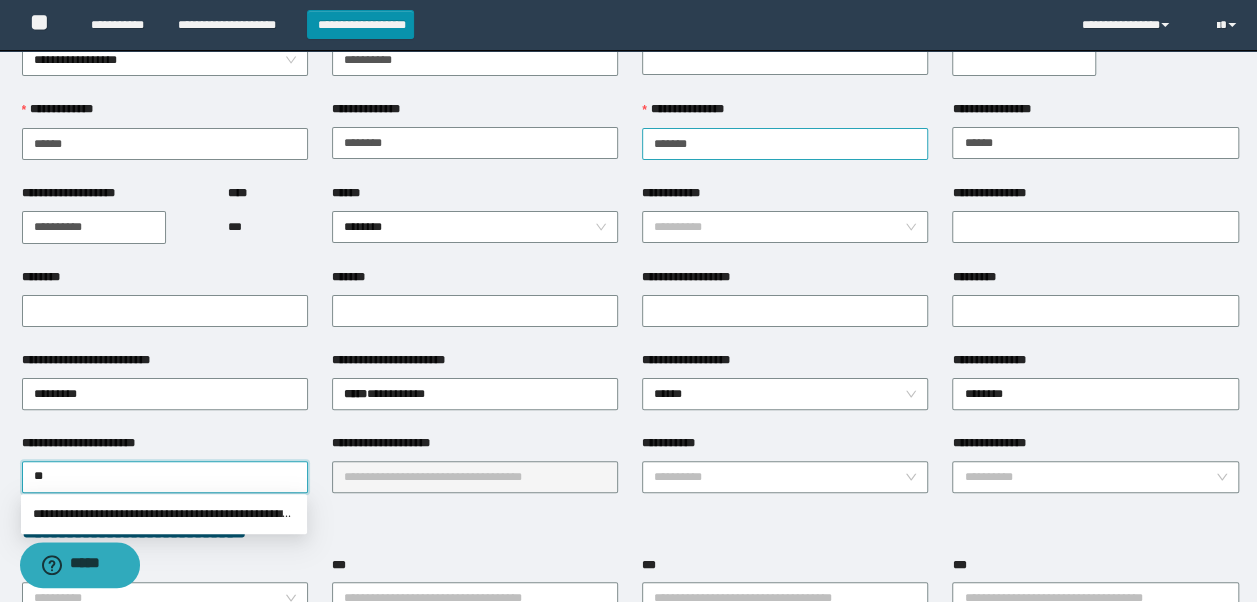 type on "*" 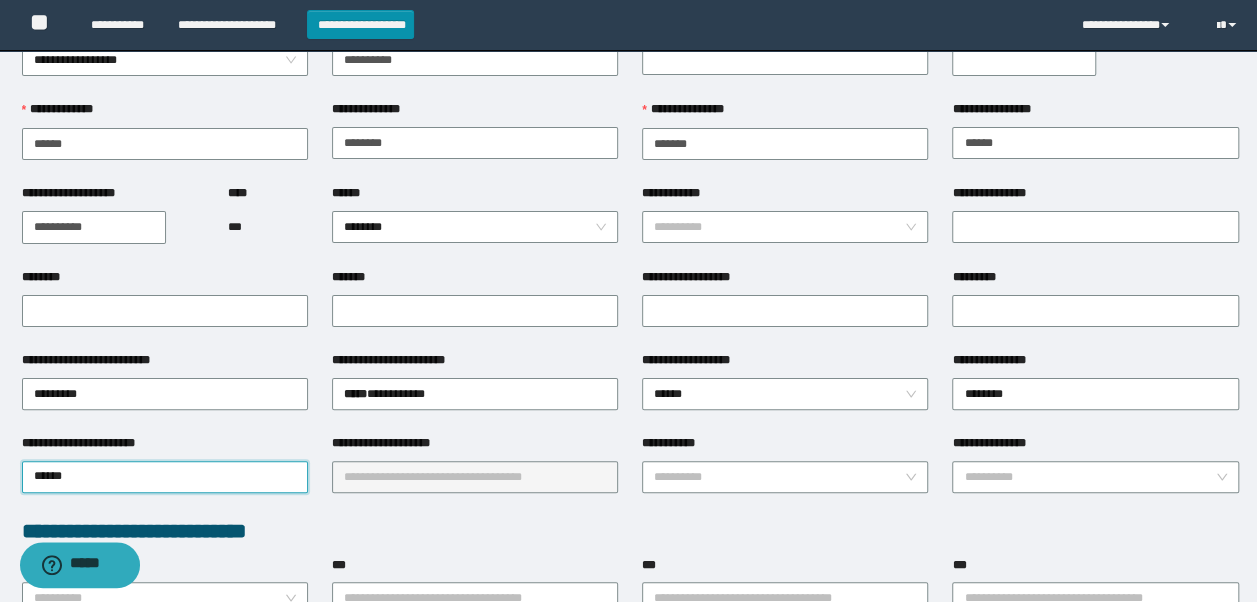 type on "******" 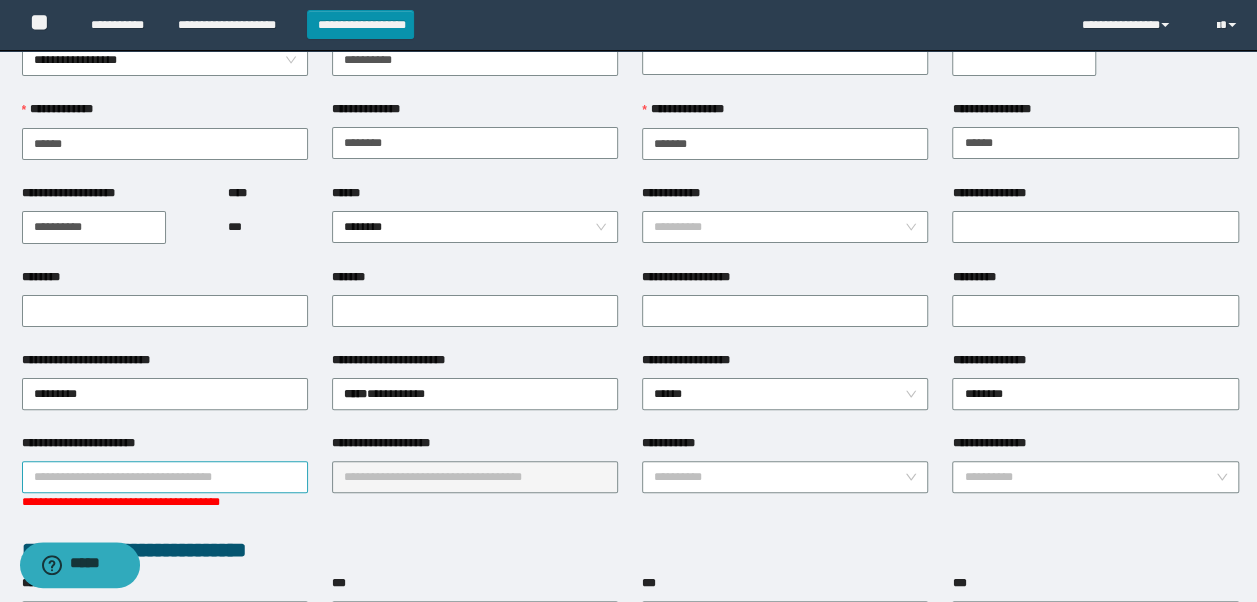 click on "**********" at bounding box center [165, 477] 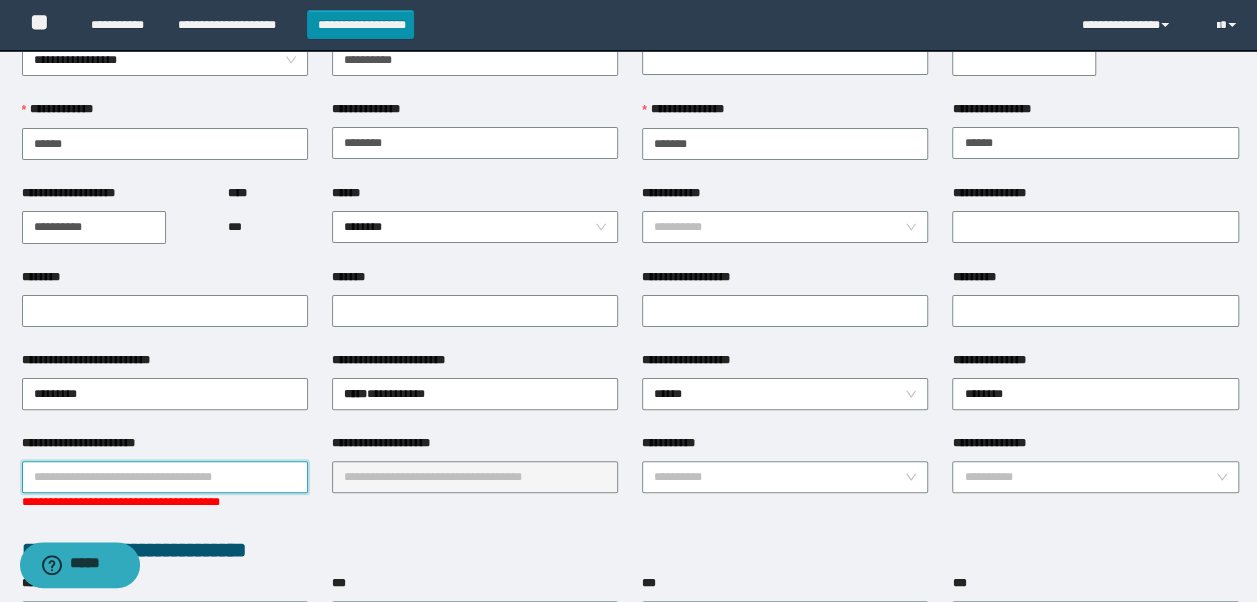 type on "*" 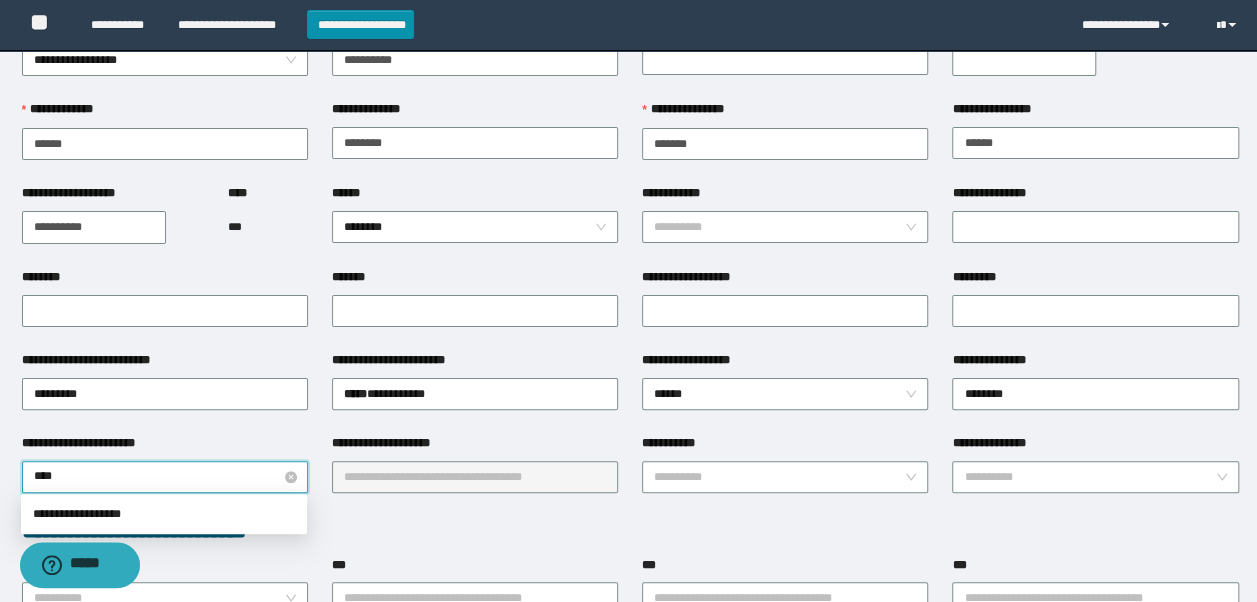 type on "*****" 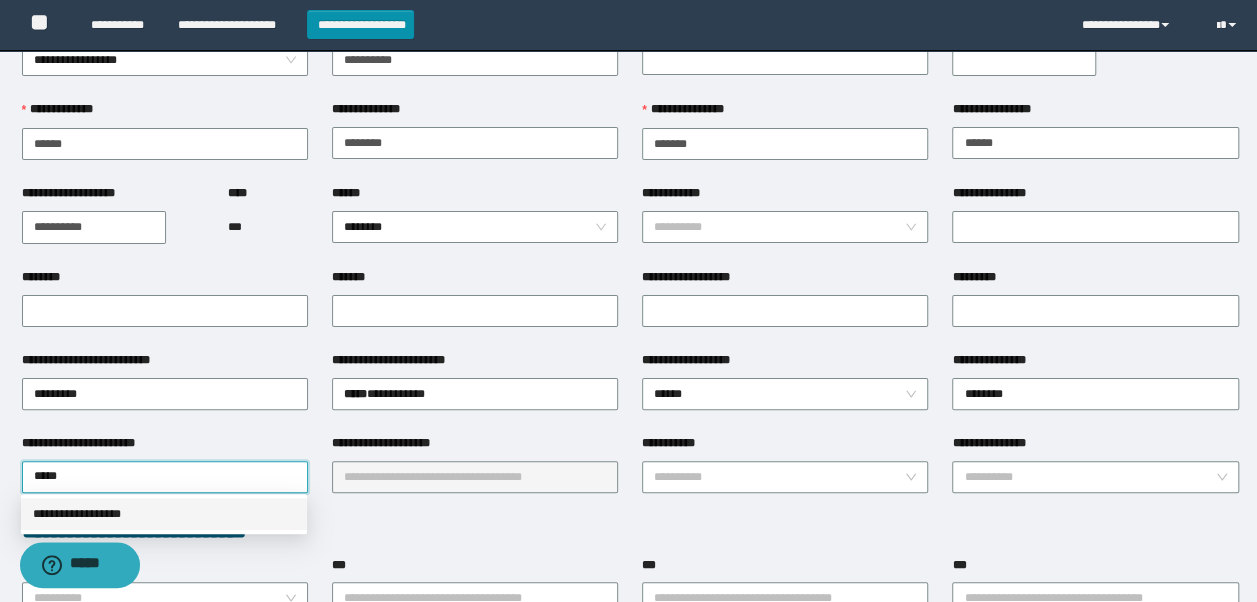 click on "**********" at bounding box center [164, 514] 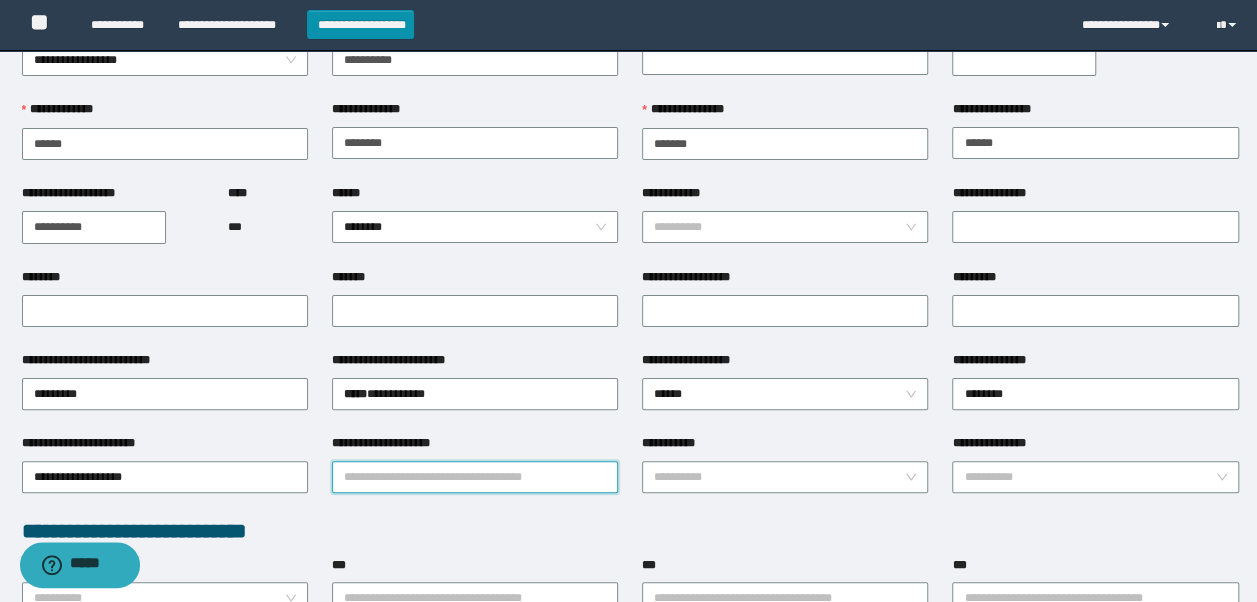 click on "**********" at bounding box center (475, 477) 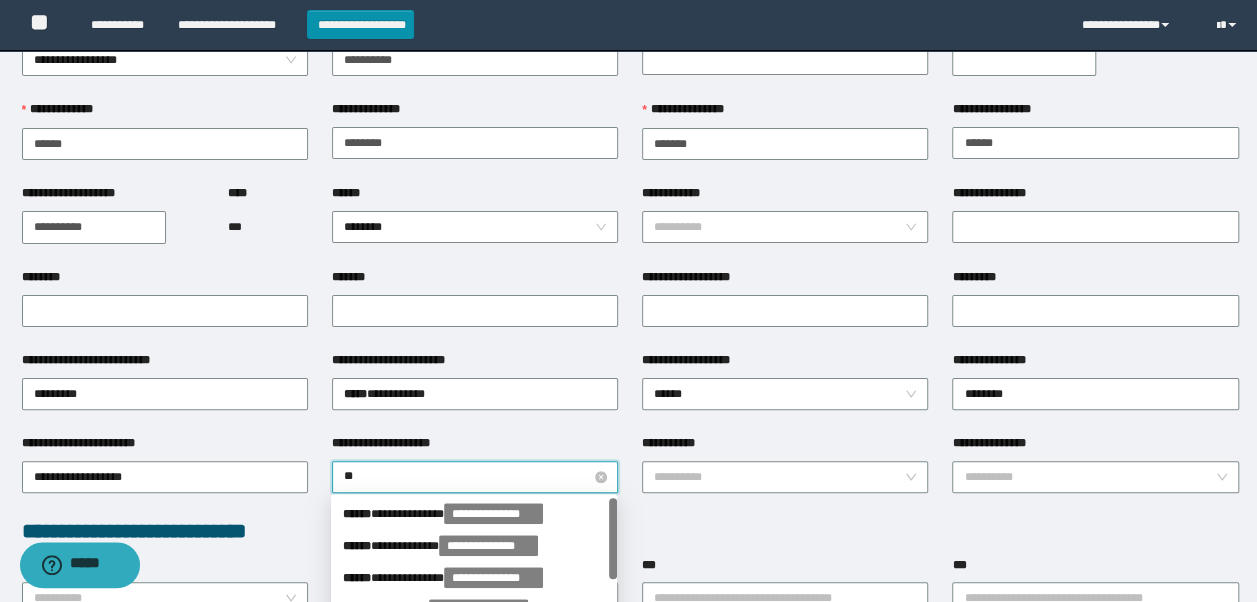 type on "***" 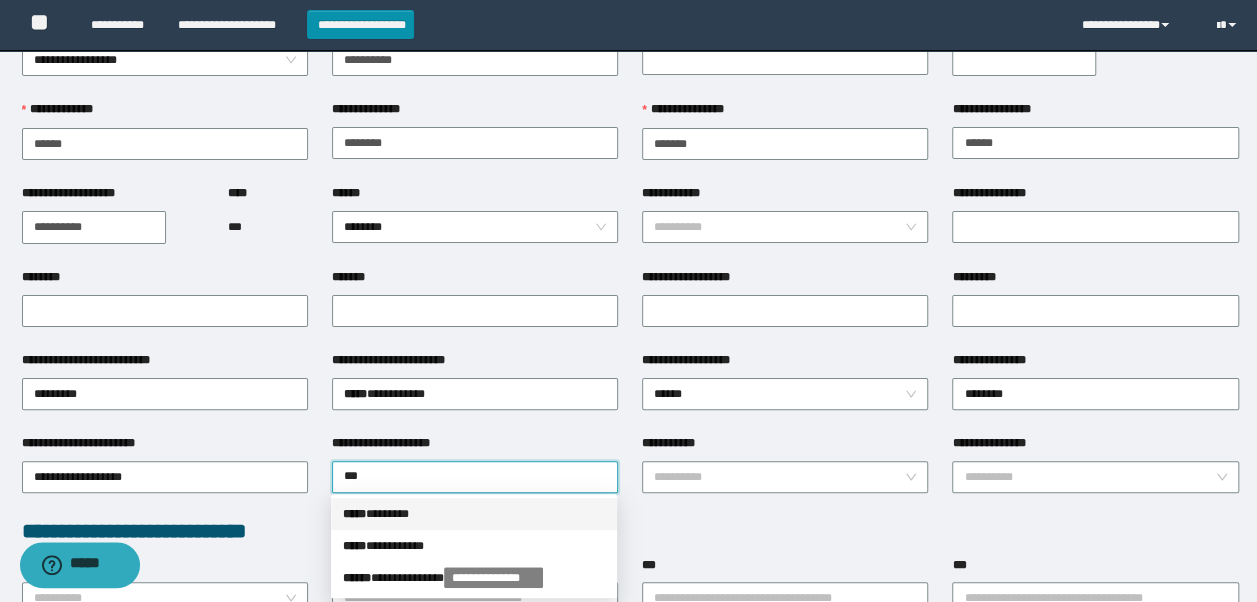 click on "***** * ******" at bounding box center (474, 514) 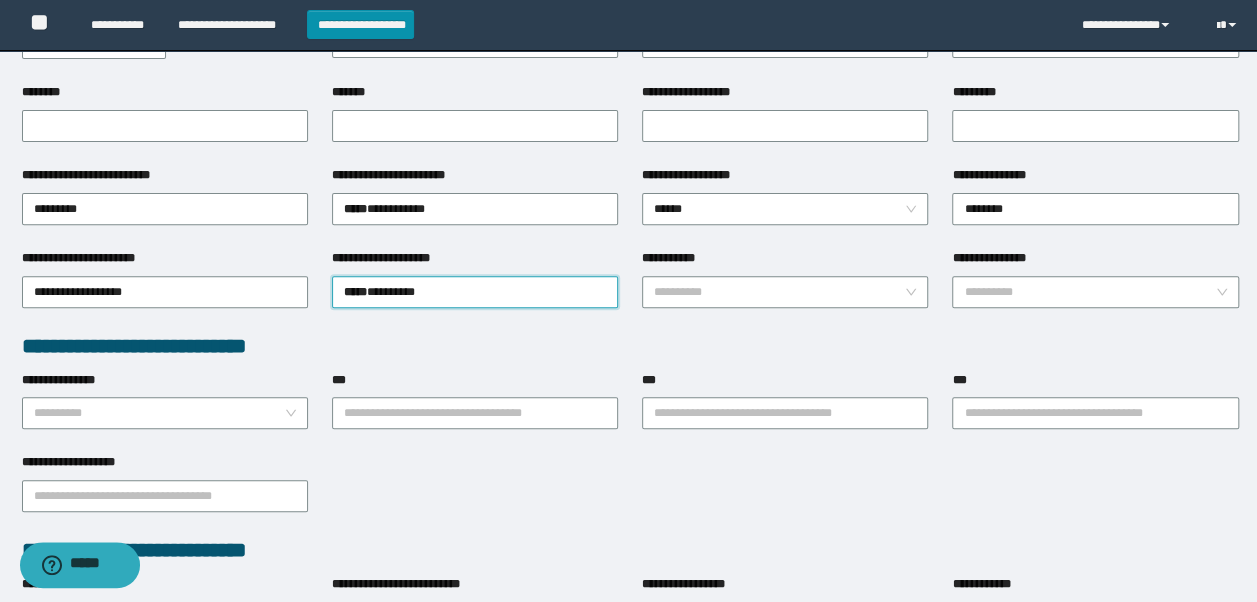 scroll, scrollTop: 278, scrollLeft: 0, axis: vertical 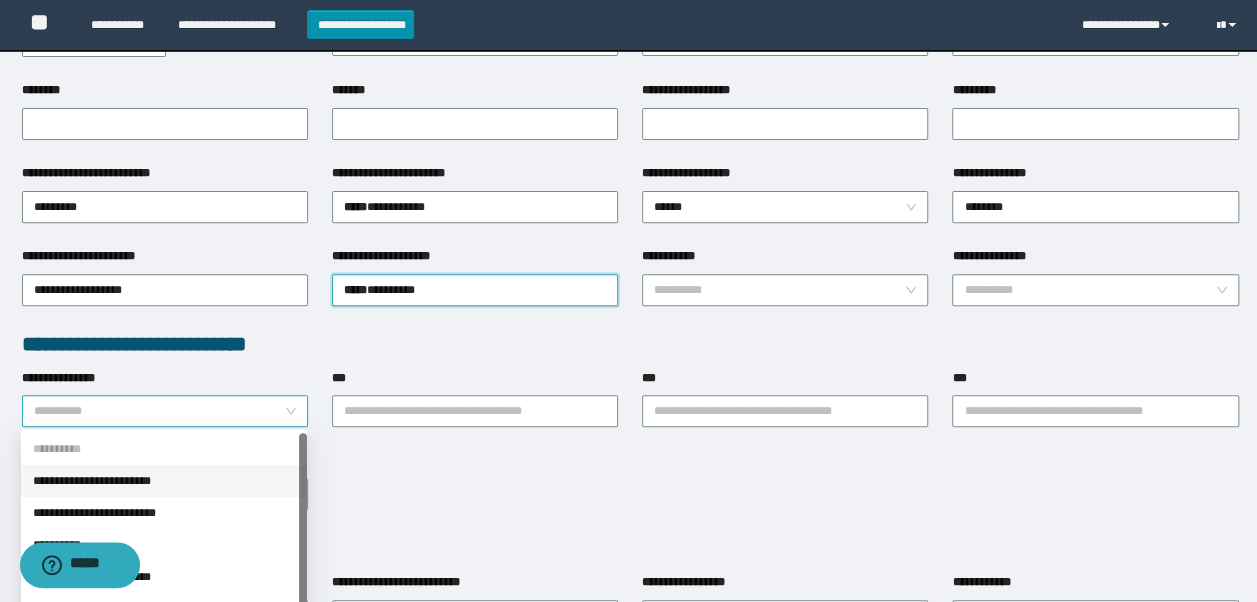 click on "**********" at bounding box center (165, 411) 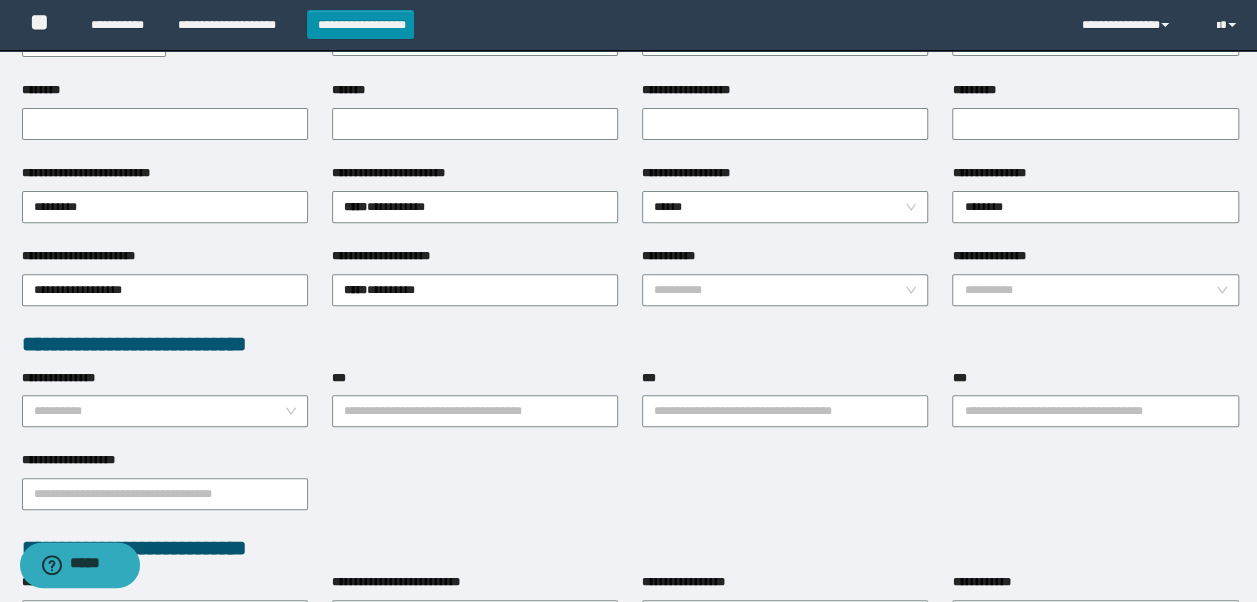 click on "**********" at bounding box center (630, 492) 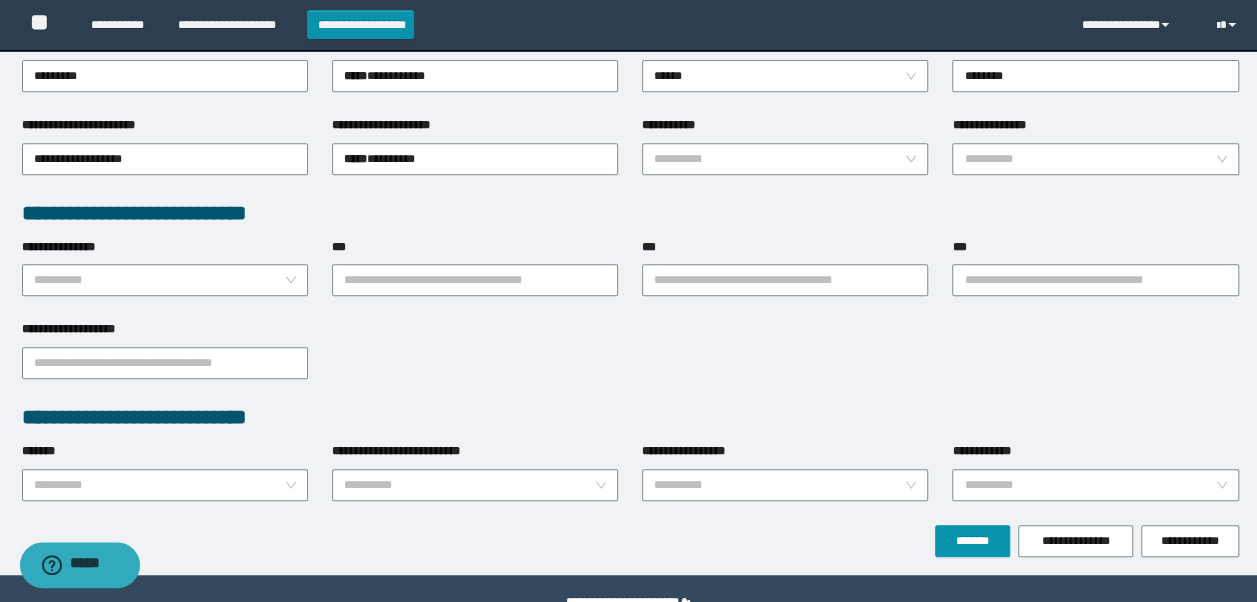 scroll, scrollTop: 438, scrollLeft: 0, axis: vertical 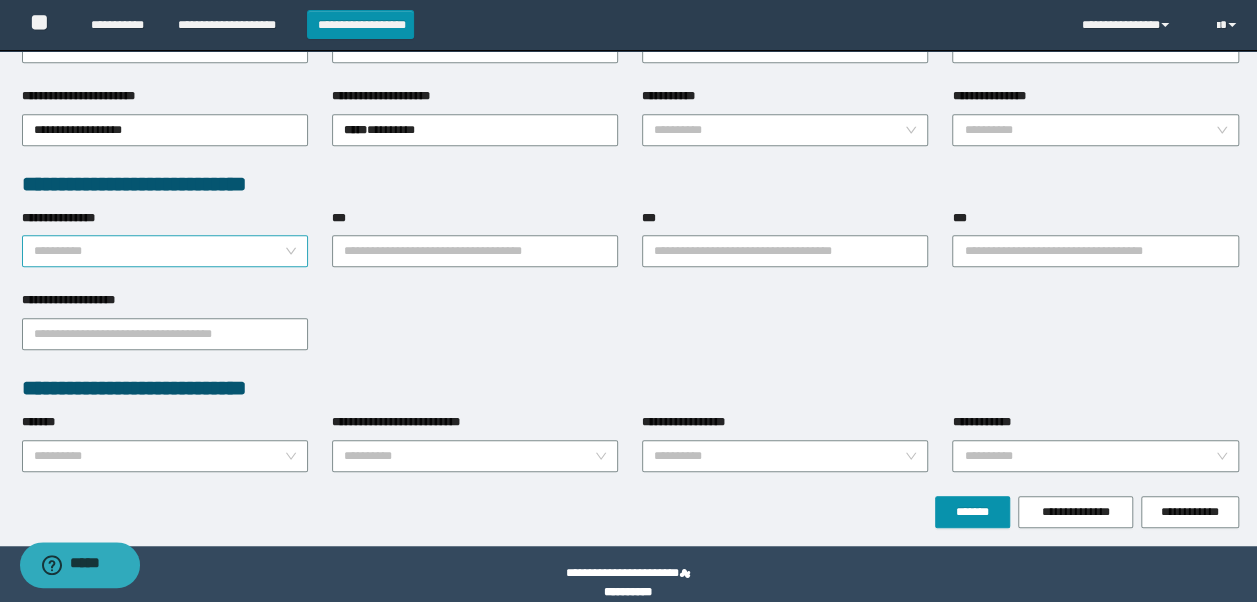 click on "**********" at bounding box center (165, 251) 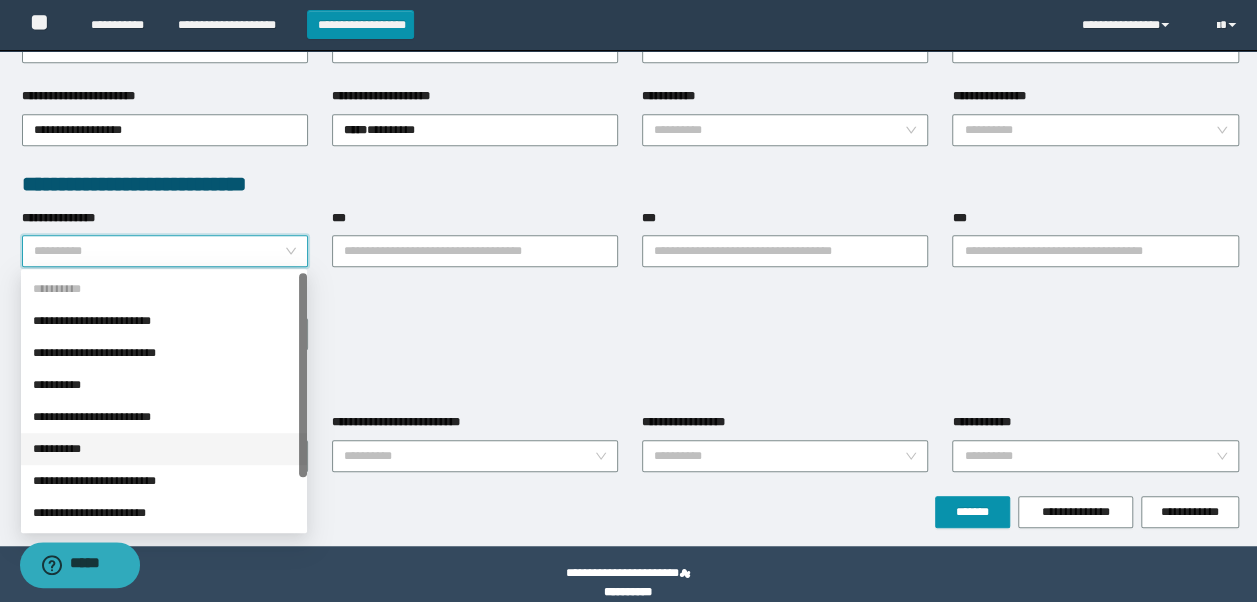 click on "**********" at bounding box center [164, 449] 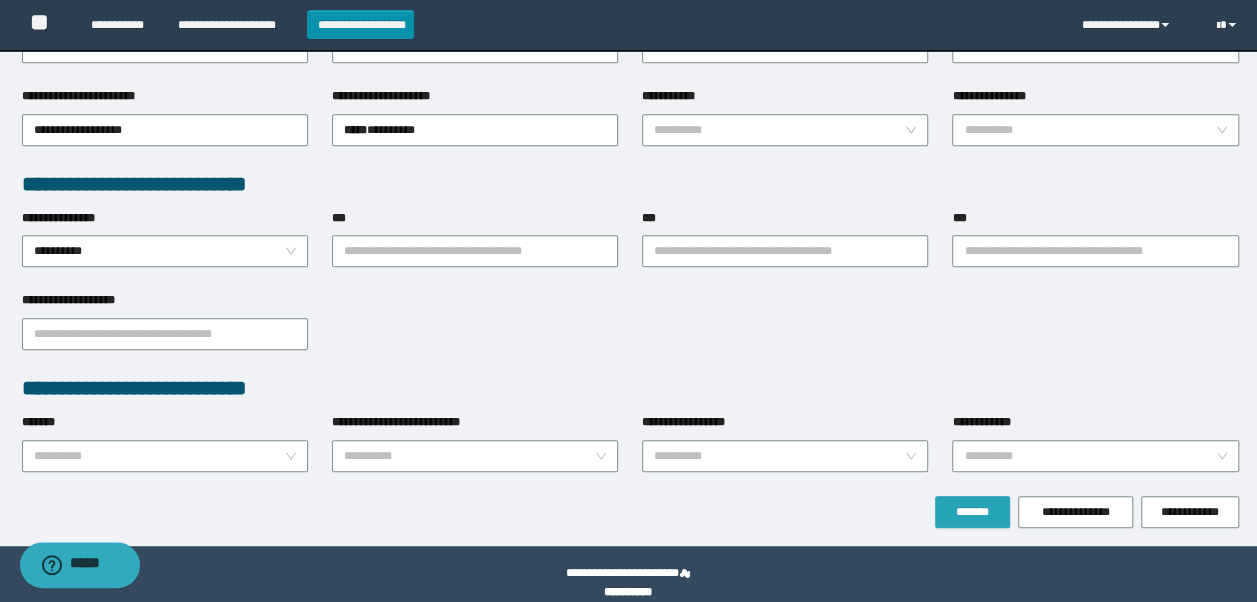 click on "*******" at bounding box center (972, 512) 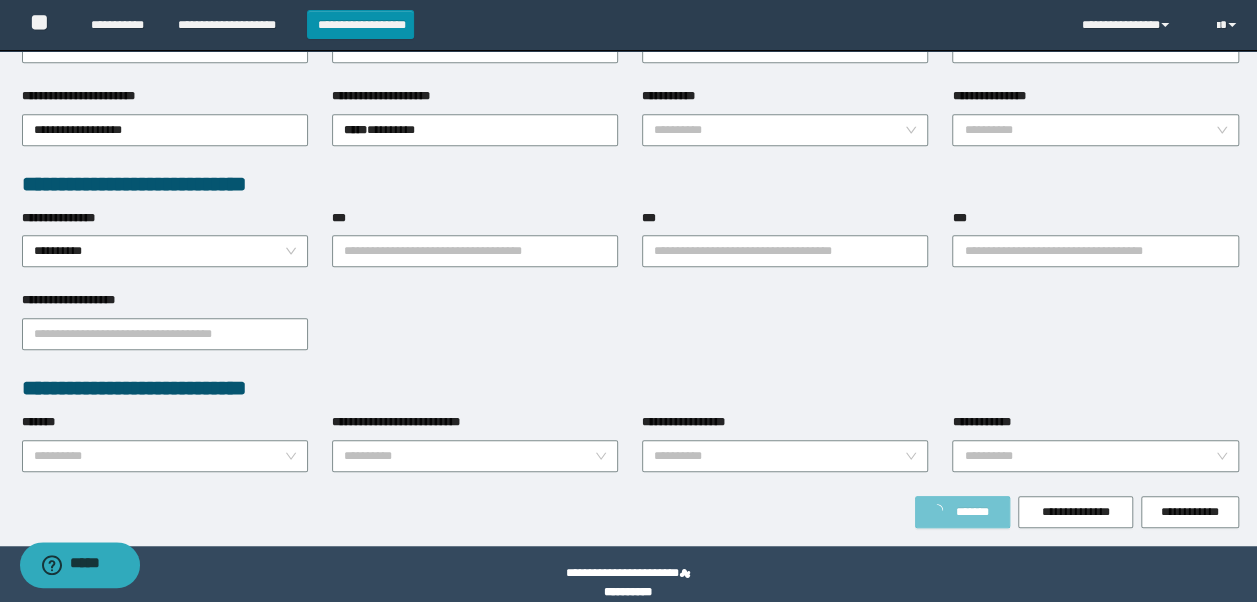 type on "**********" 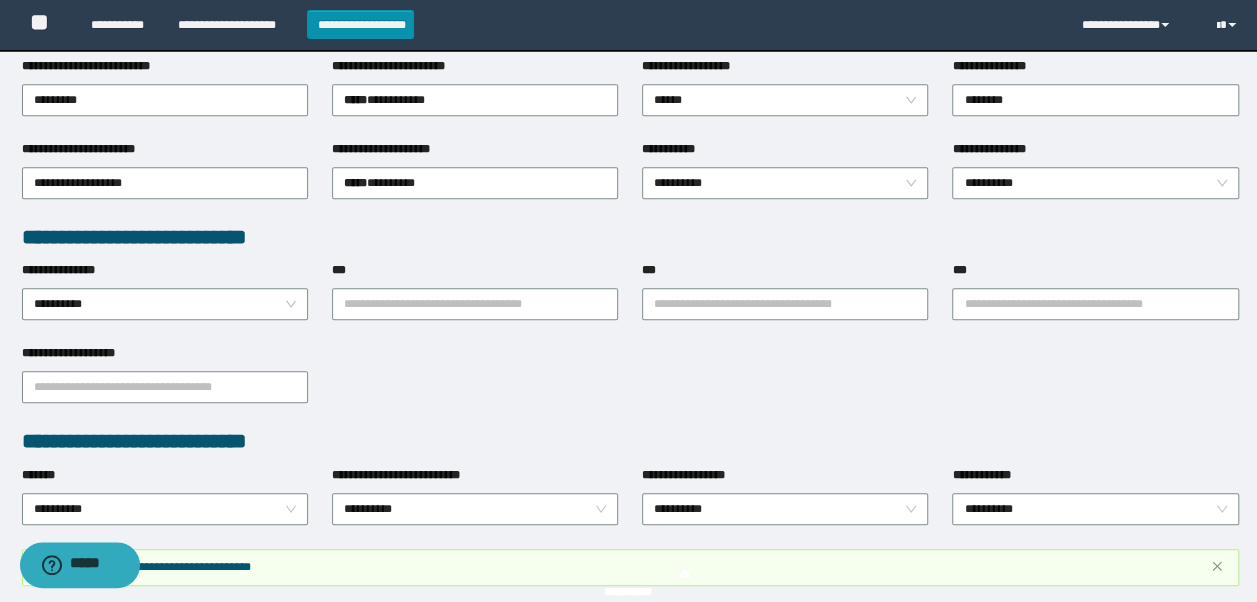 scroll, scrollTop: 490, scrollLeft: 0, axis: vertical 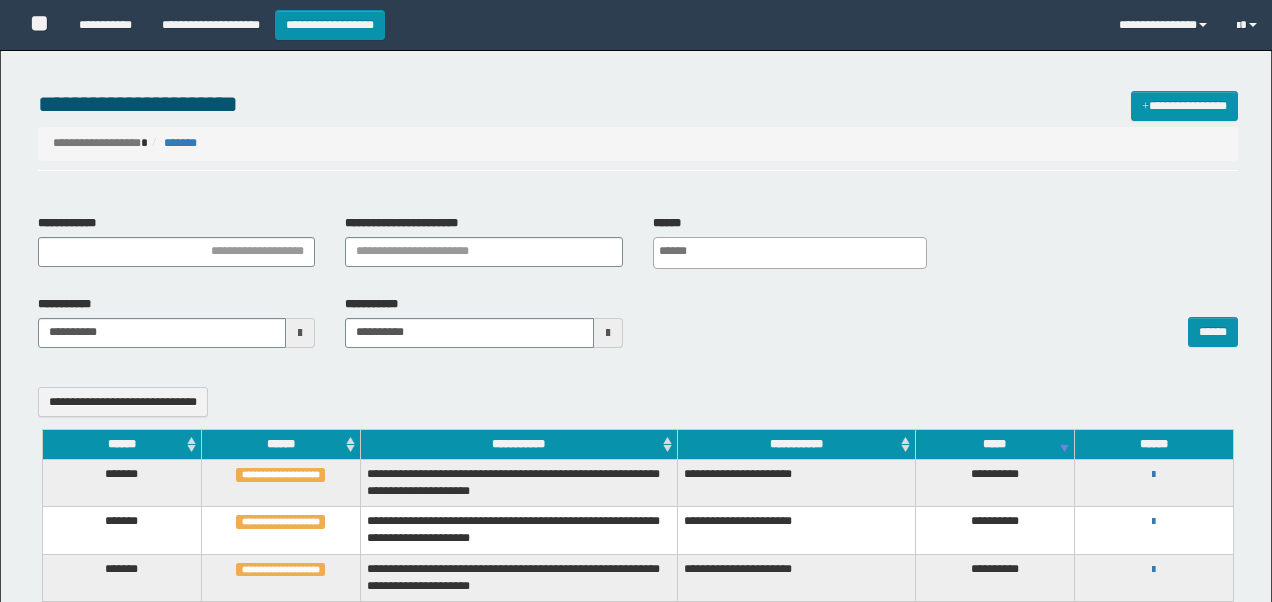 select 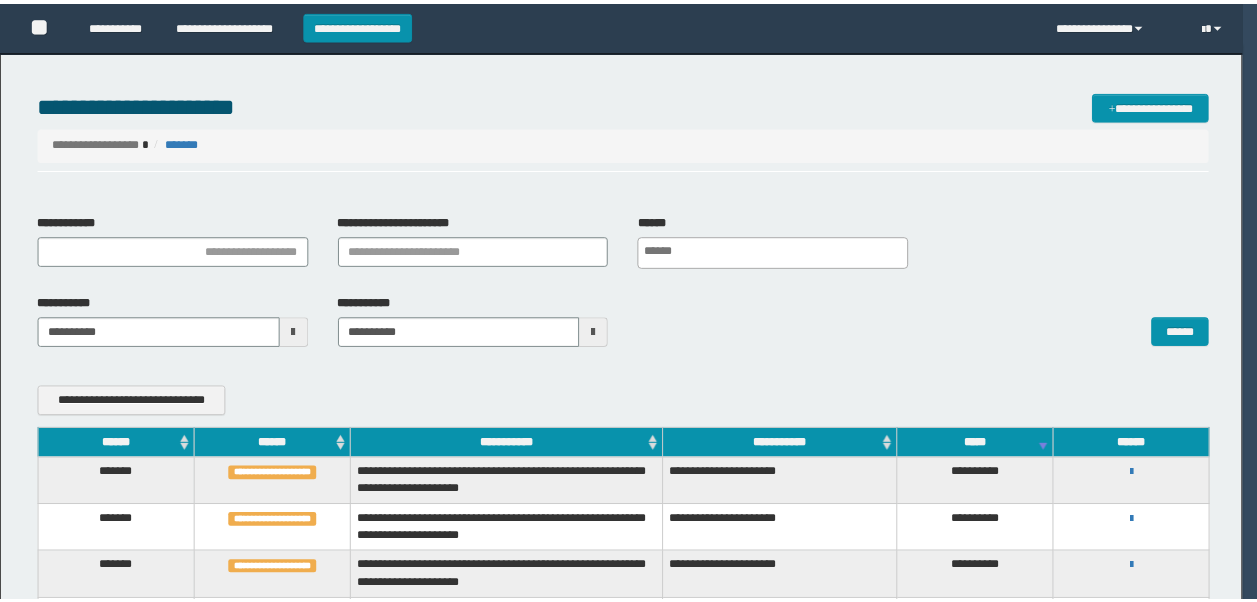 scroll, scrollTop: 0, scrollLeft: 0, axis: both 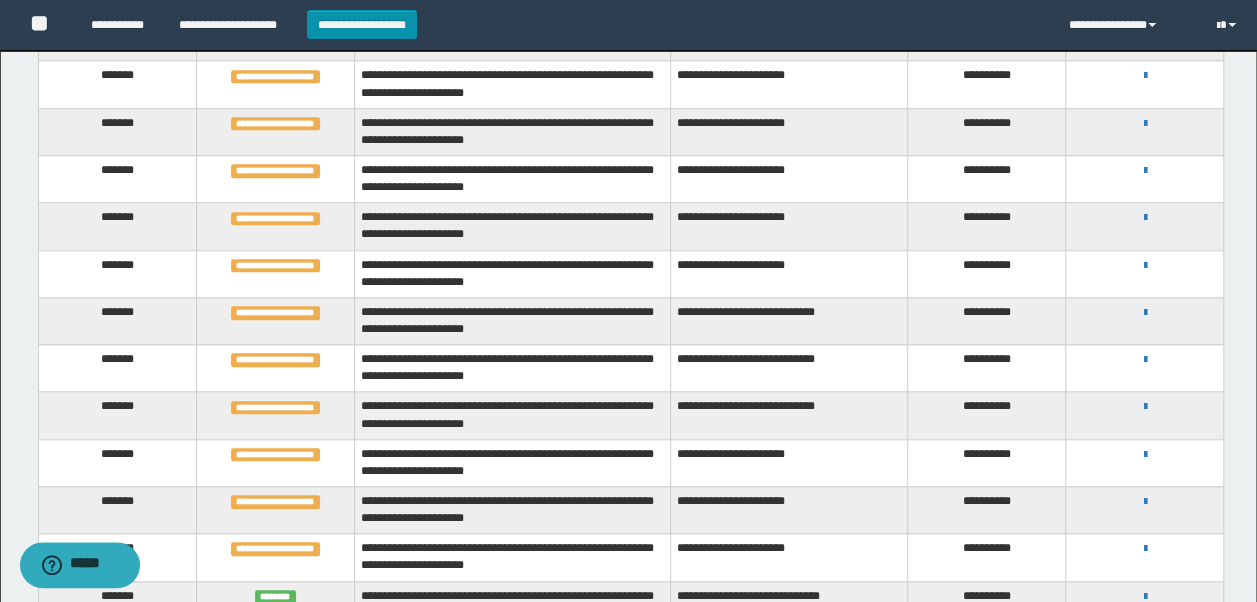 click on "**********" at bounding box center (1144, 312) 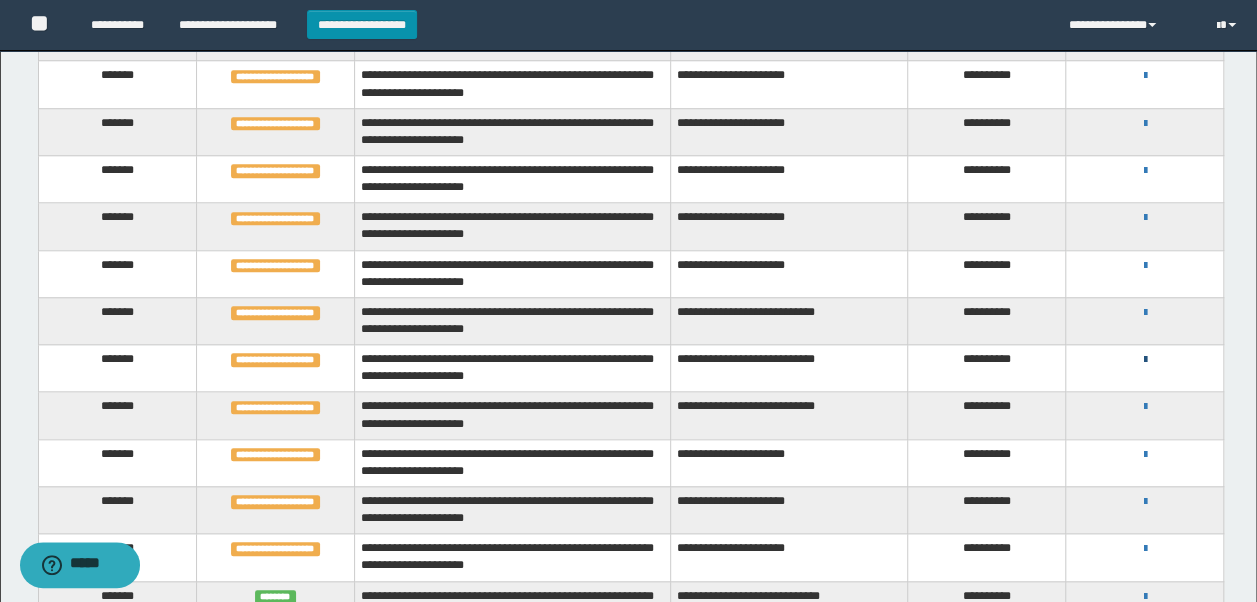 click at bounding box center [1144, 360] 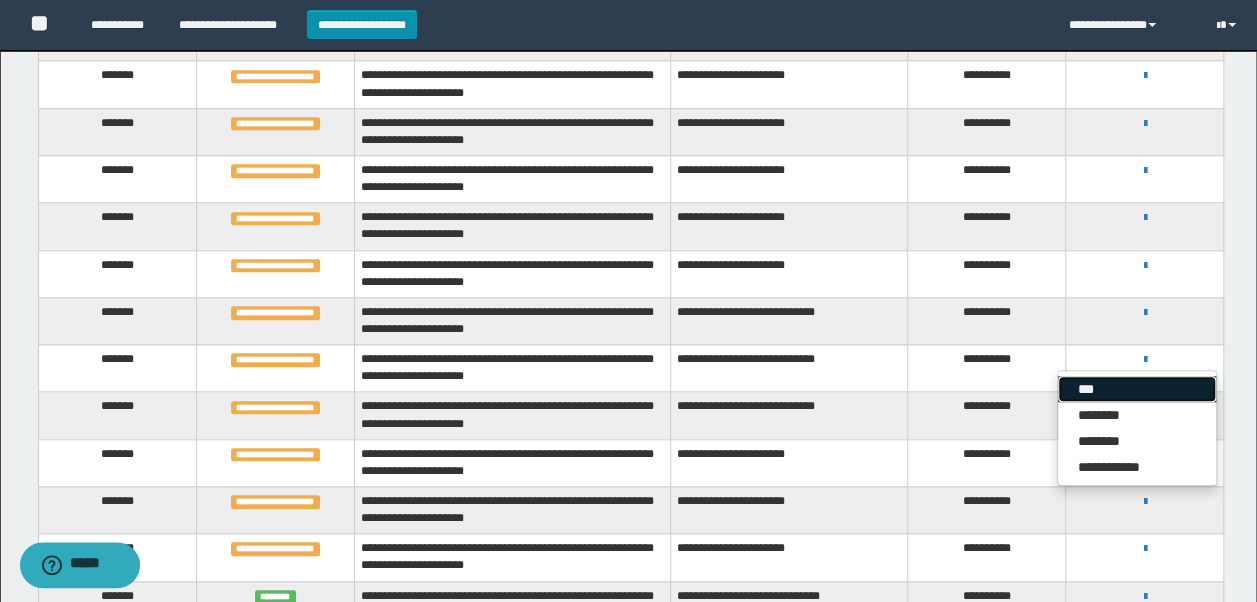 click on "***" at bounding box center [1137, 389] 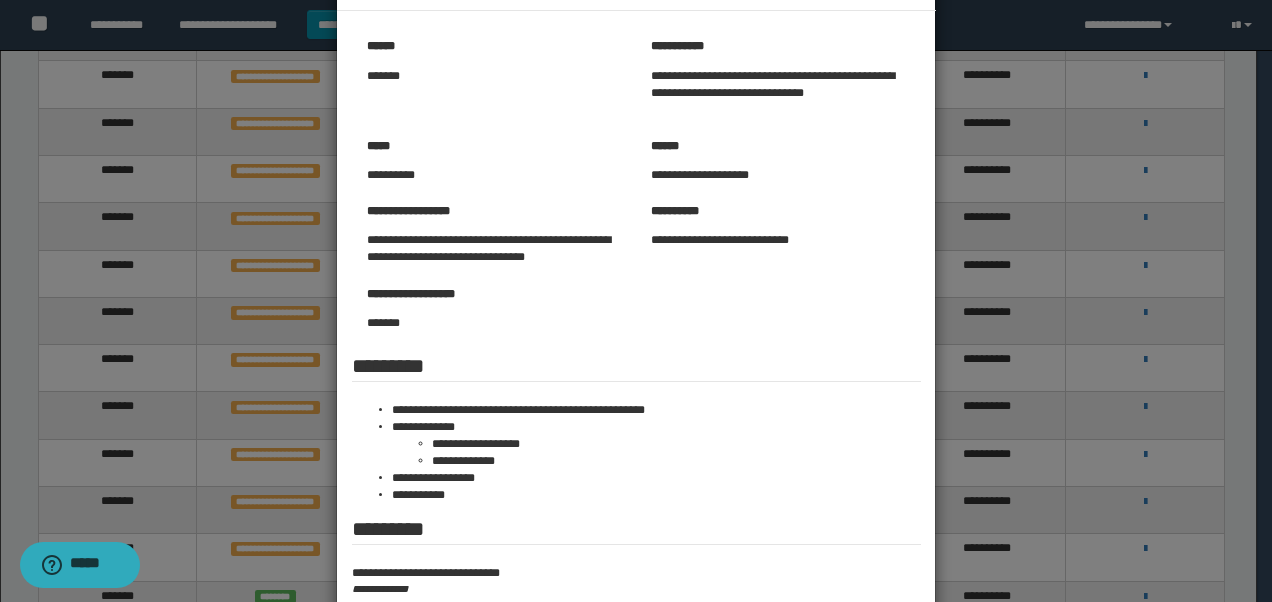 scroll, scrollTop: 81, scrollLeft: 0, axis: vertical 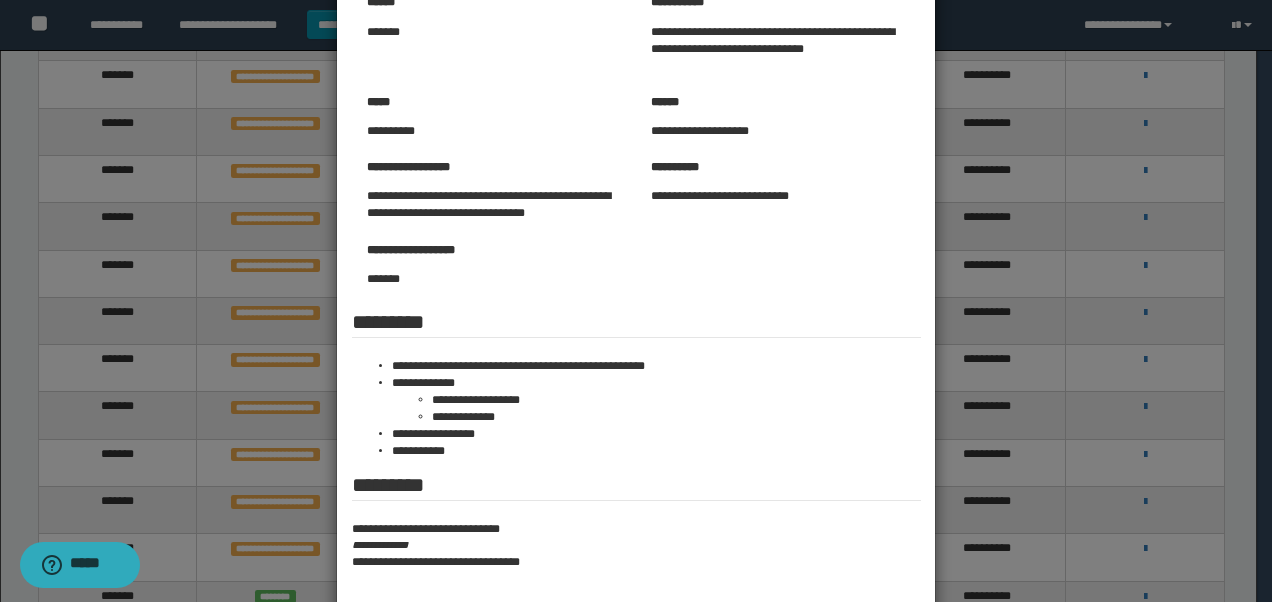 click at bounding box center (636, 296) 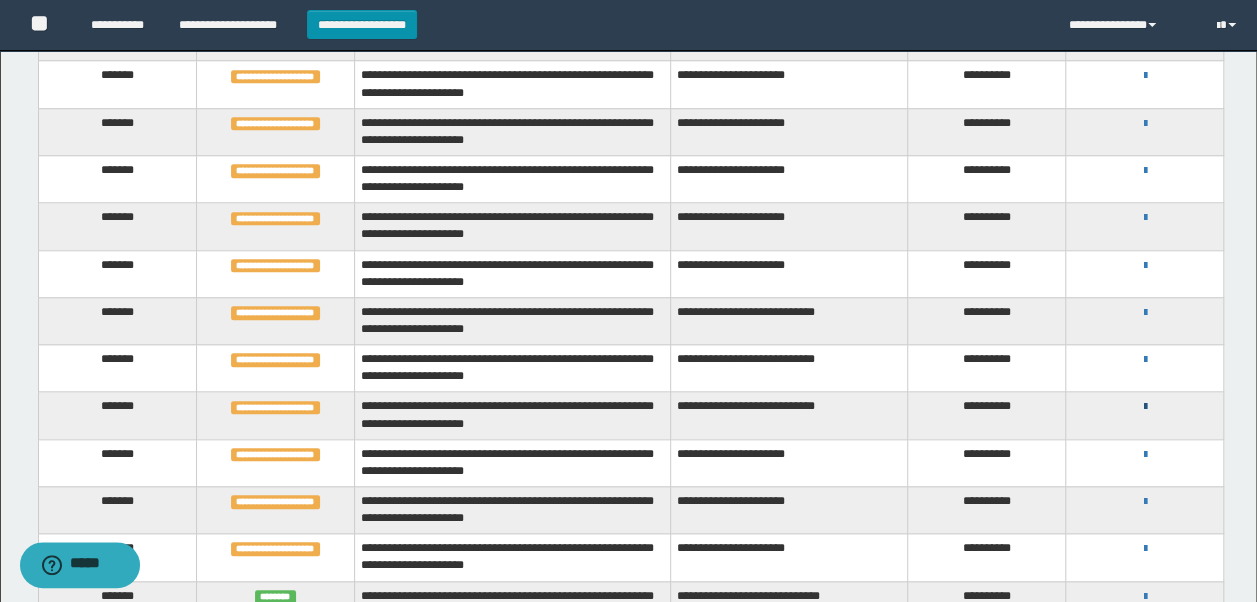 click at bounding box center [1144, 407] 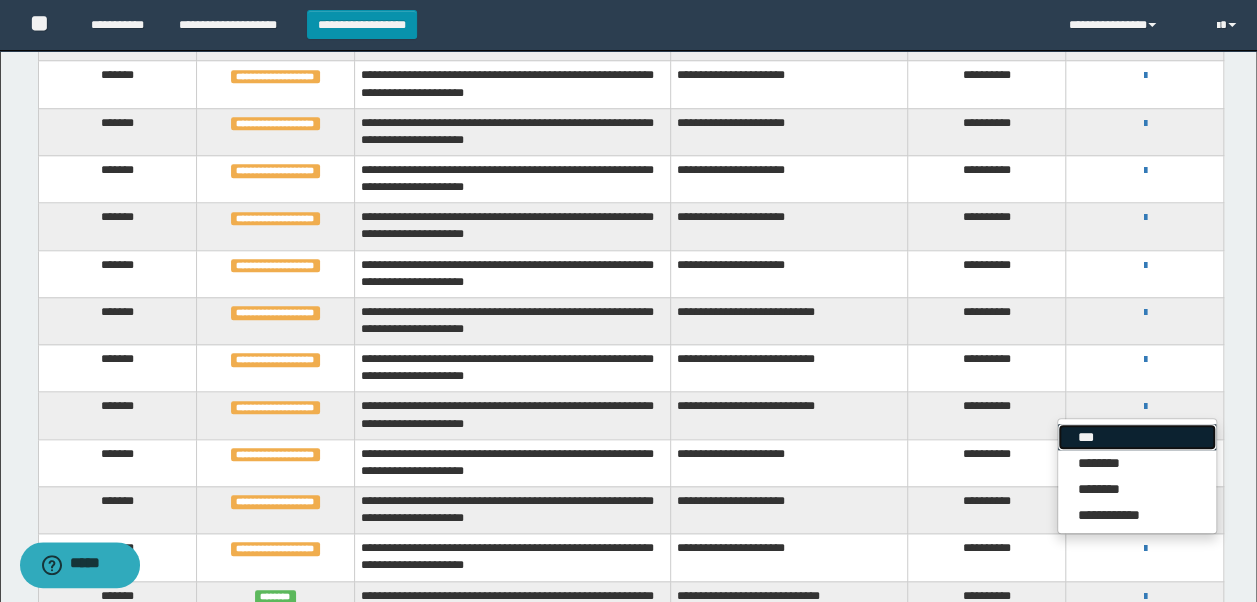 click on "***" at bounding box center (1137, 437) 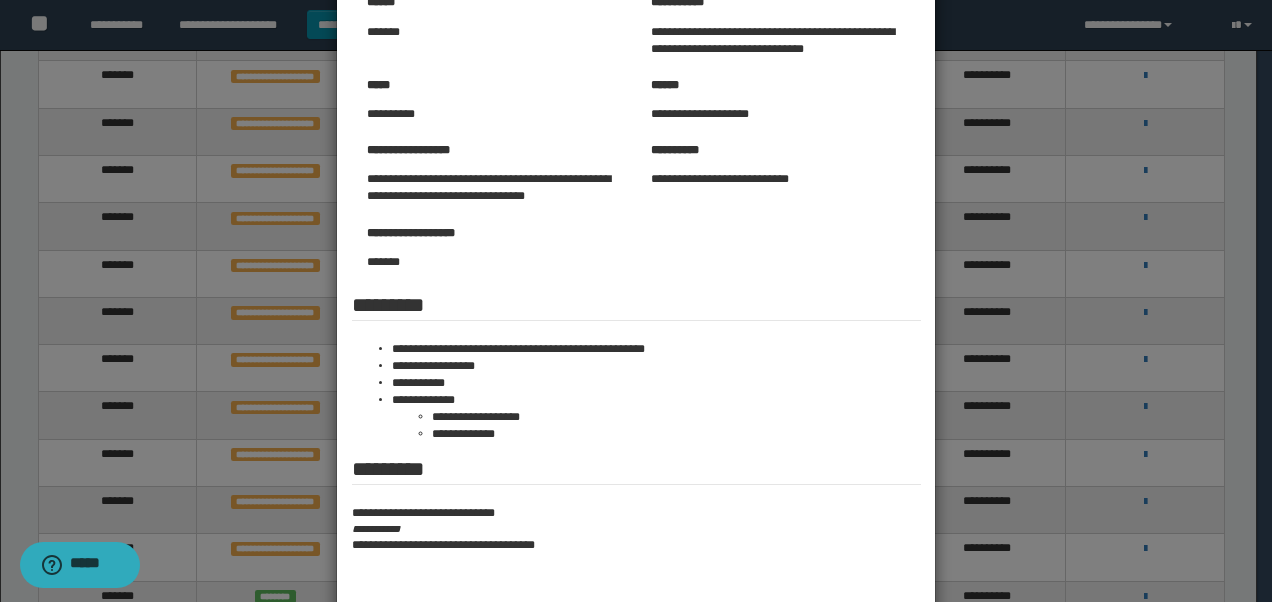 scroll, scrollTop: 0, scrollLeft: 0, axis: both 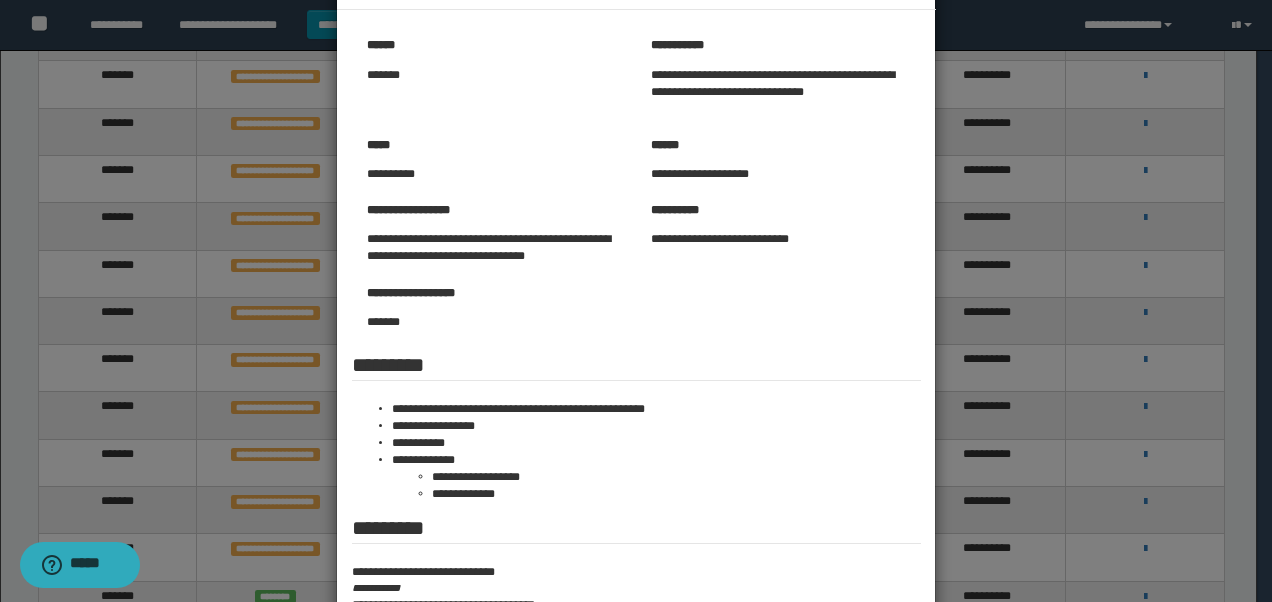 click at bounding box center (636, 339) 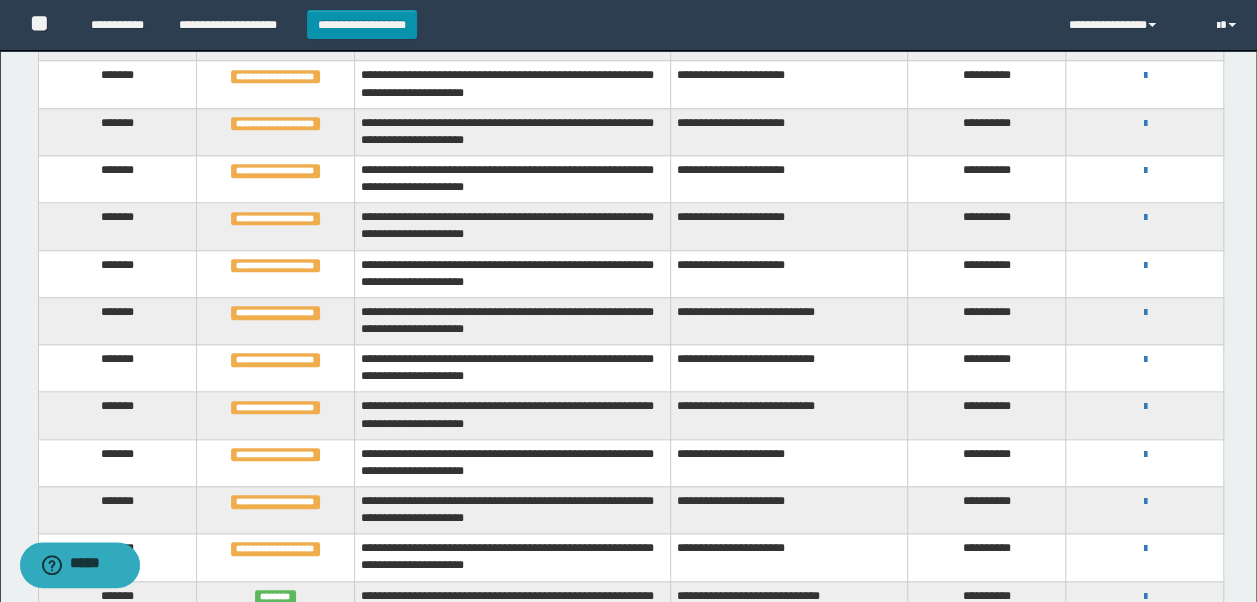 click on "**********" at bounding box center [1144, 312] 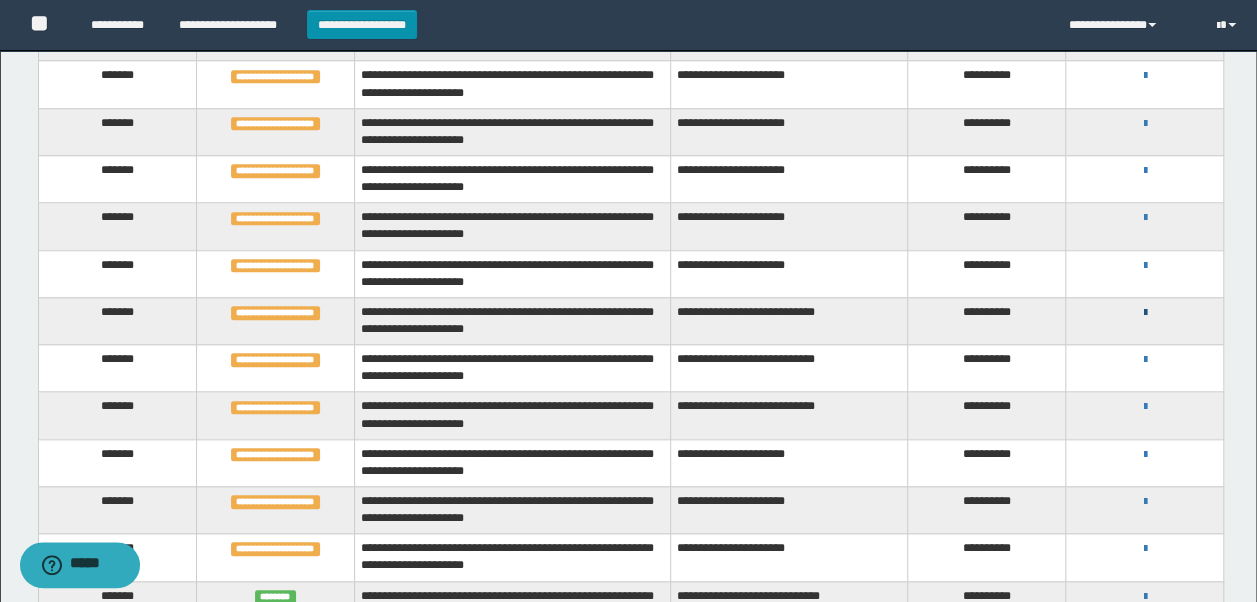 click at bounding box center [1144, 313] 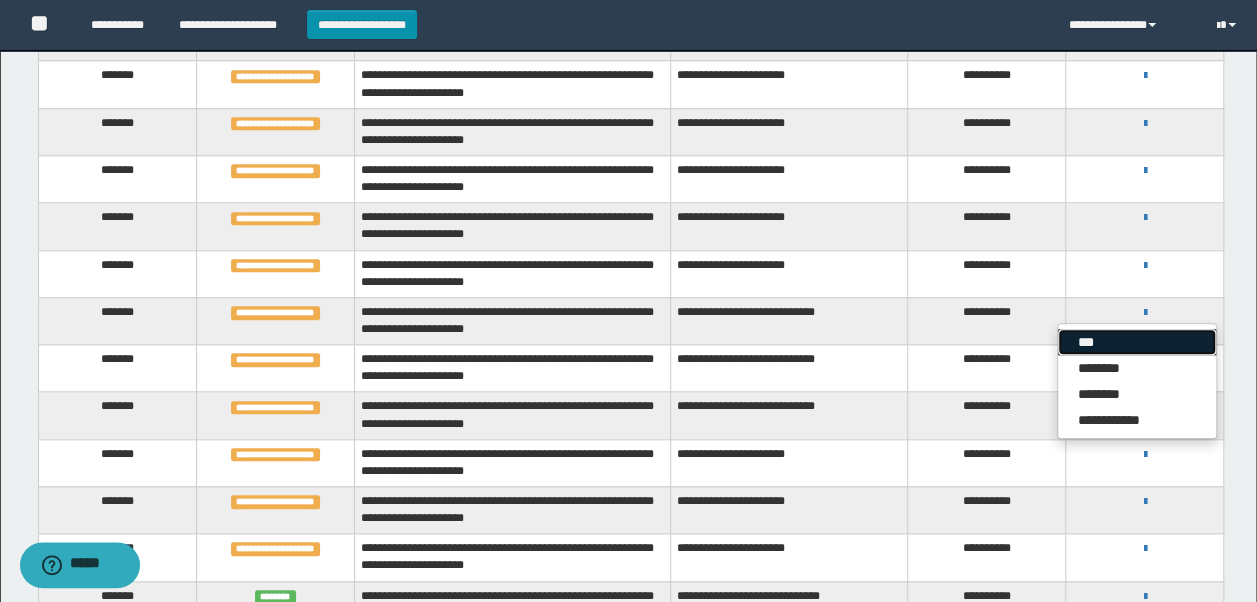 click on "***" at bounding box center [1137, 342] 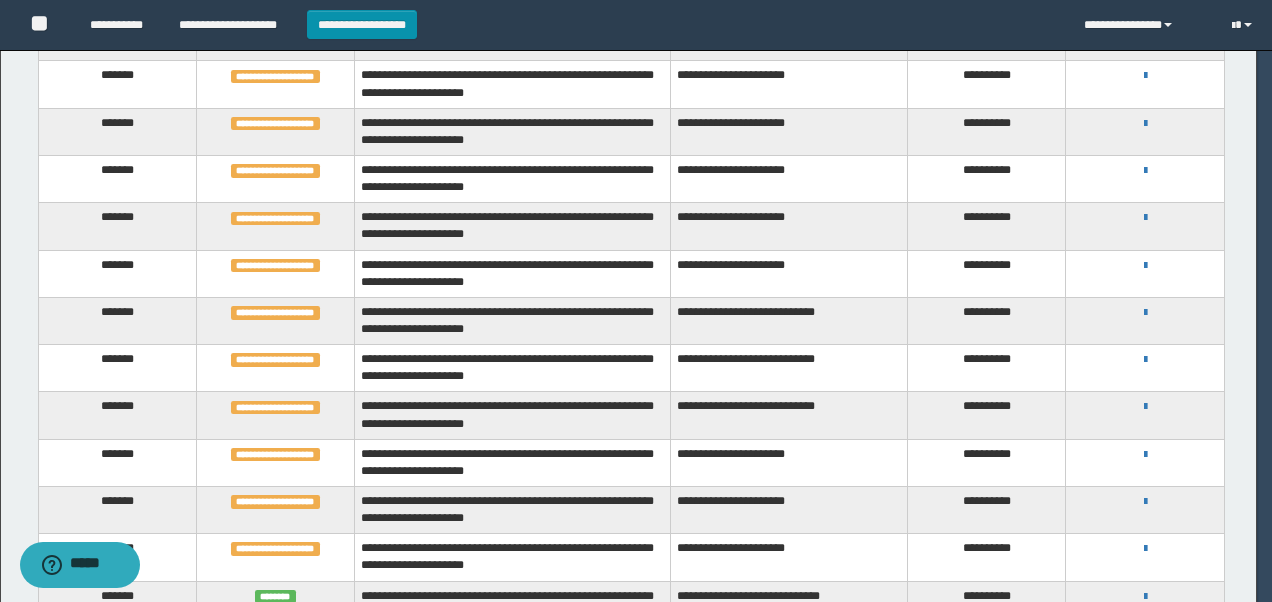 scroll, scrollTop: 0, scrollLeft: 0, axis: both 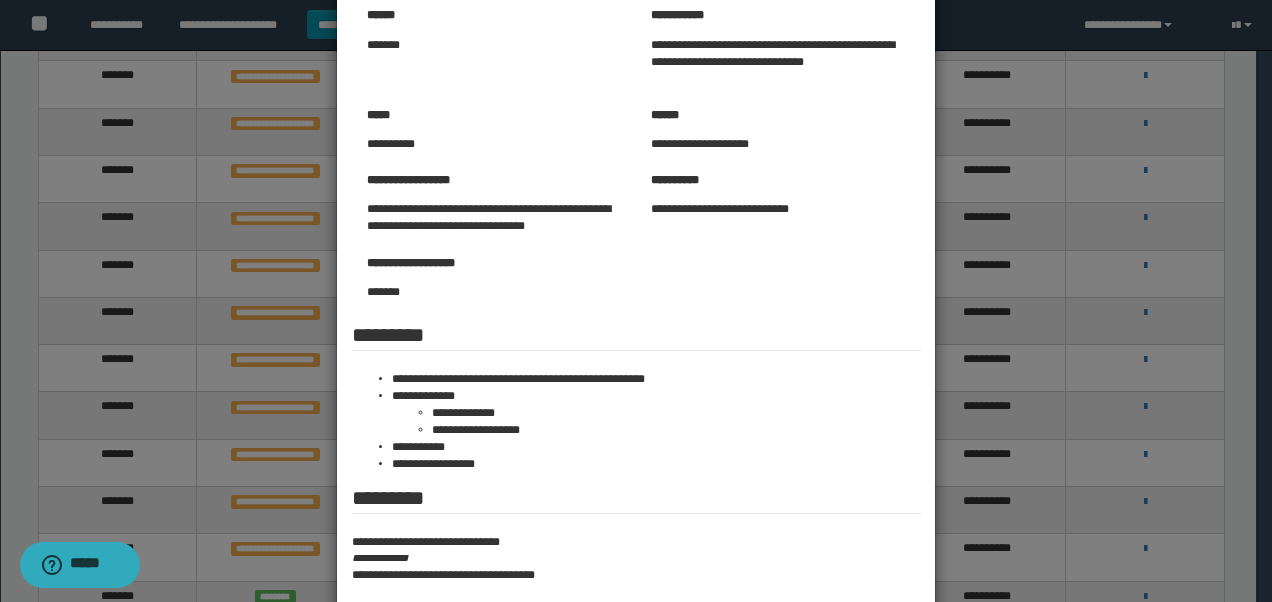 click at bounding box center (636, 309) 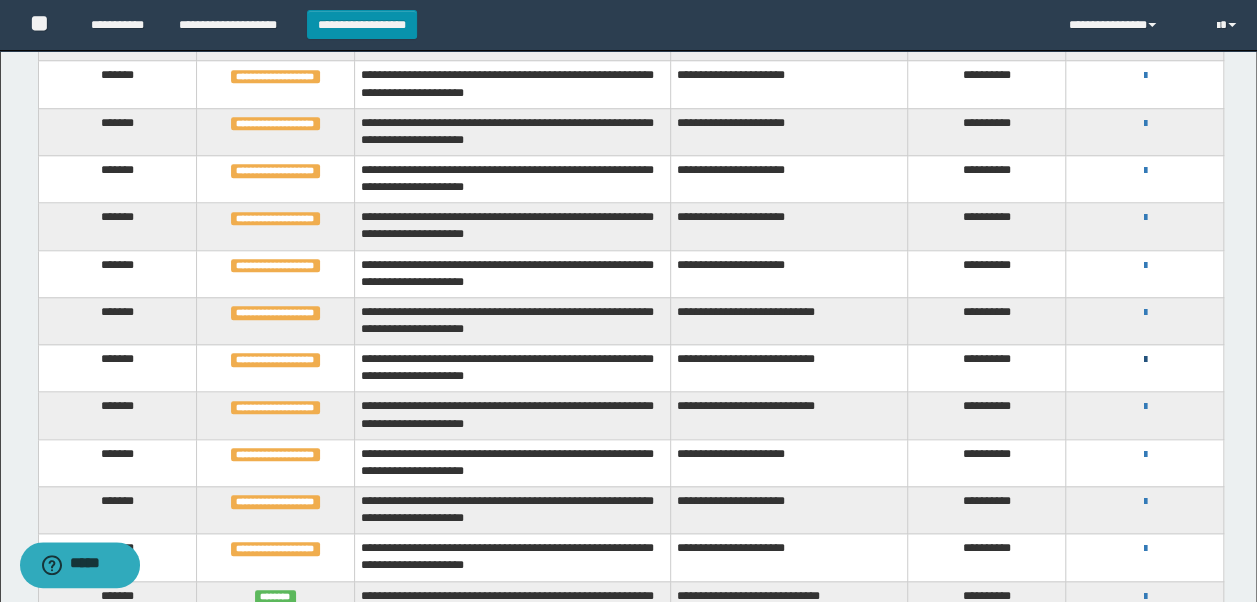click at bounding box center (1144, 360) 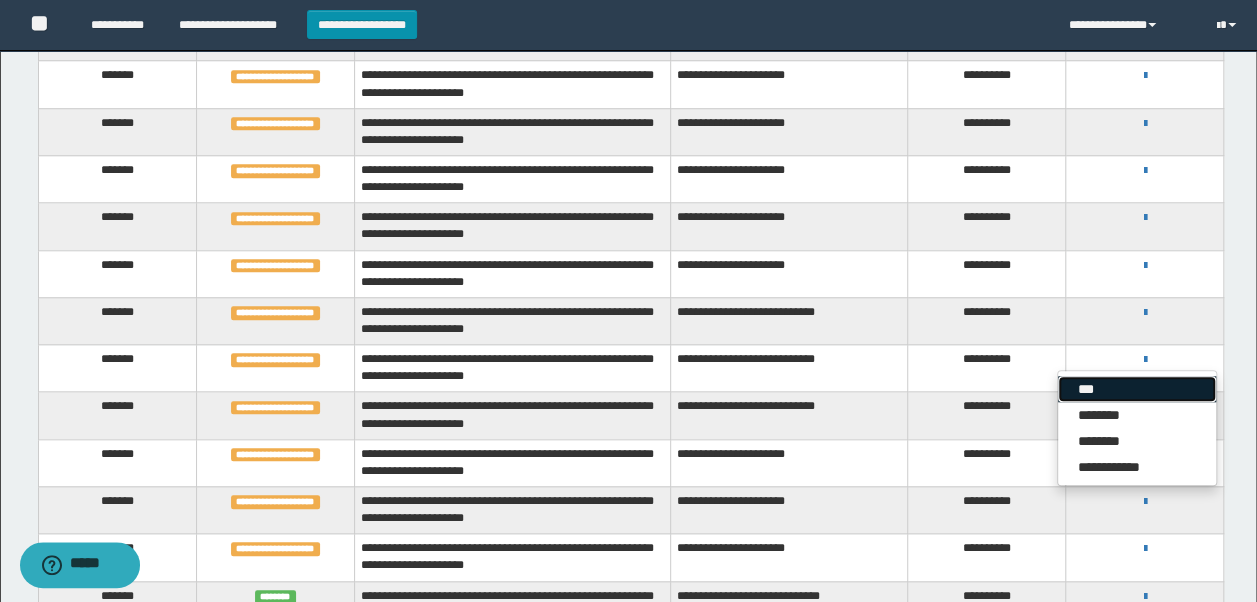 click on "***" at bounding box center (1137, 389) 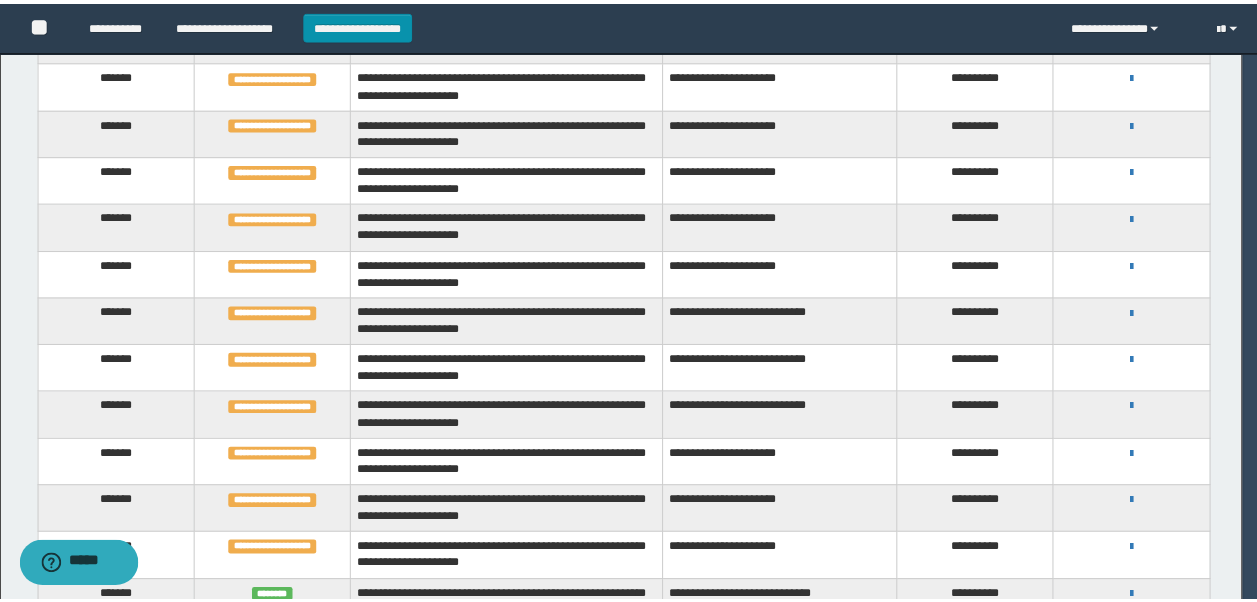 scroll, scrollTop: 0, scrollLeft: 0, axis: both 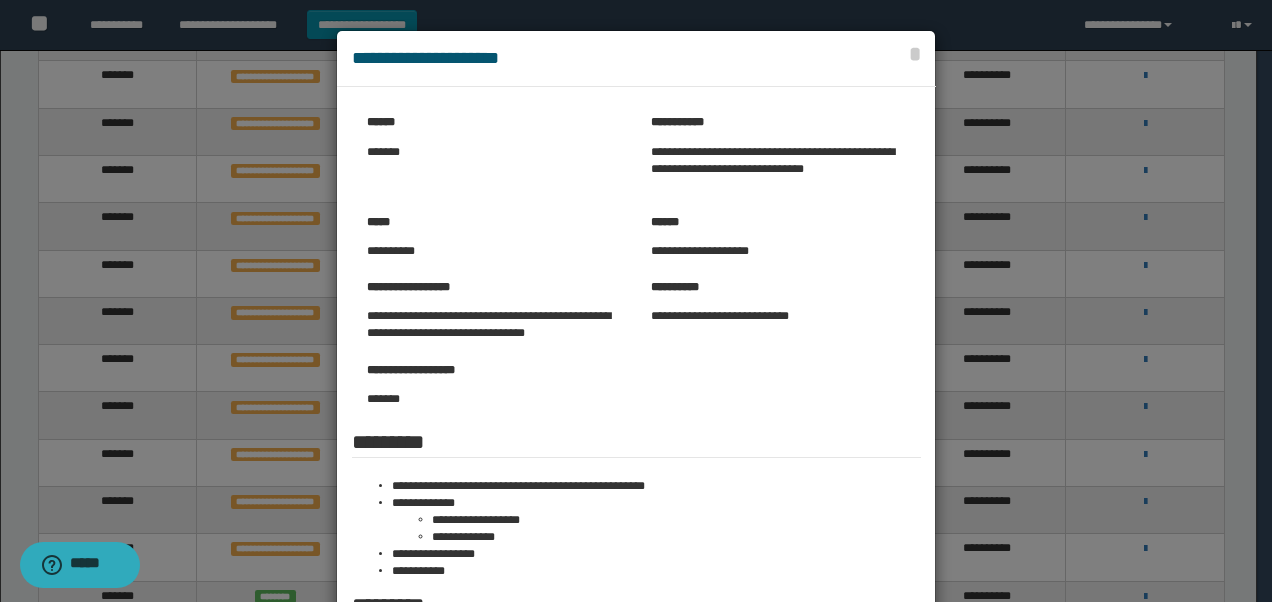 click at bounding box center (636, 416) 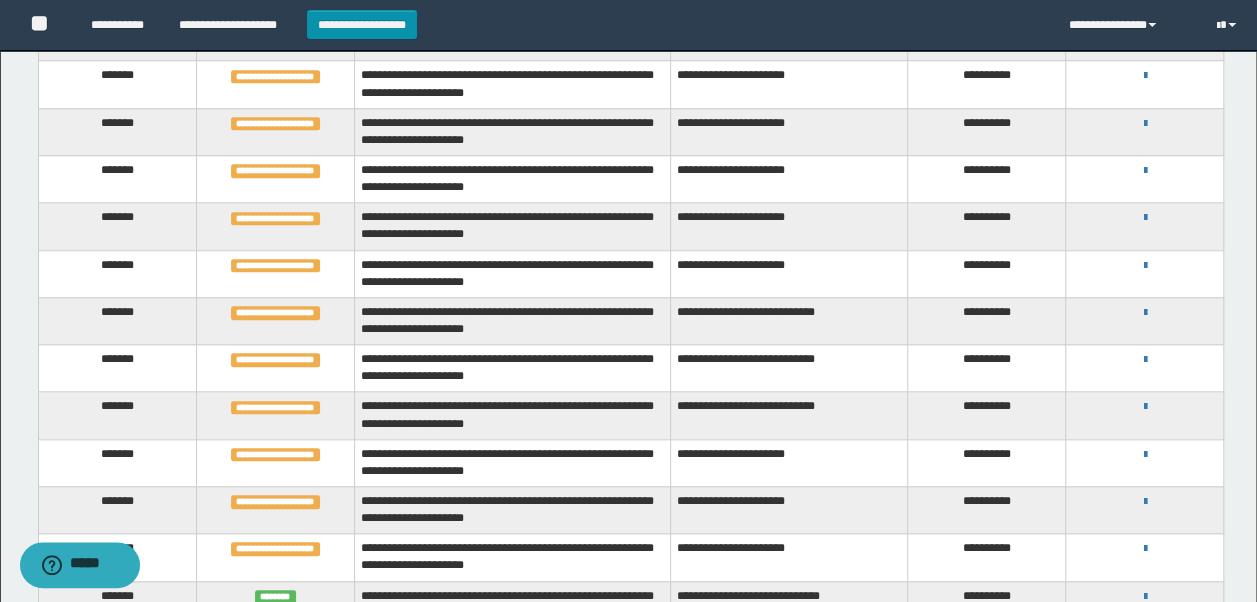 click on "**********" at bounding box center [512, 415] 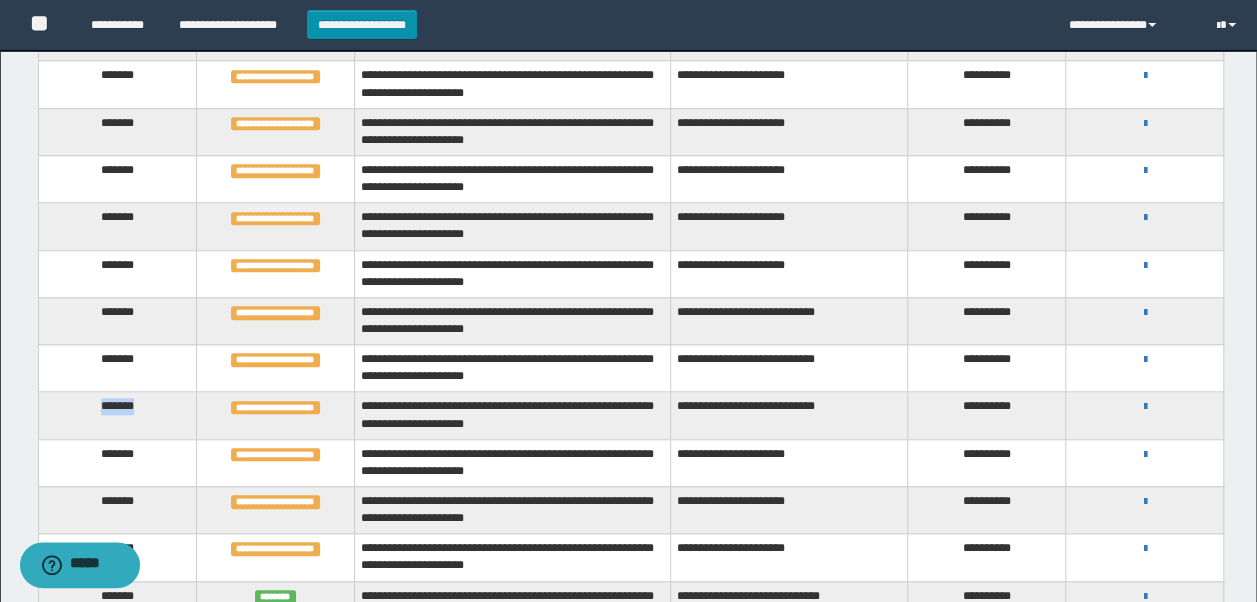 drag, startPoint x: 142, startPoint y: 398, endPoint x: 53, endPoint y: 398, distance: 89 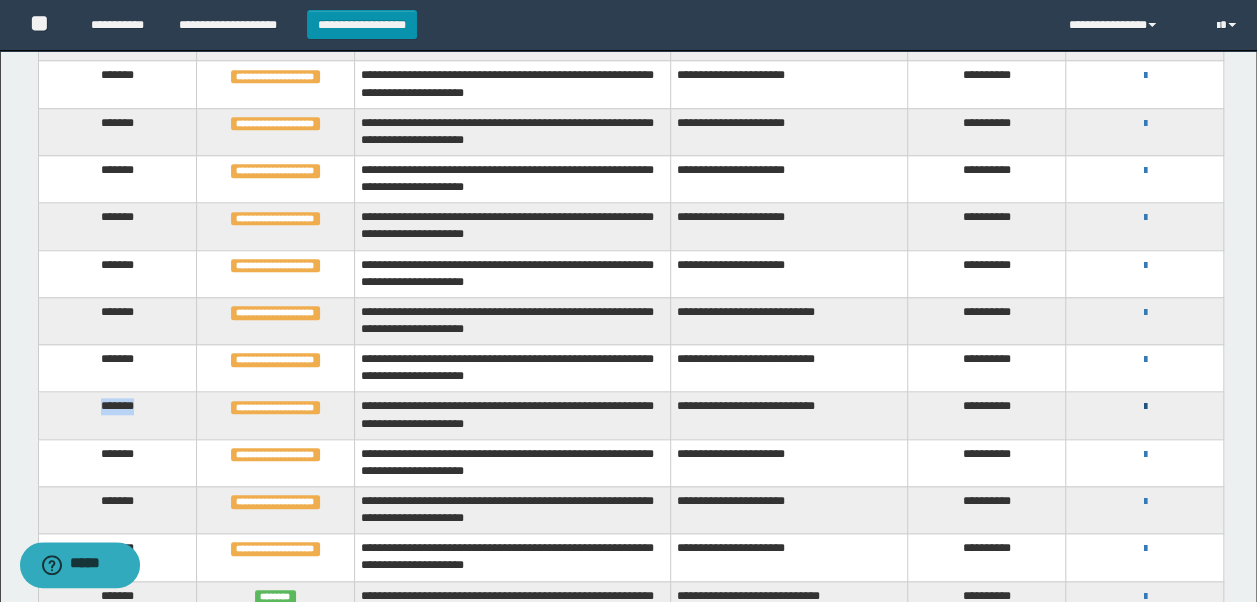 click at bounding box center (1144, 407) 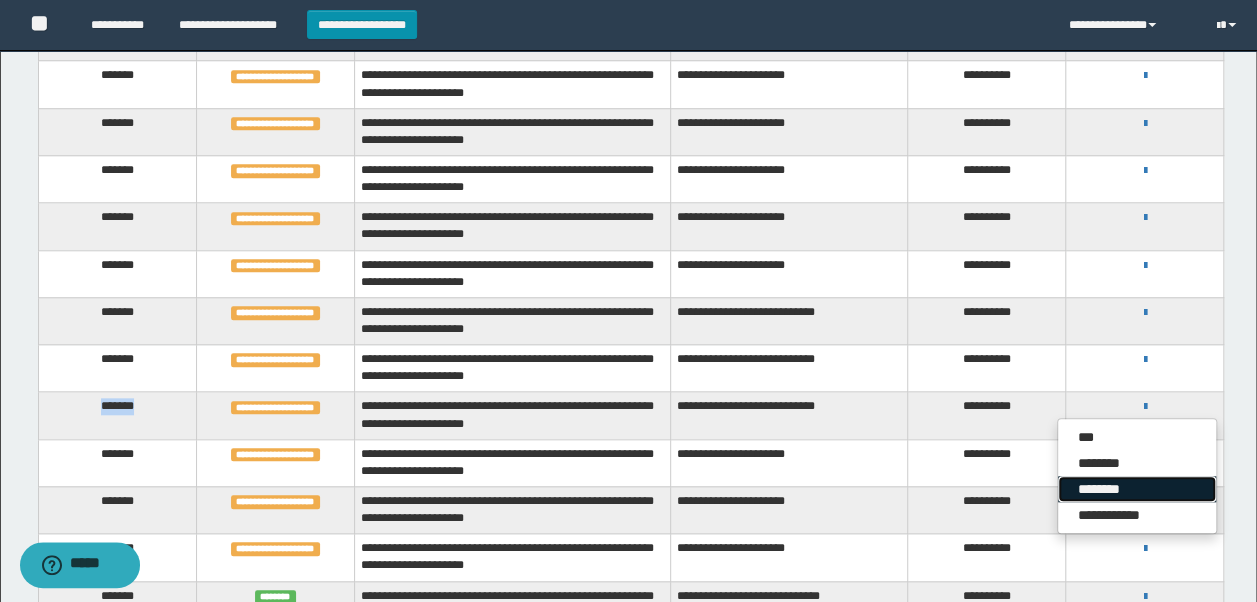 click on "********" at bounding box center [1137, 489] 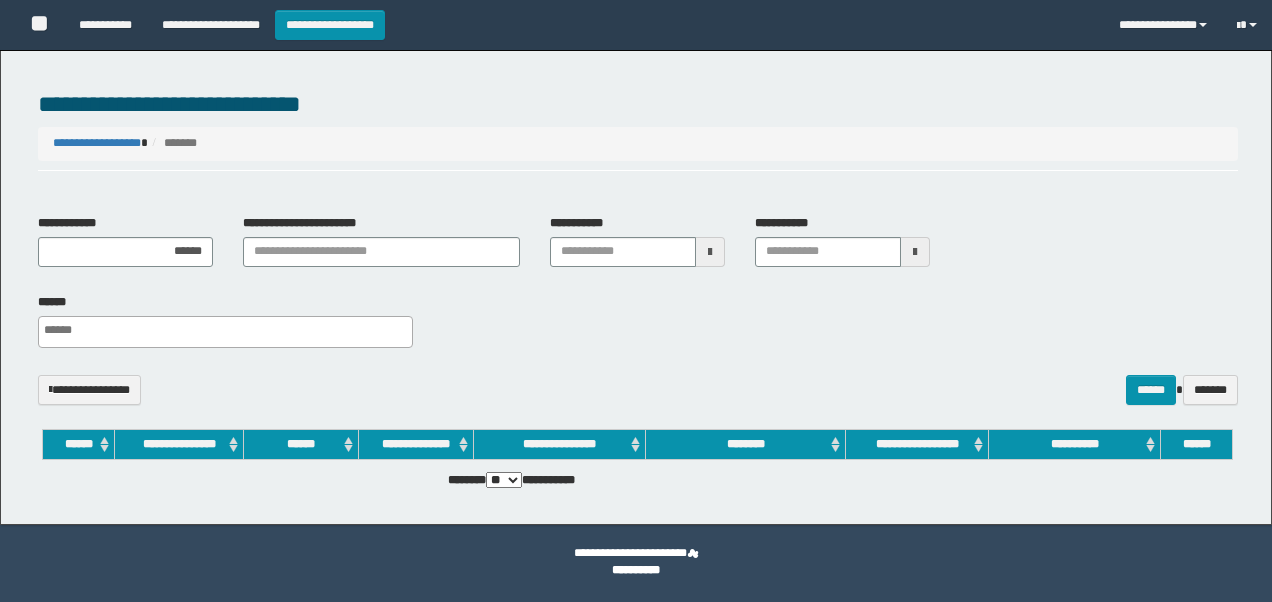 select 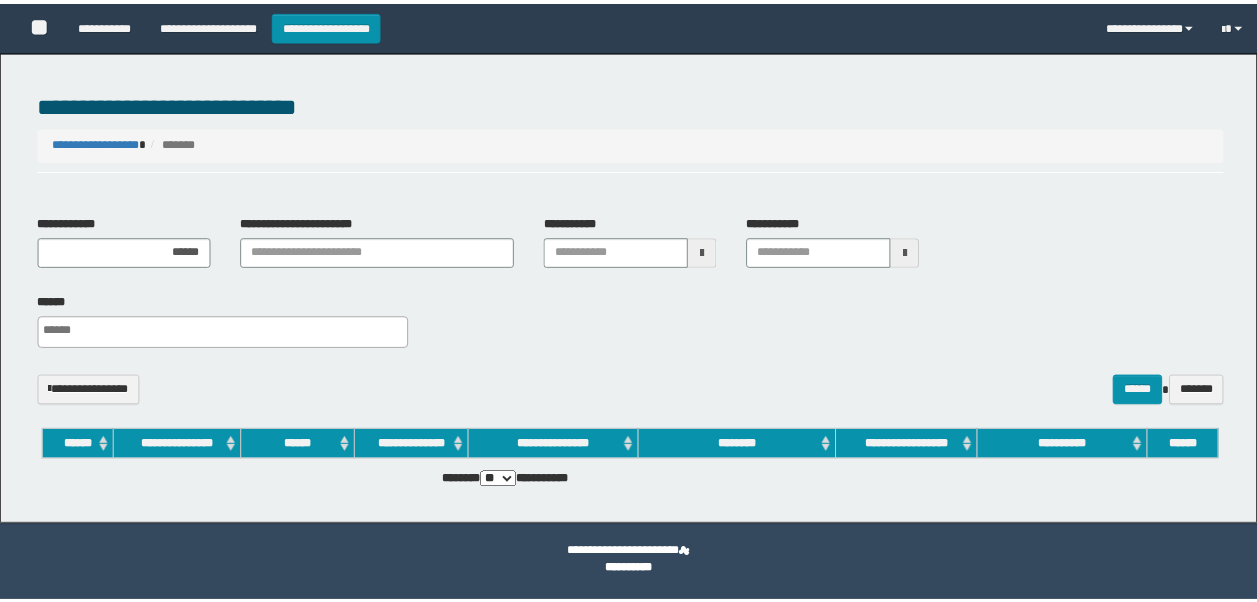 scroll, scrollTop: 0, scrollLeft: 0, axis: both 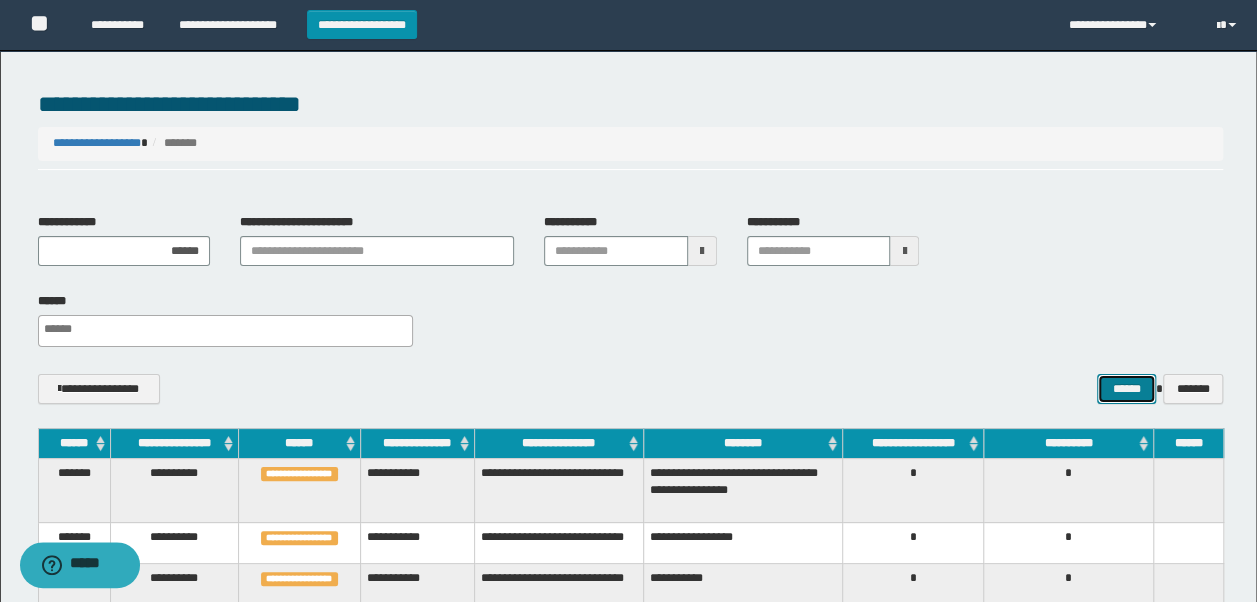click on "******" at bounding box center (1126, 388) 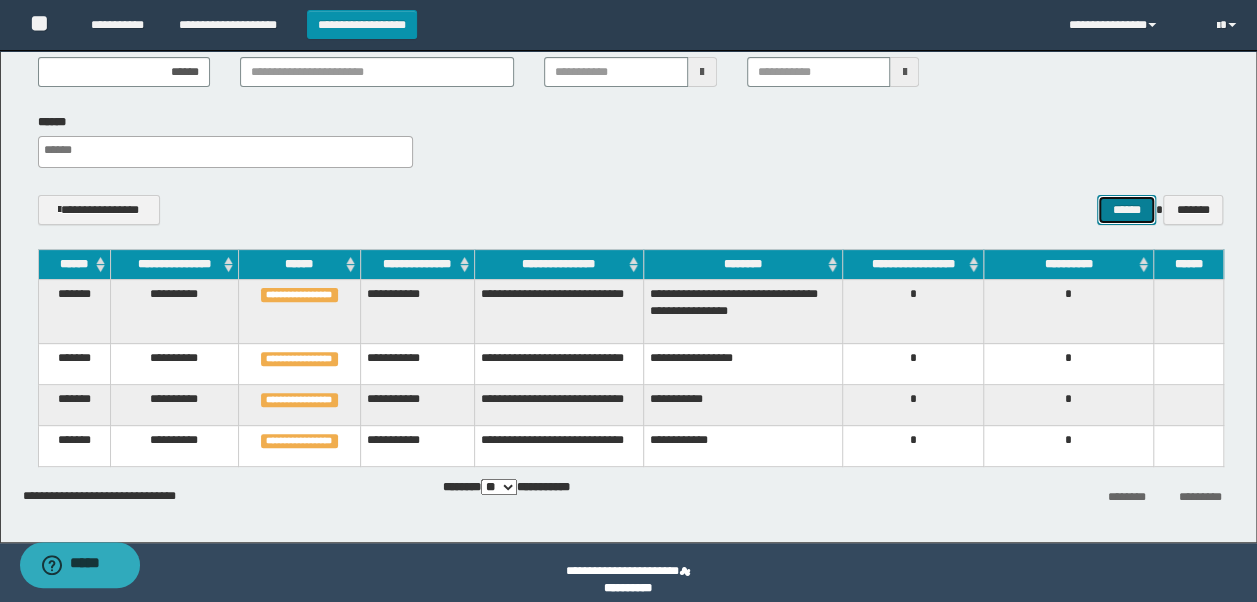 scroll, scrollTop: 194, scrollLeft: 0, axis: vertical 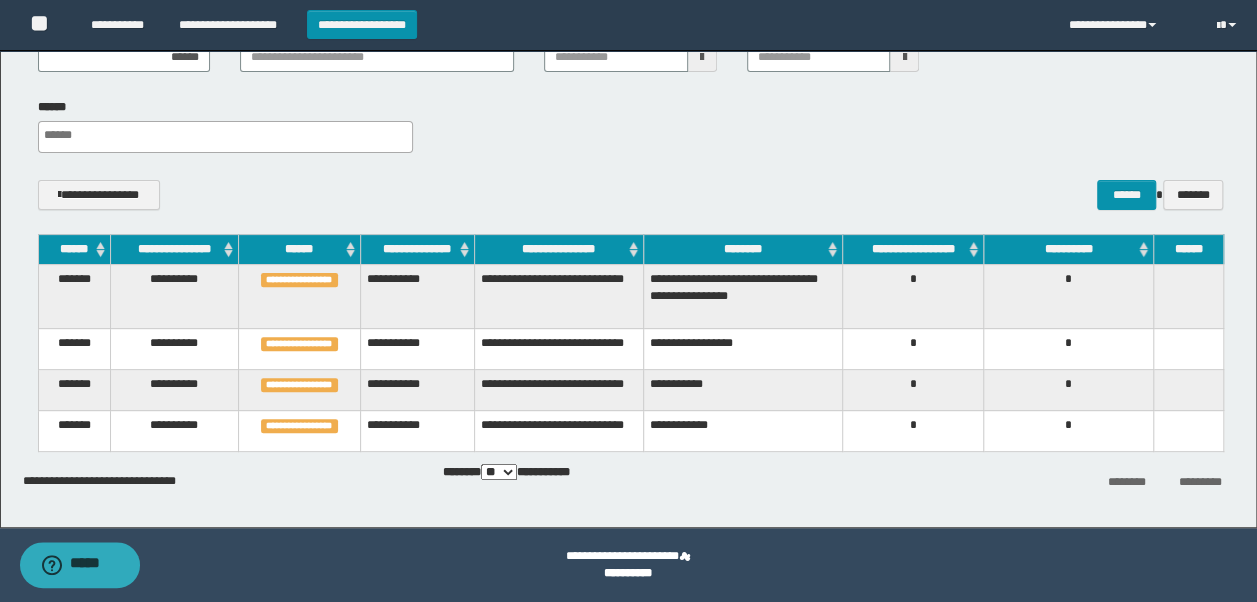 click on "********" at bounding box center (743, 249) 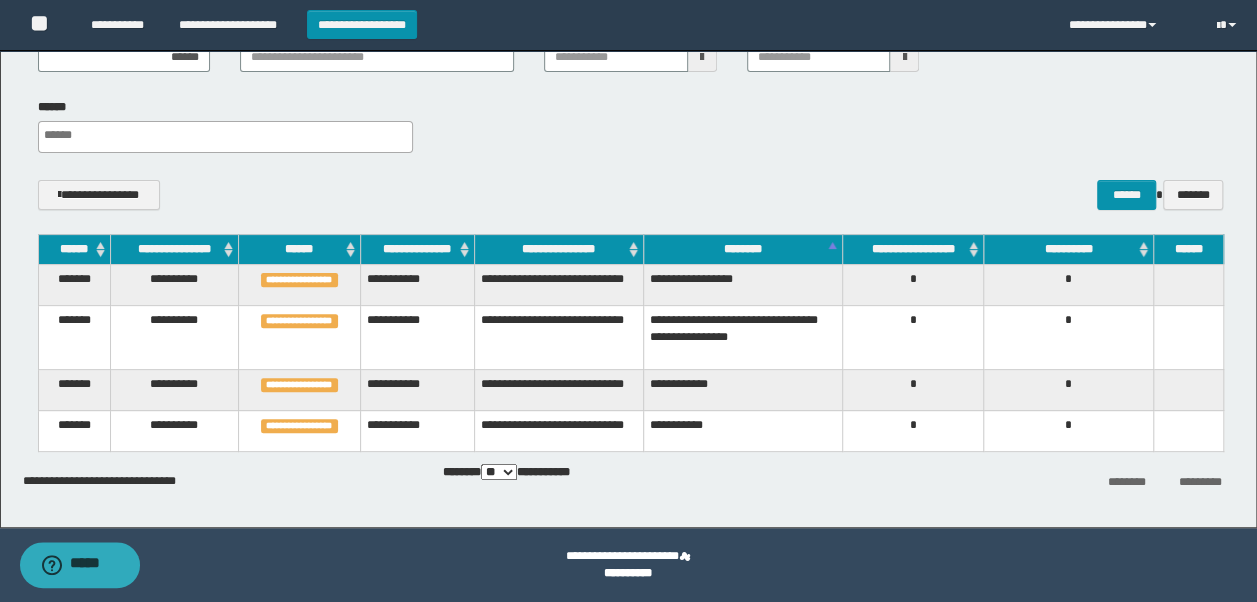 click on "**********" at bounding box center [743, 337] 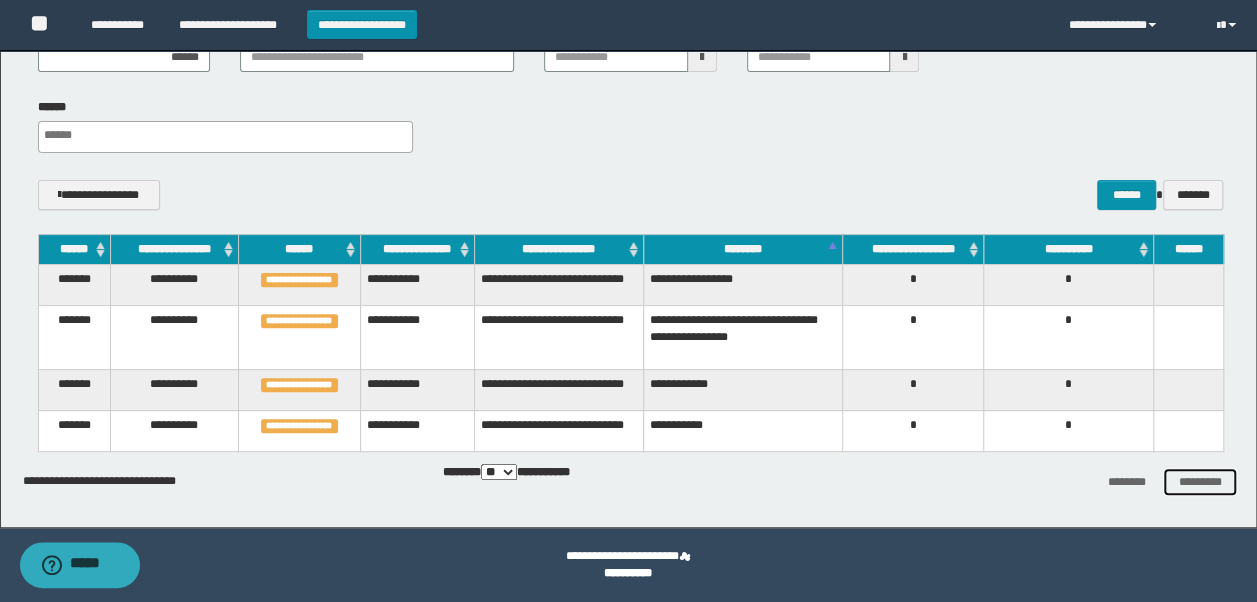click on "*********" at bounding box center [1199, 482] 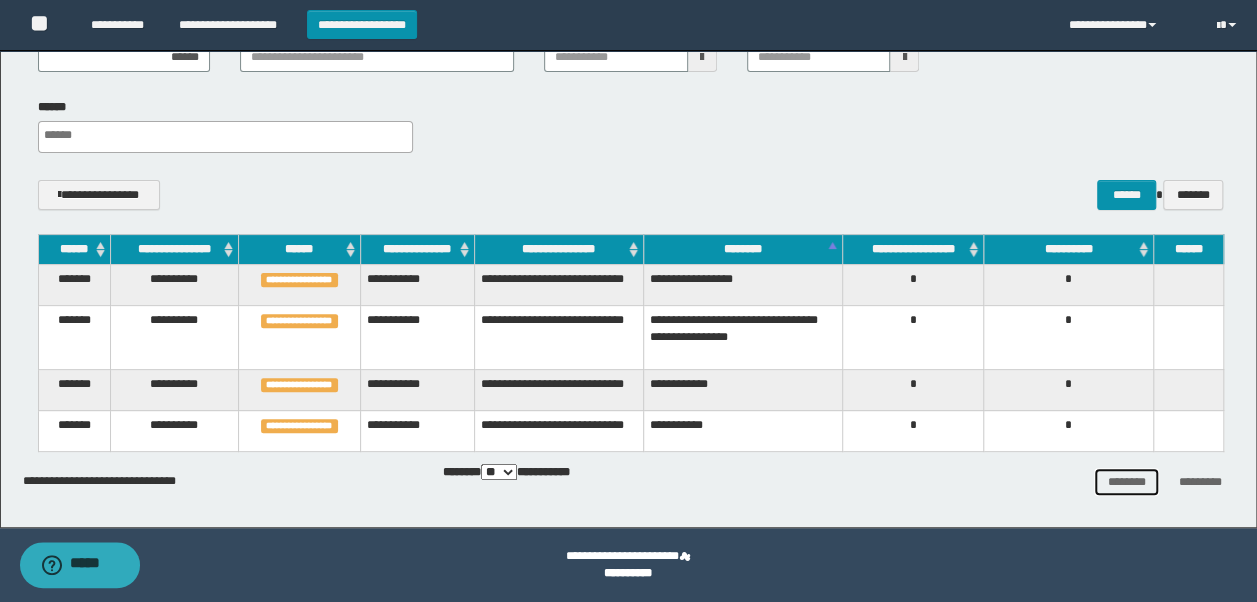 click on "********" at bounding box center [1126, 482] 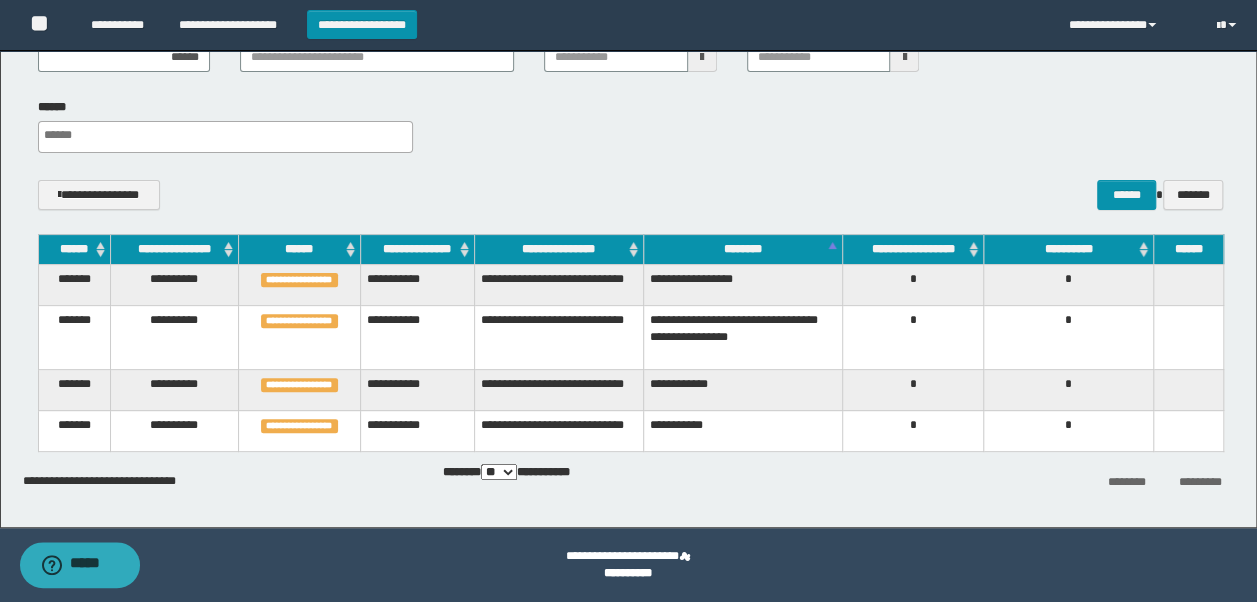 click on "**********" at bounding box center [417, 390] 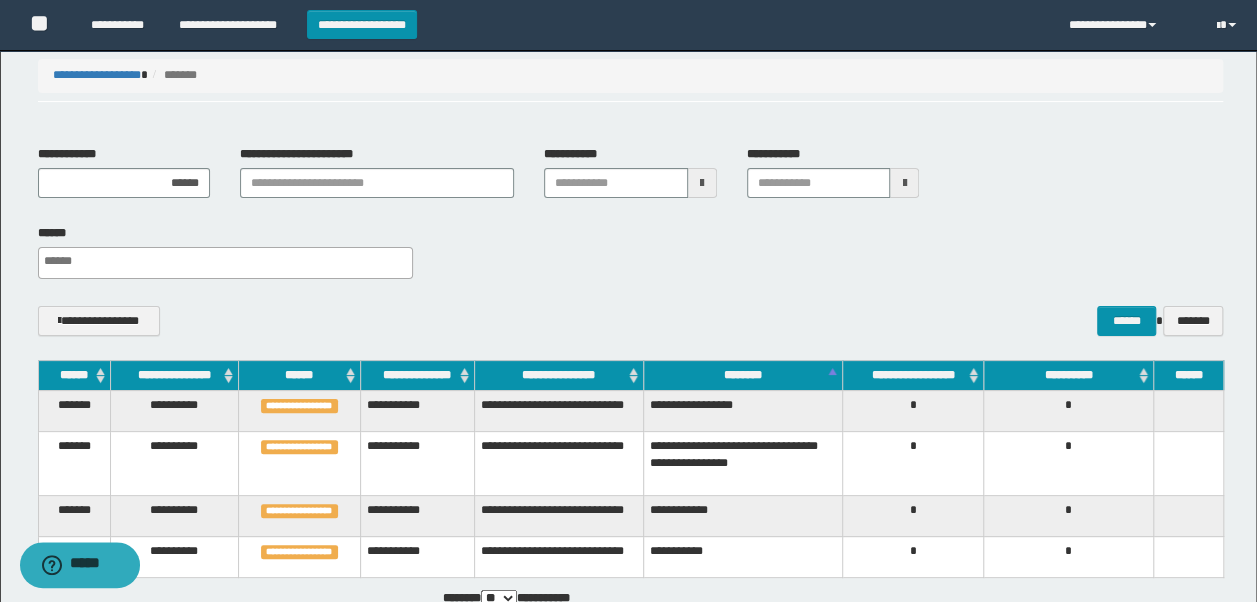 scroll, scrollTop: 48, scrollLeft: 0, axis: vertical 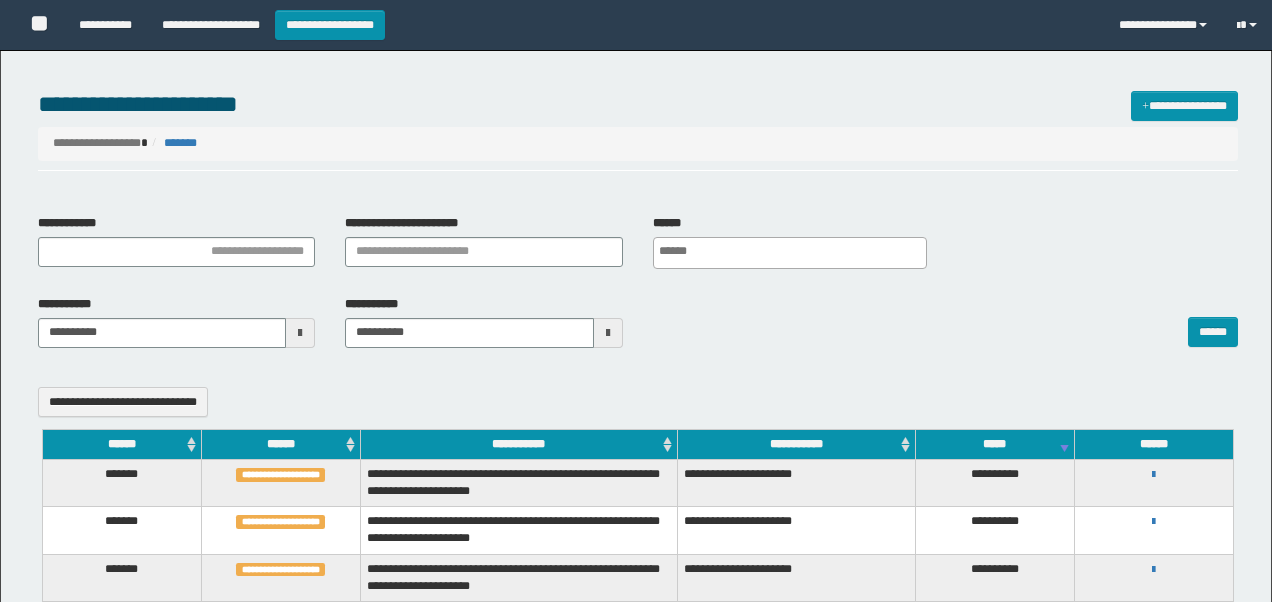 select 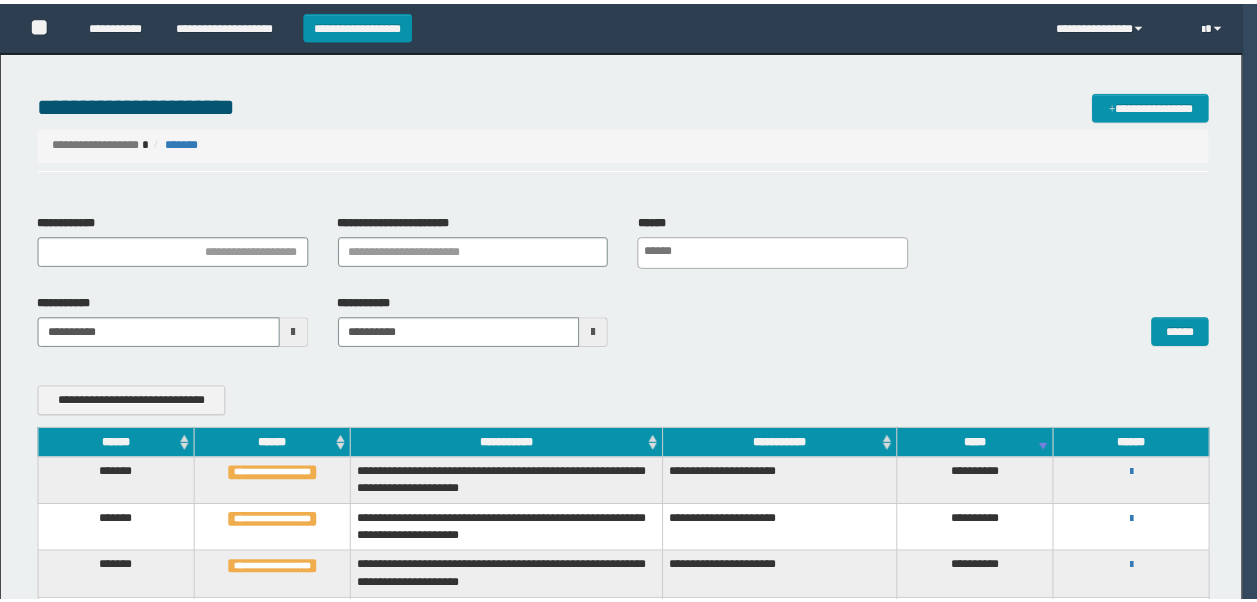 scroll, scrollTop: 0, scrollLeft: 0, axis: both 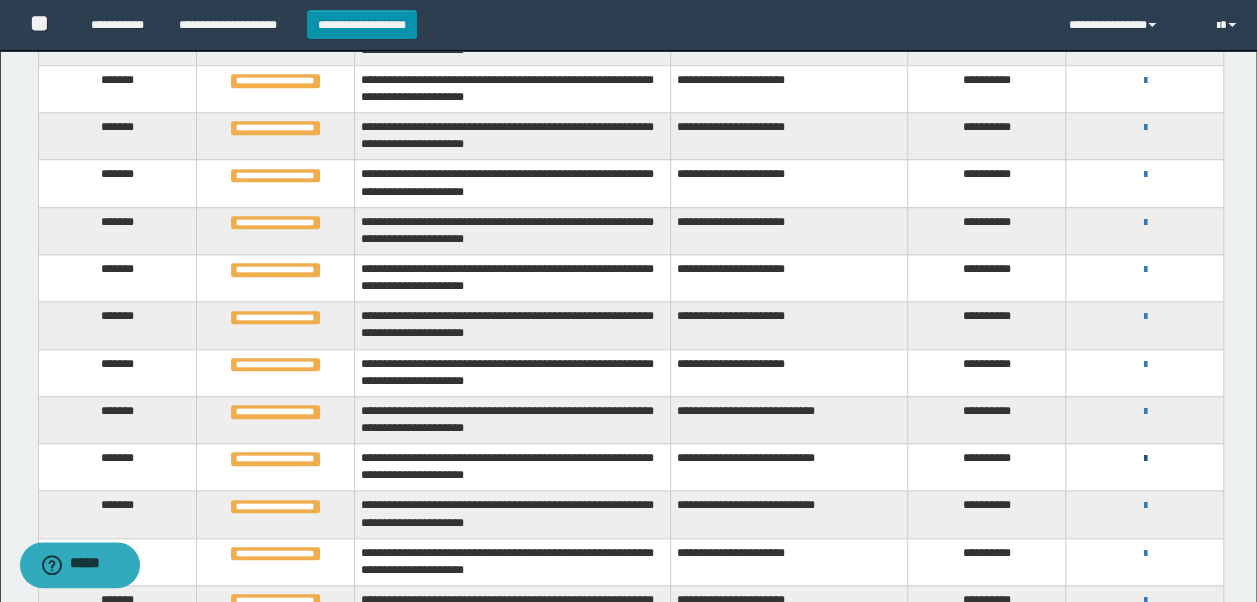 click at bounding box center [1144, 459] 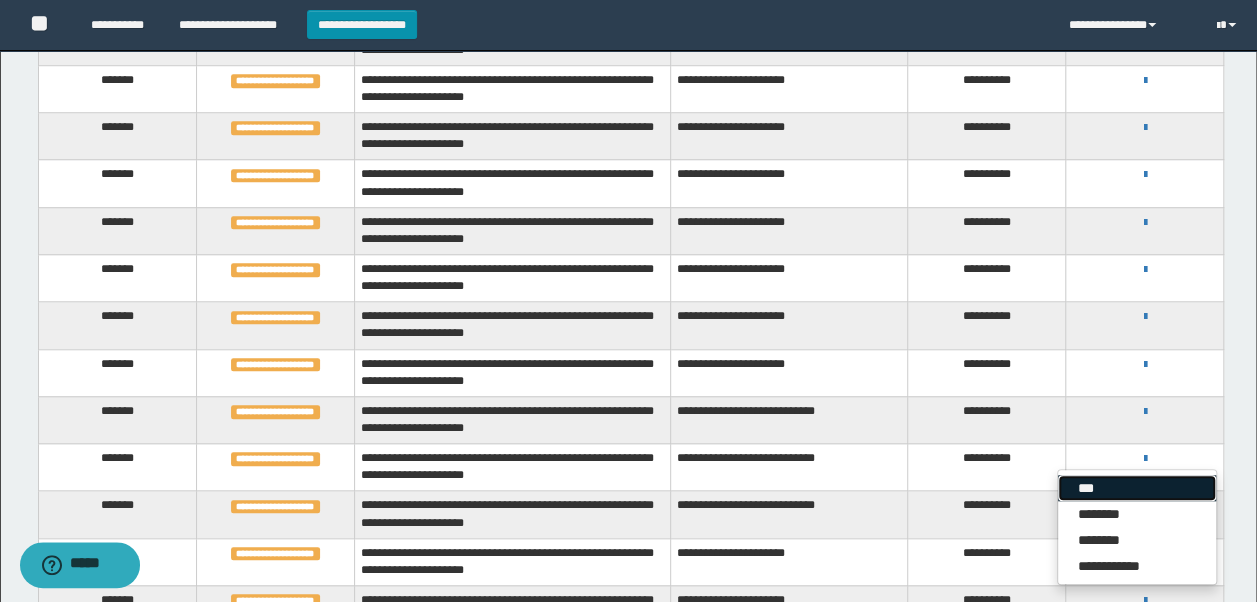 click on "***" at bounding box center [1137, 488] 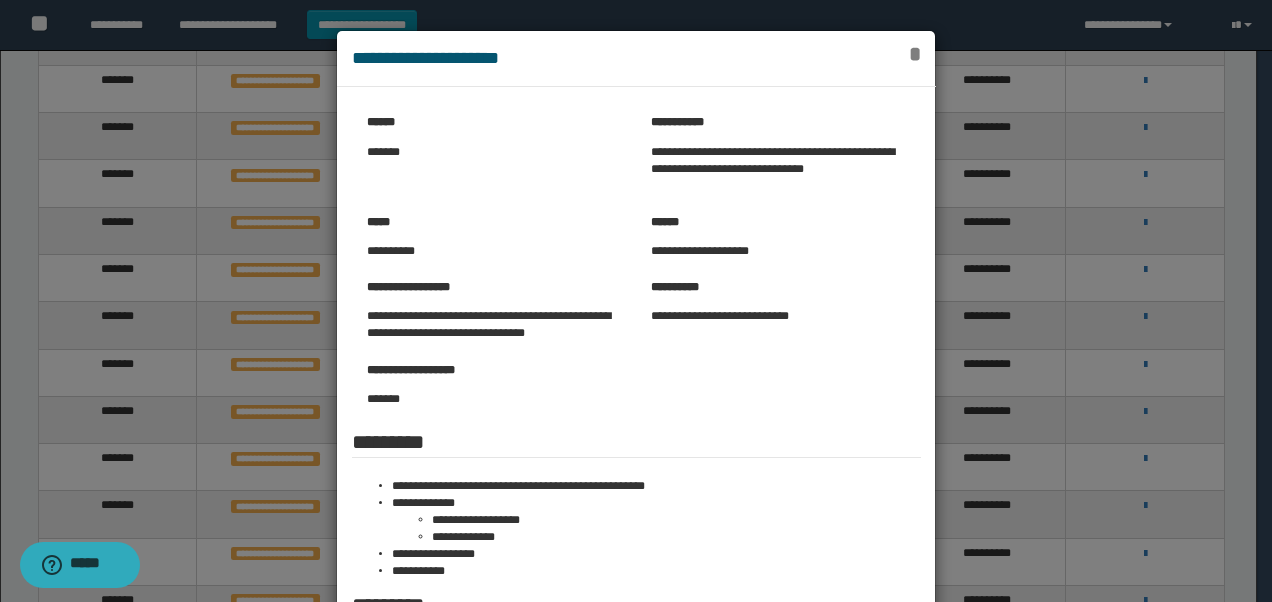 click on "*" at bounding box center (914, 54) 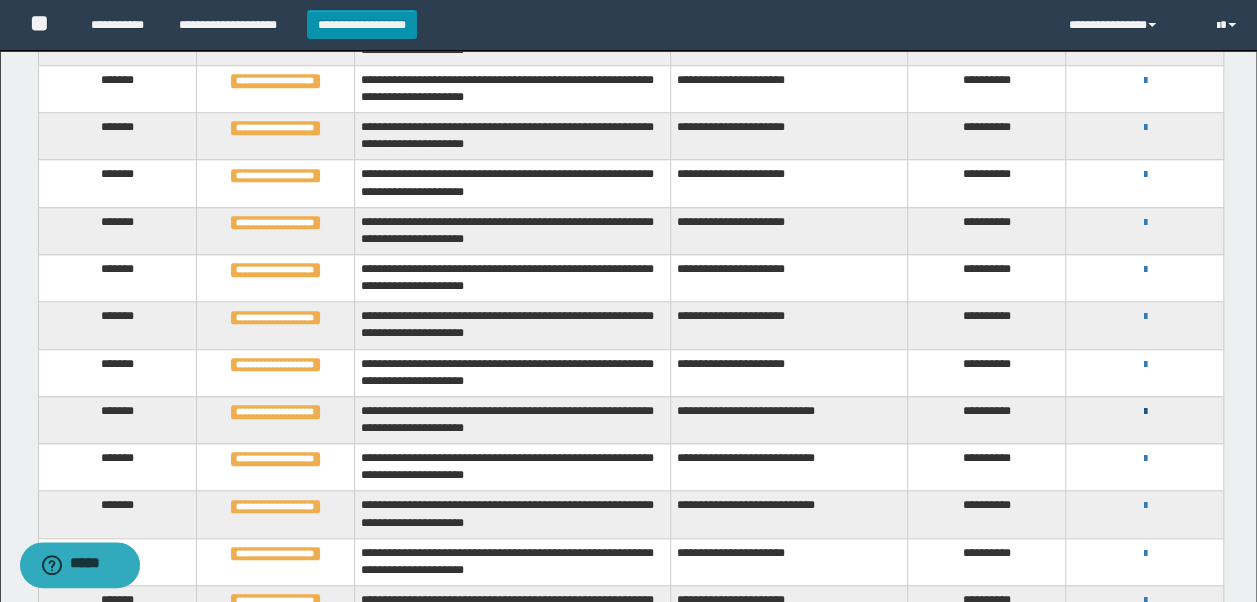click at bounding box center [1144, 412] 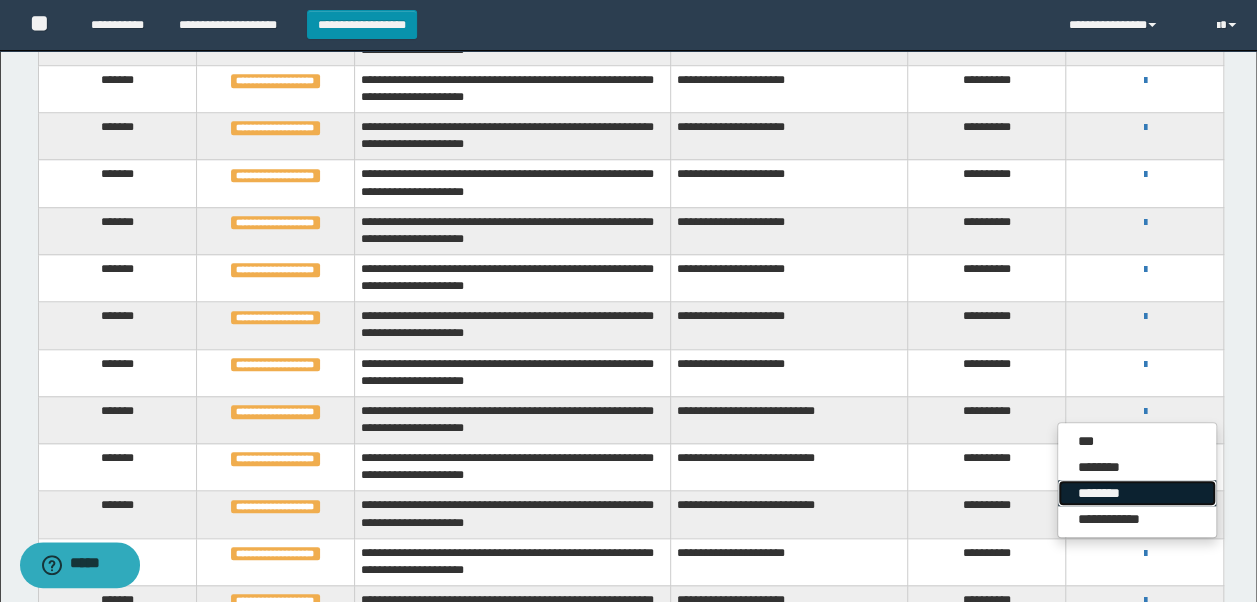 click on "********" at bounding box center [1137, 493] 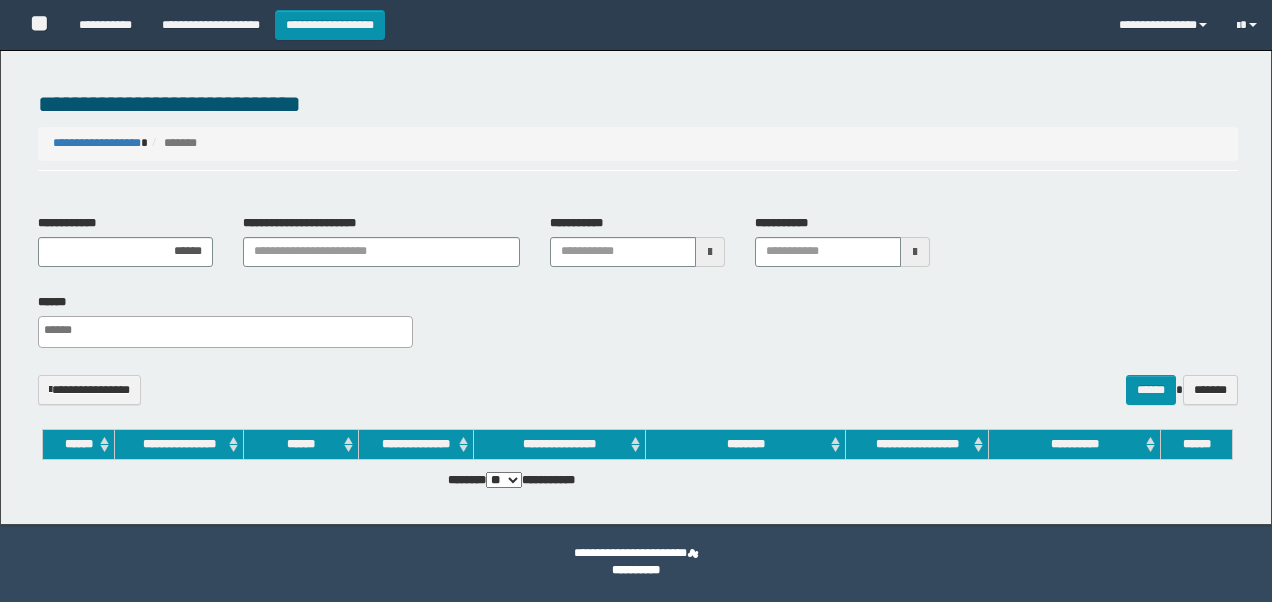 select 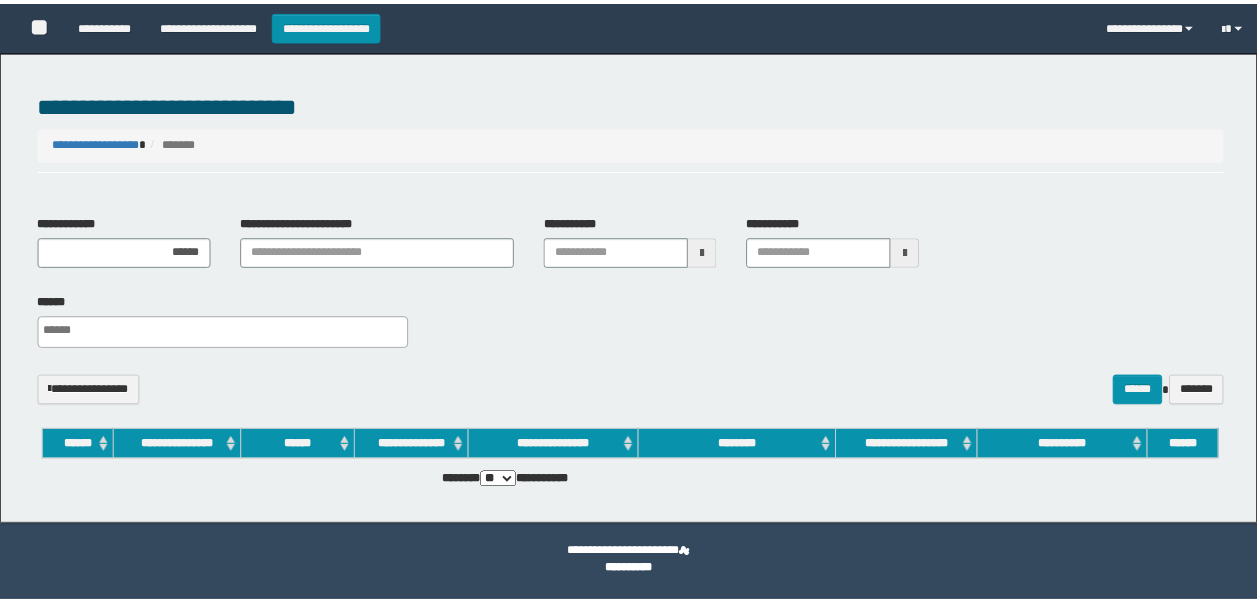 scroll, scrollTop: 0, scrollLeft: 0, axis: both 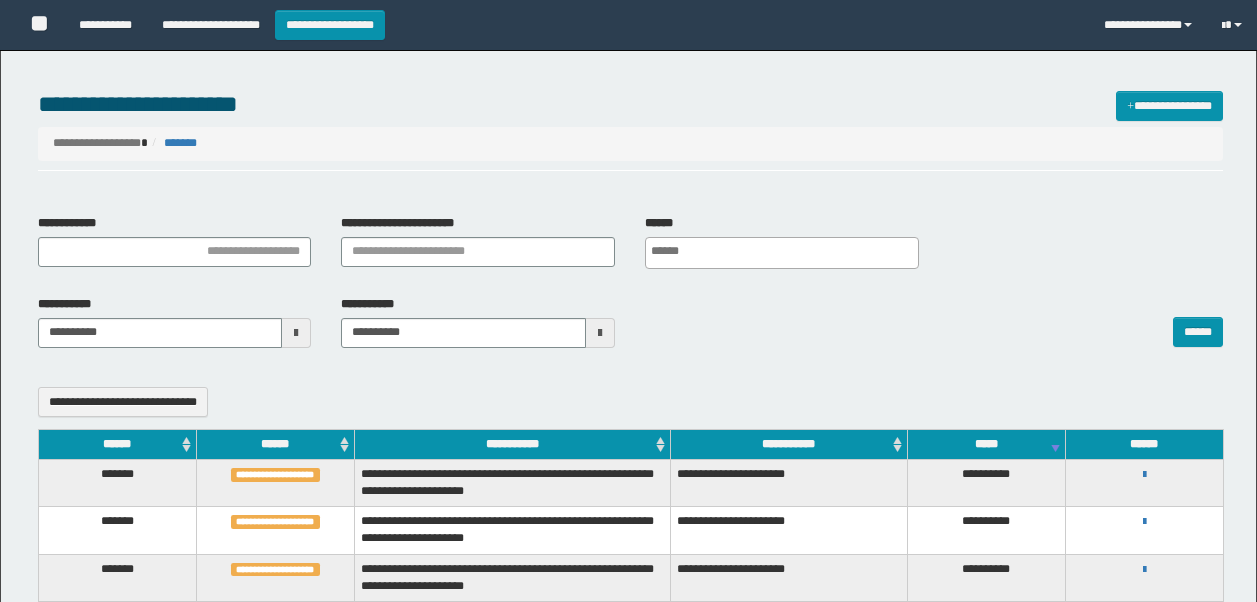 select 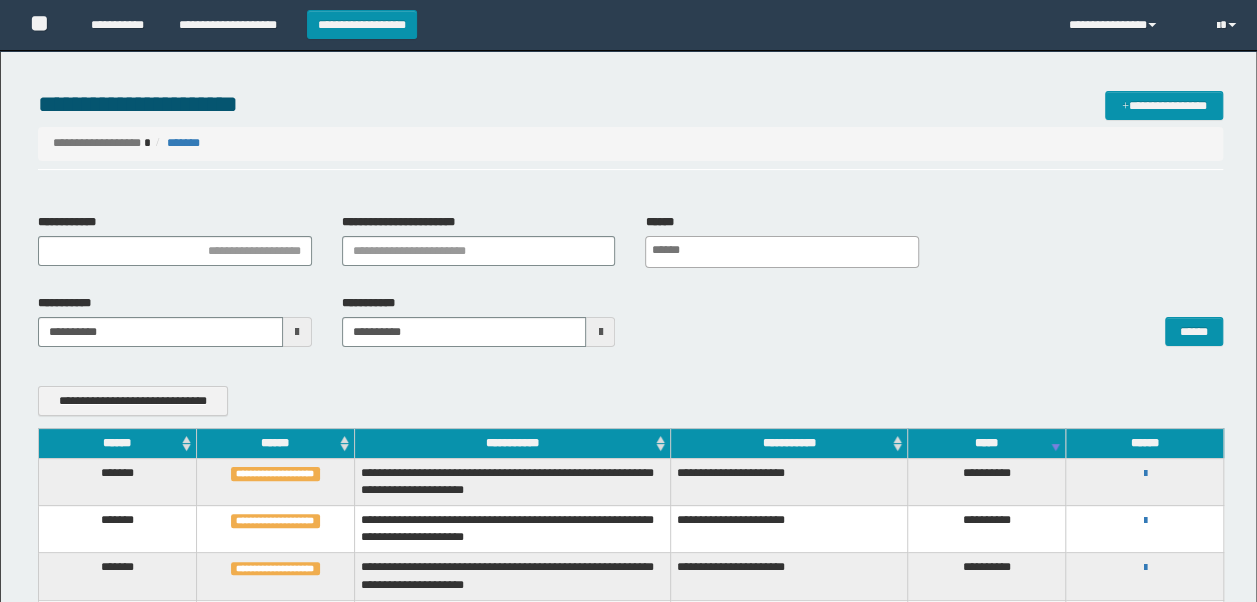 scroll, scrollTop: 0, scrollLeft: 0, axis: both 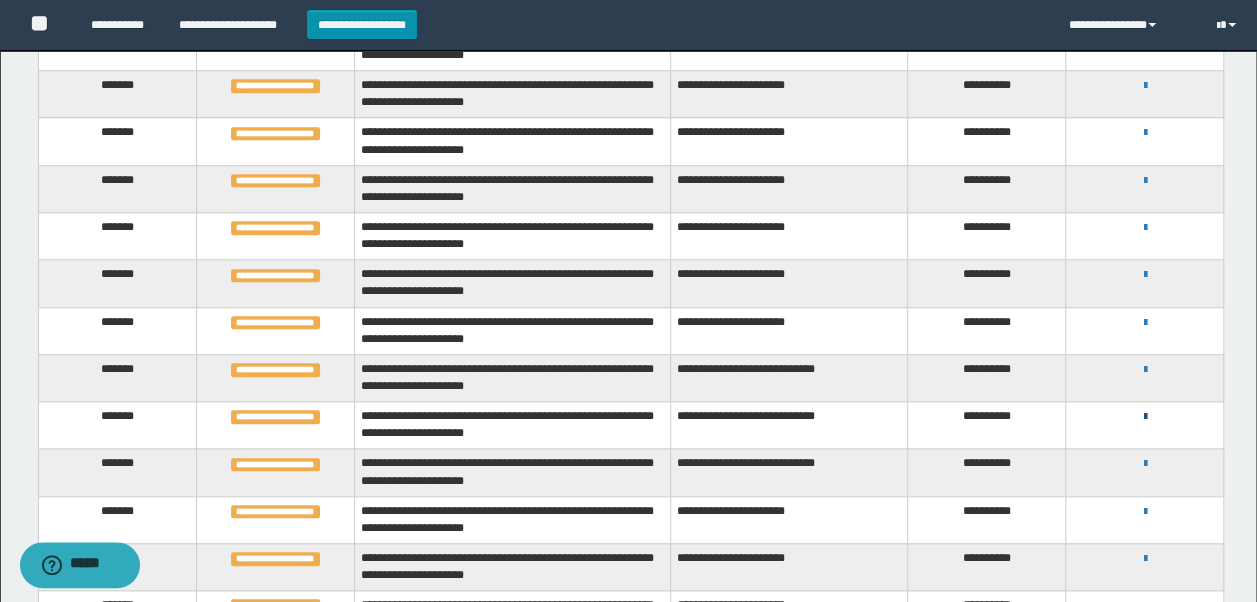 click at bounding box center (1144, 417) 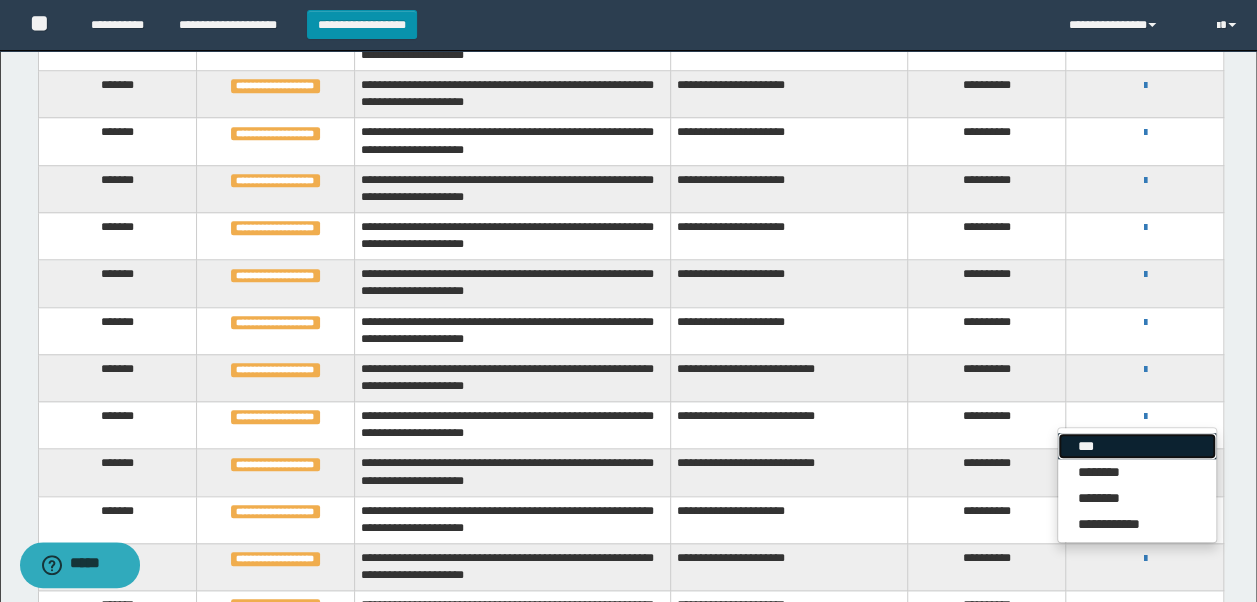 click on "***" at bounding box center [1137, 446] 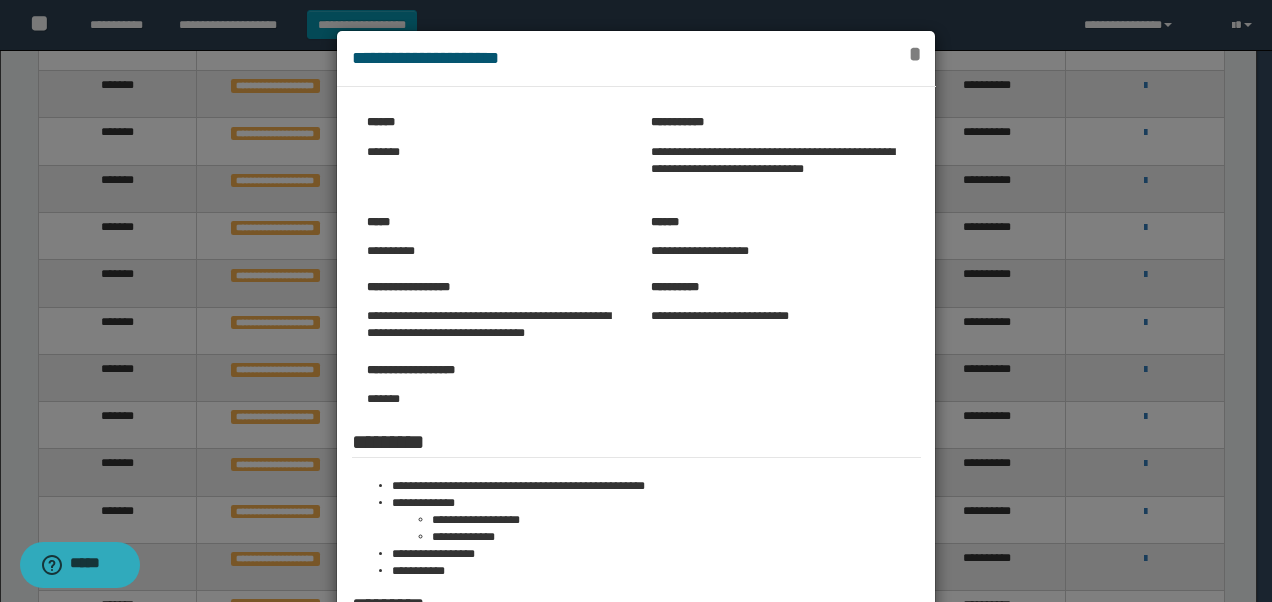 click on "*" at bounding box center [914, 54] 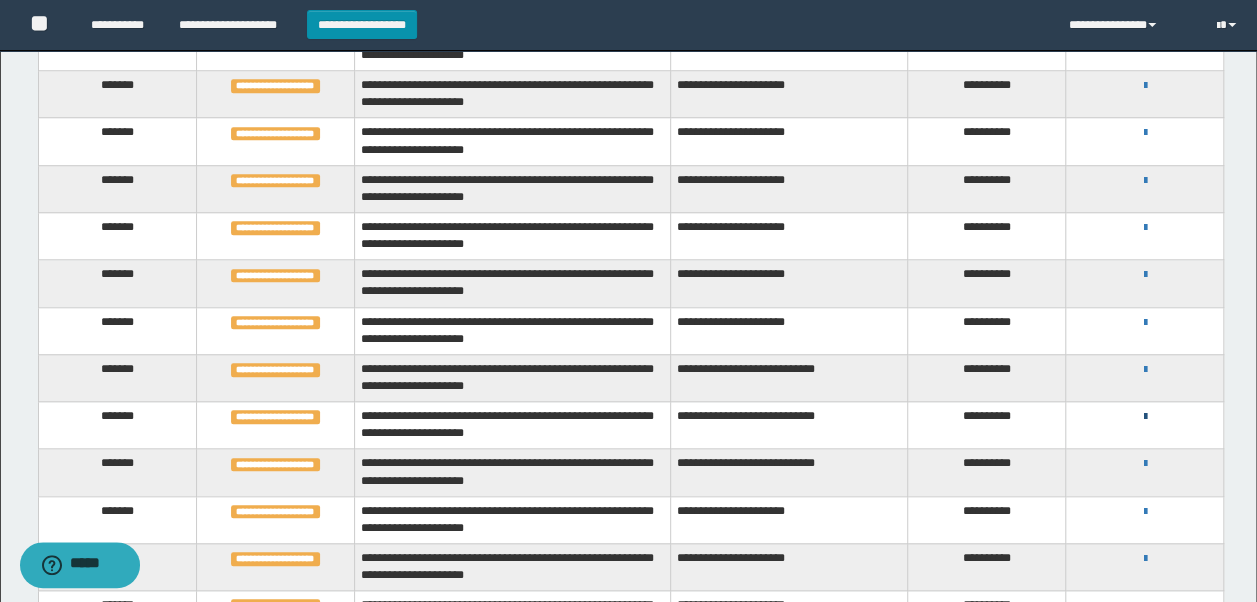 click at bounding box center (1144, 417) 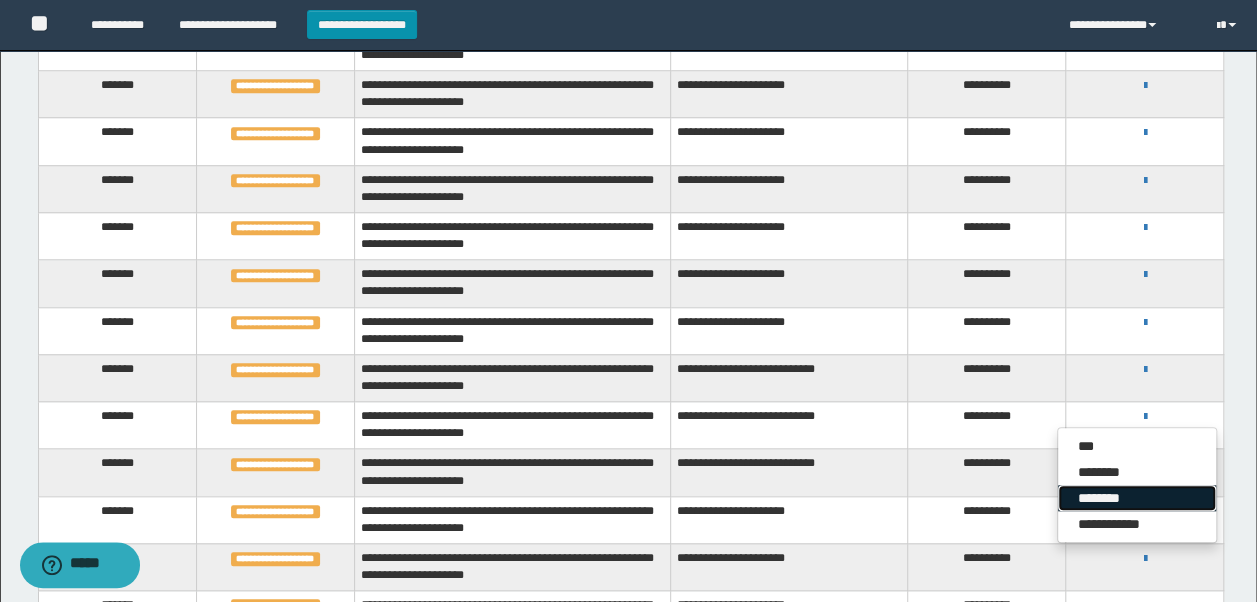 click on "********" at bounding box center [1137, 498] 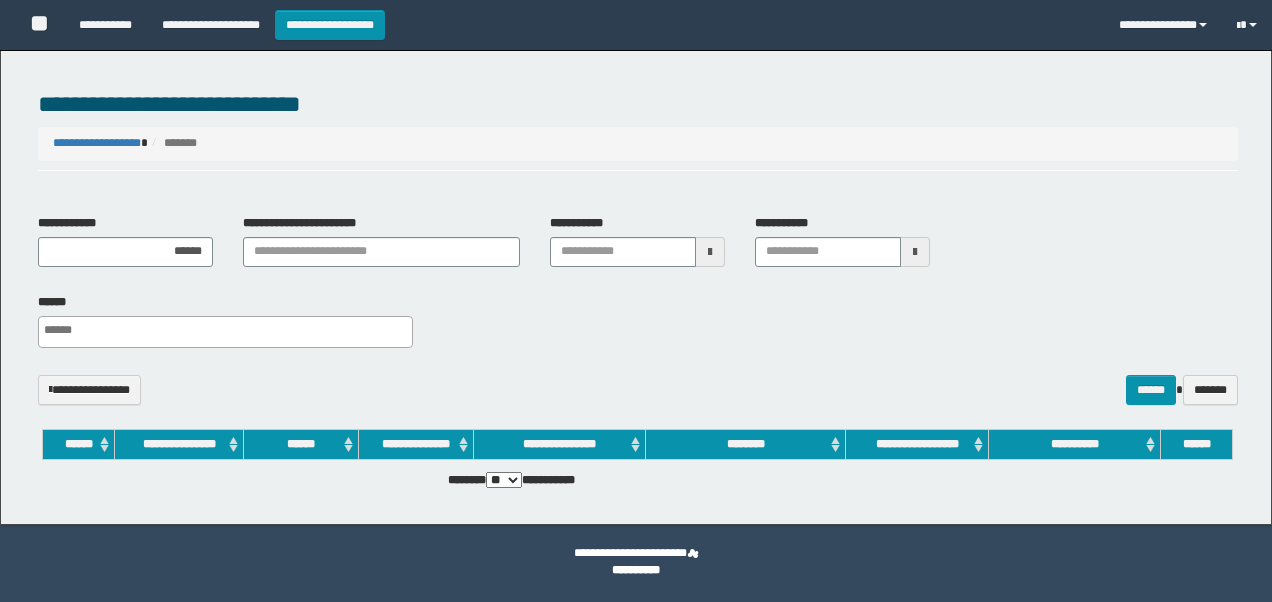 select 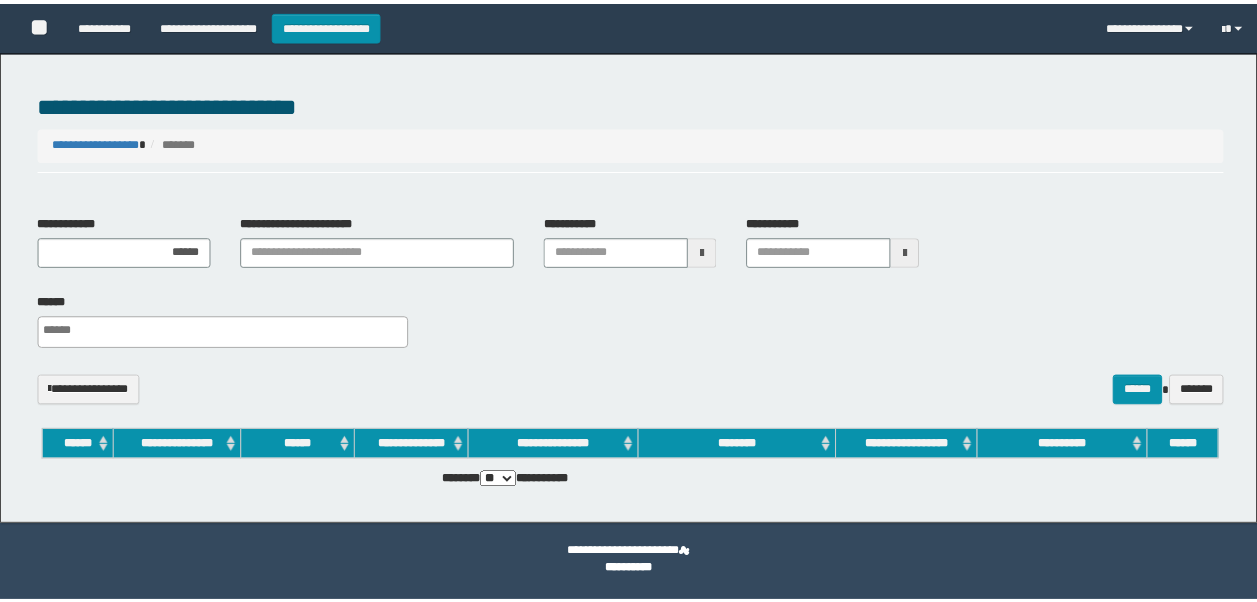 scroll, scrollTop: 0, scrollLeft: 0, axis: both 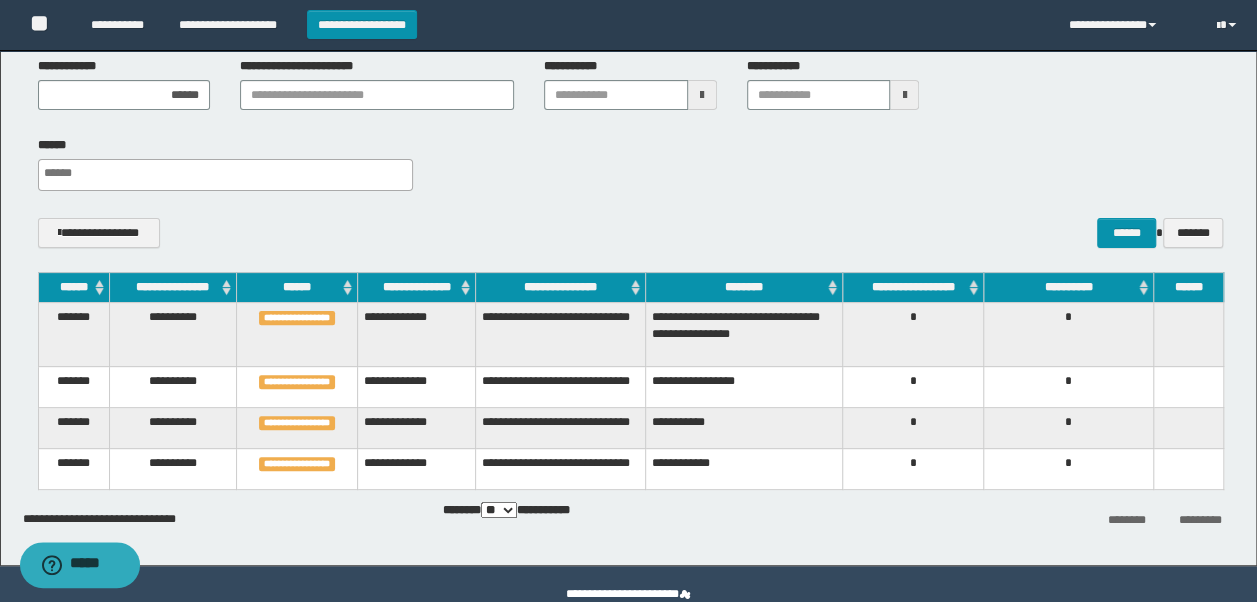 click on "**********" at bounding box center [744, 469] 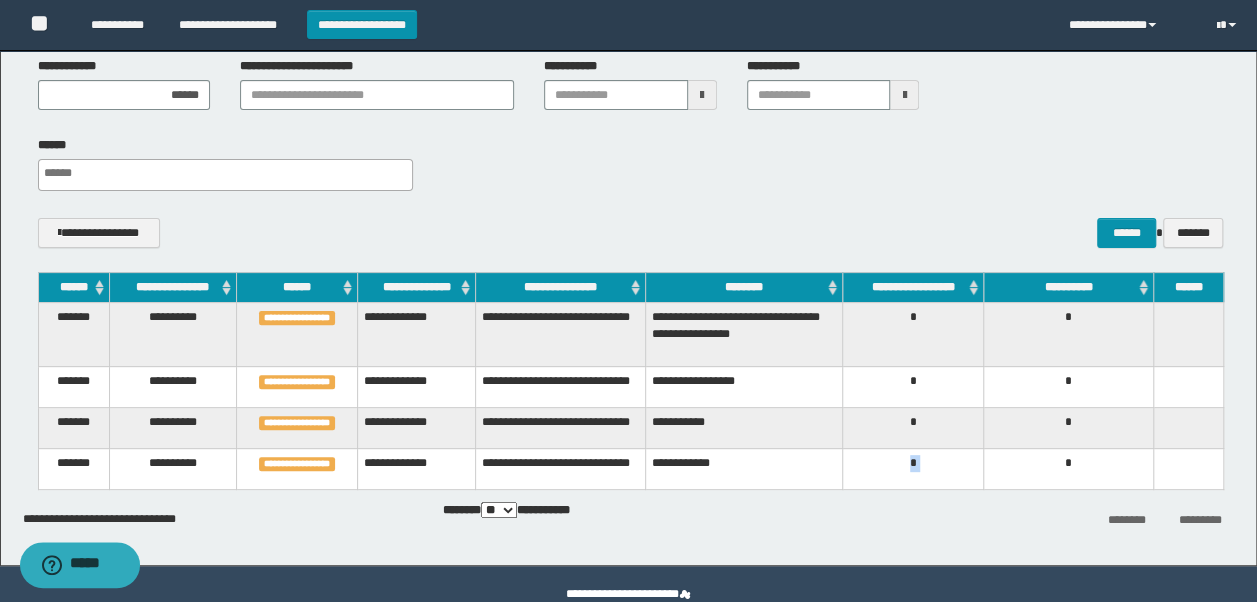 click on "*" at bounding box center (913, 469) 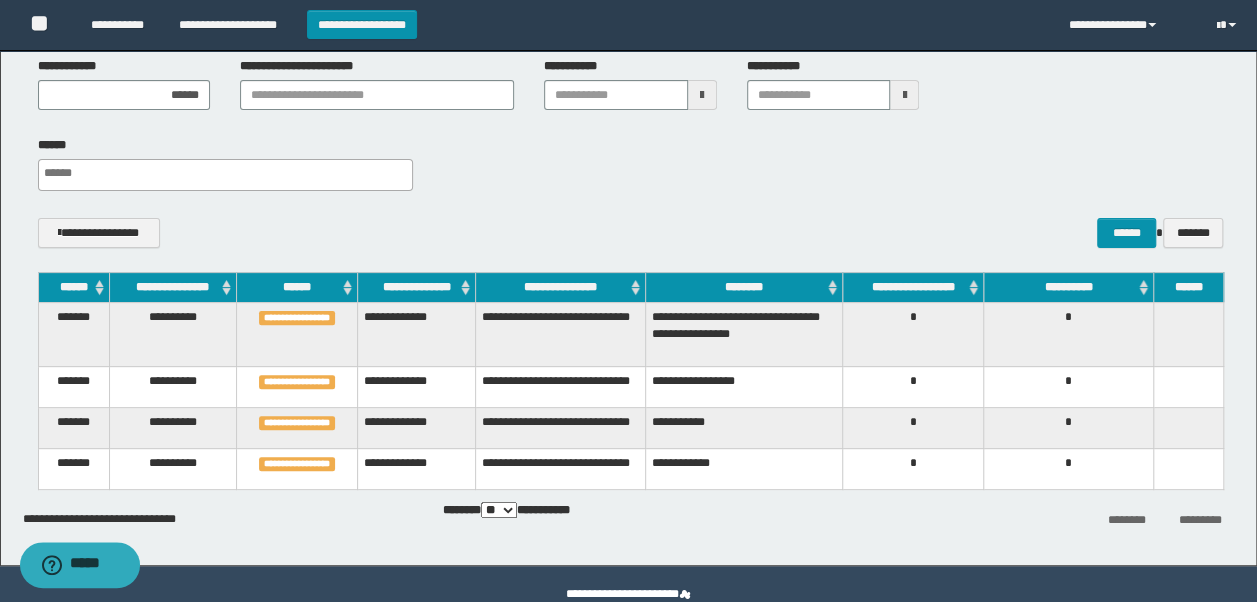 click on "**********" at bounding box center [744, 469] 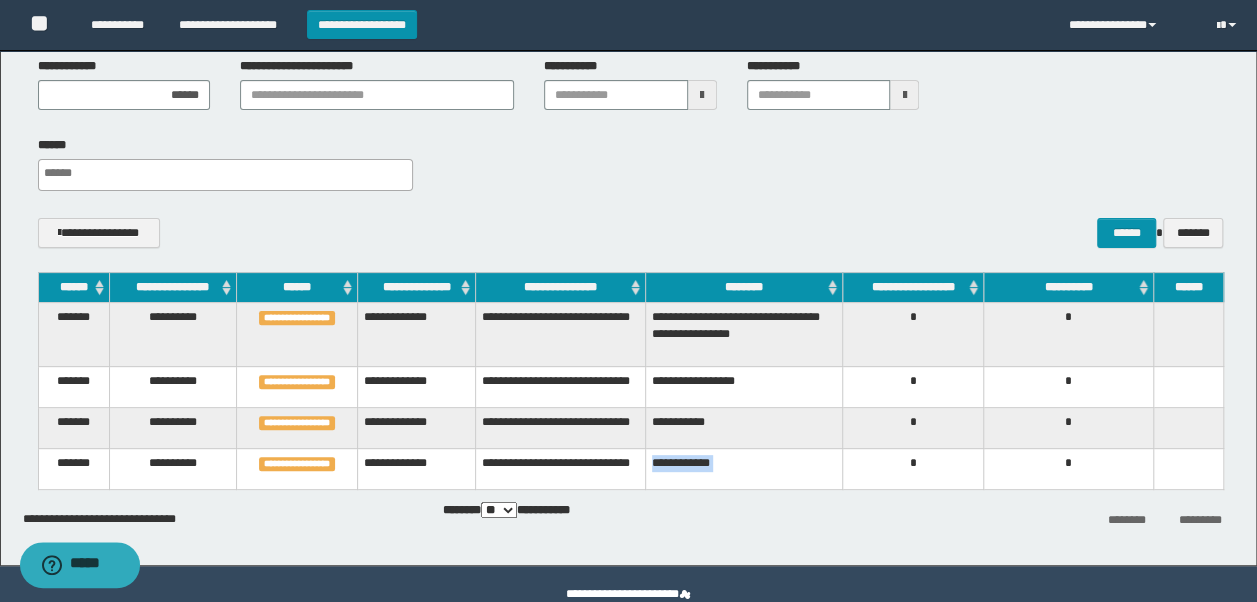 click on "**********" at bounding box center (744, 469) 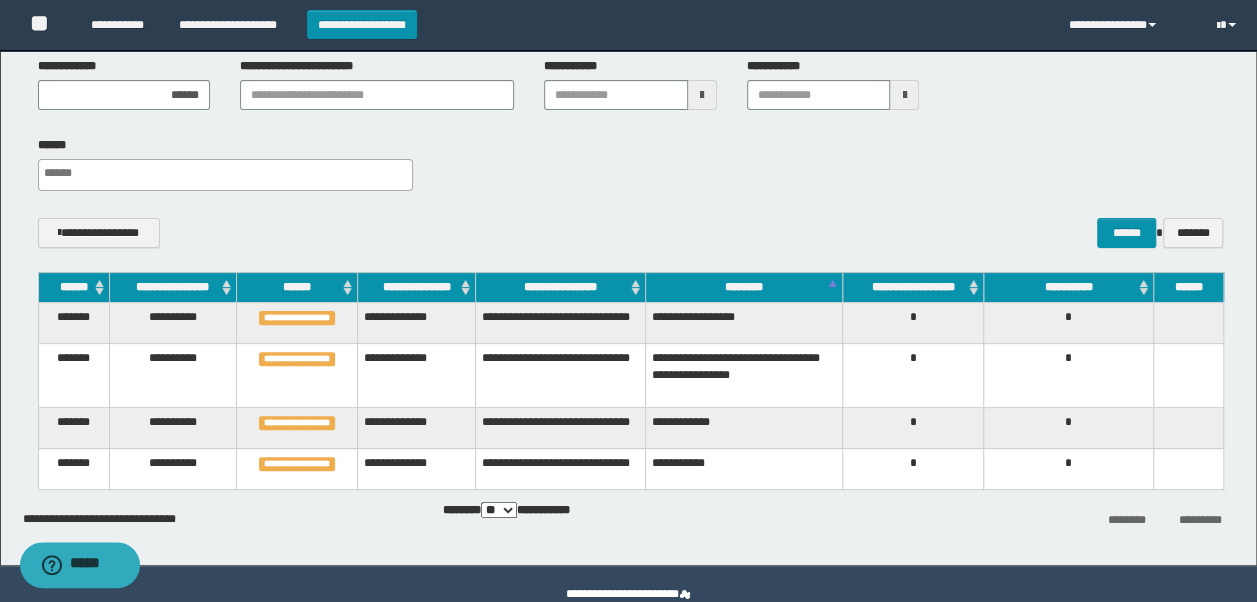 click on "********" at bounding box center [744, 287] 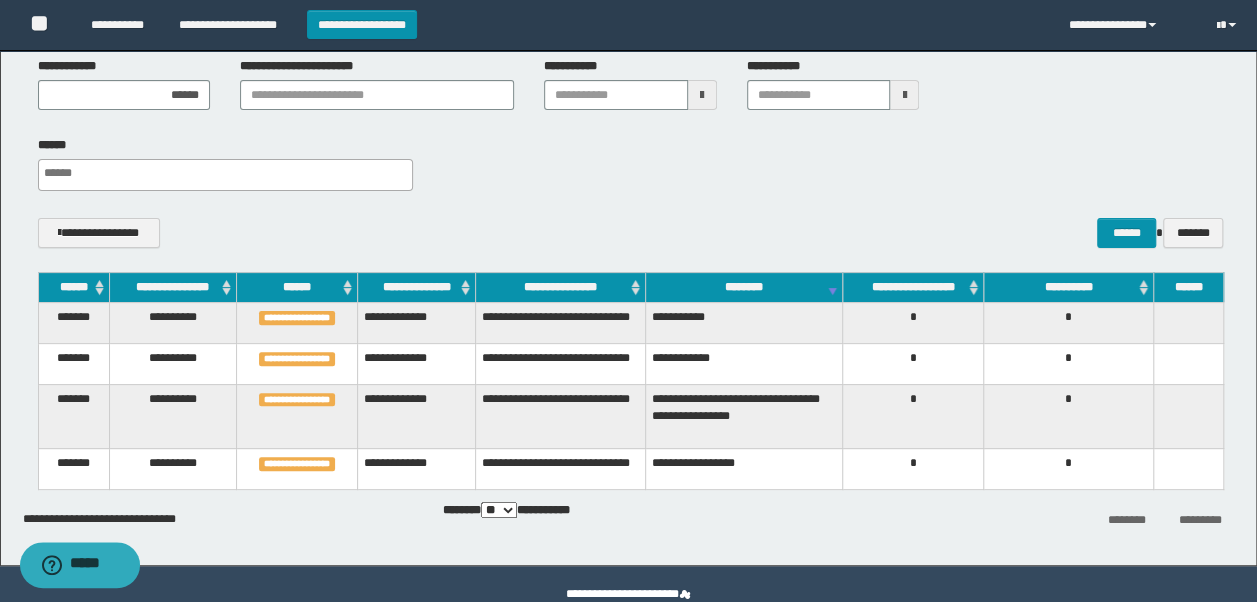 click on "**********" at bounding box center (297, 463) 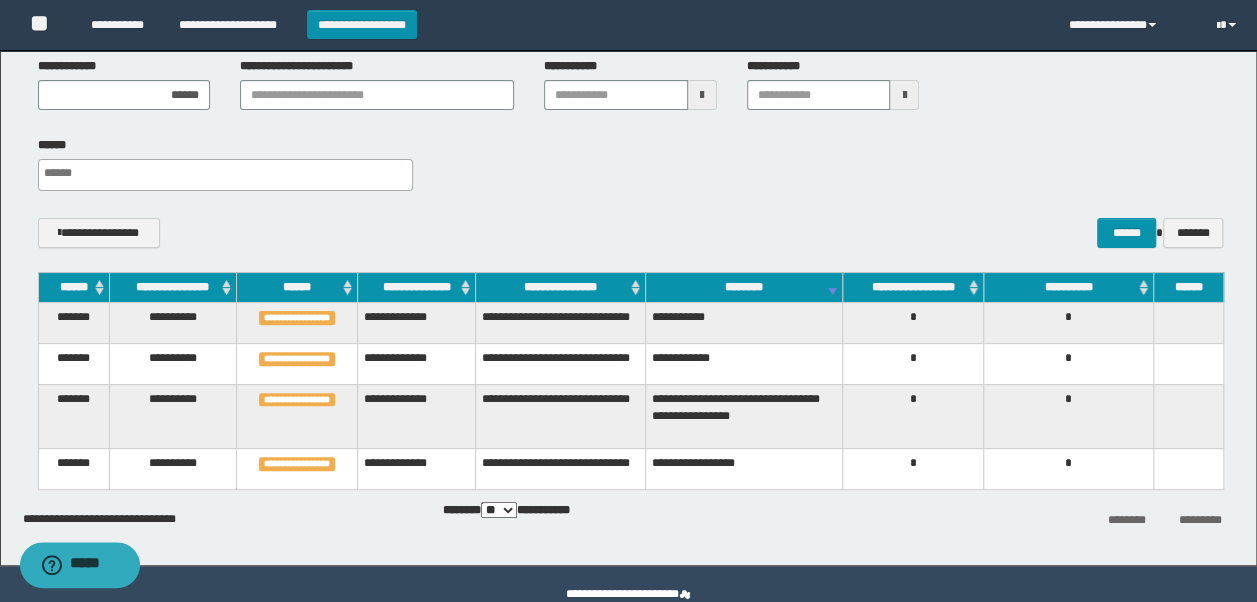 click on "*******" at bounding box center (73, 469) 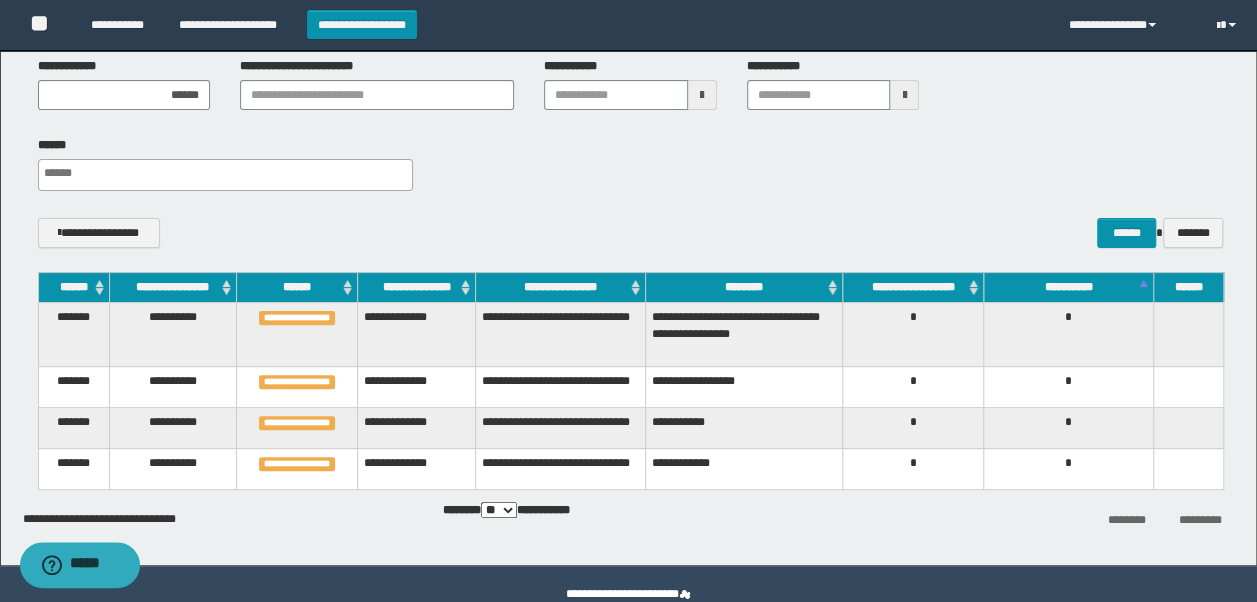 click on "**********" at bounding box center (417, 334) 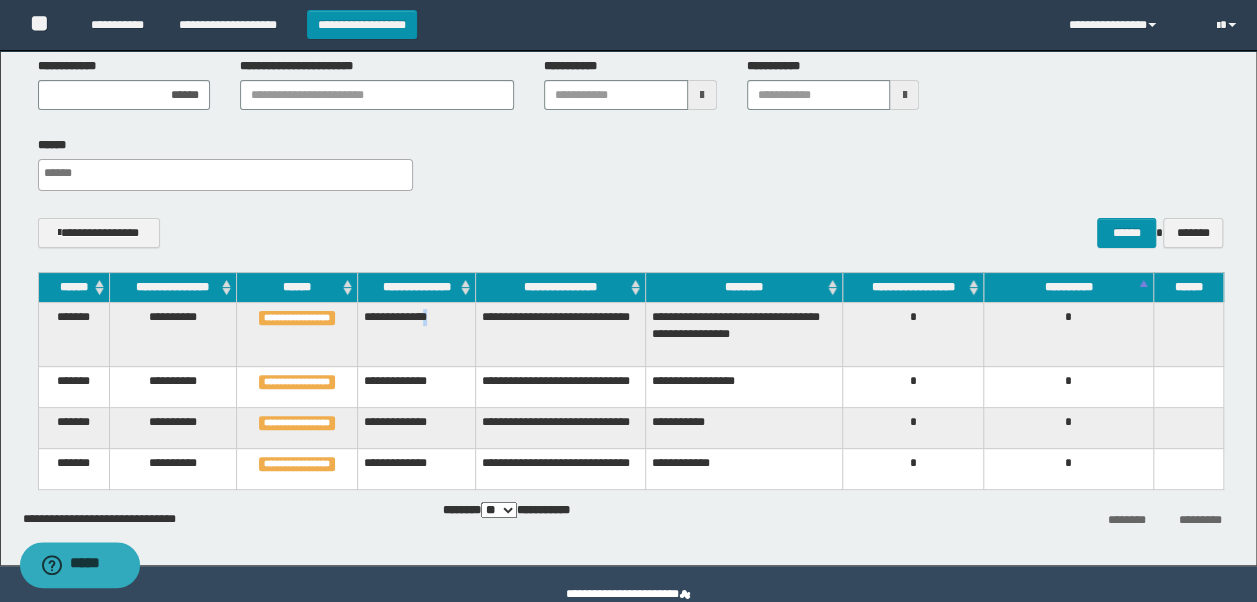 click on "**********" at bounding box center (417, 334) 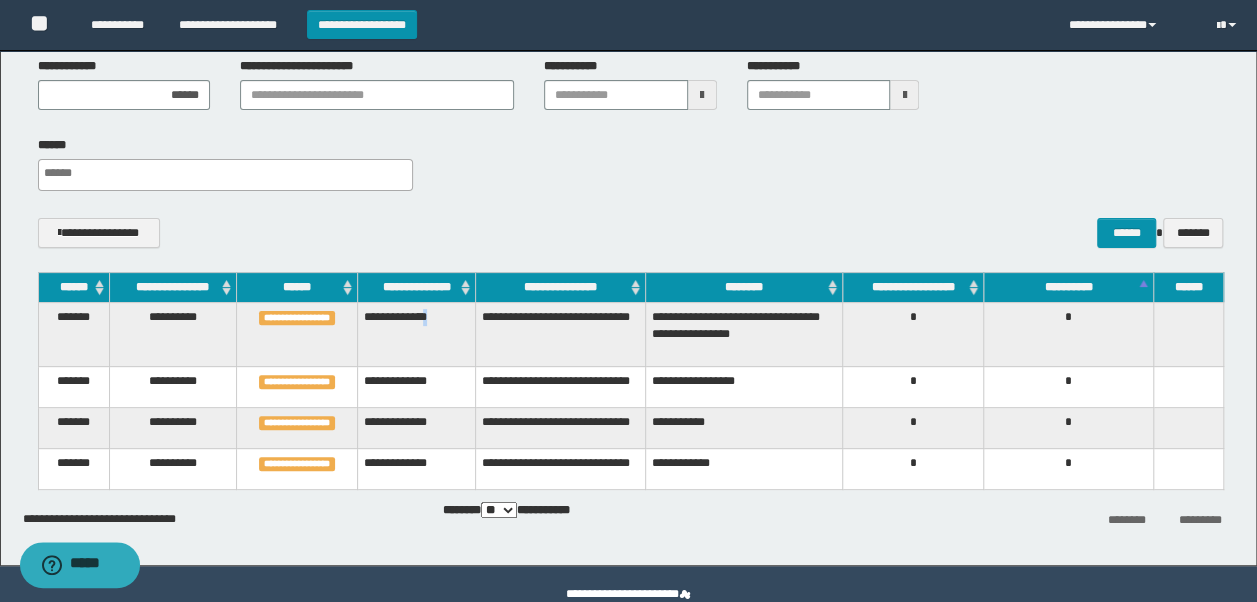 click on "**********" at bounding box center [417, 334] 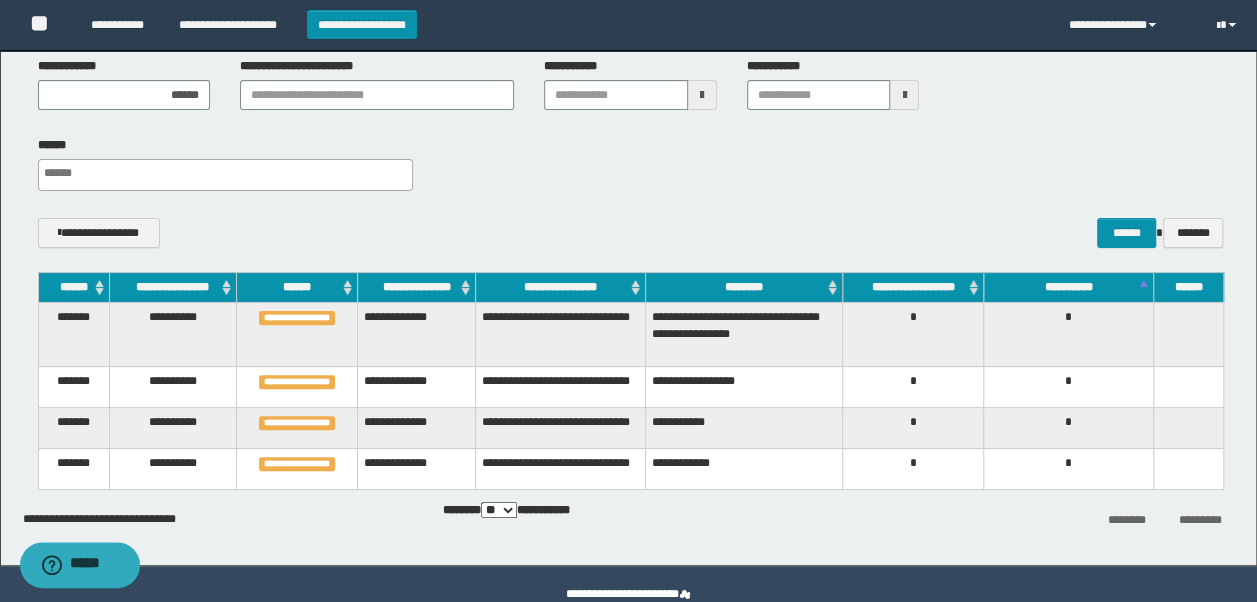 click on "**********" at bounding box center (417, 334) 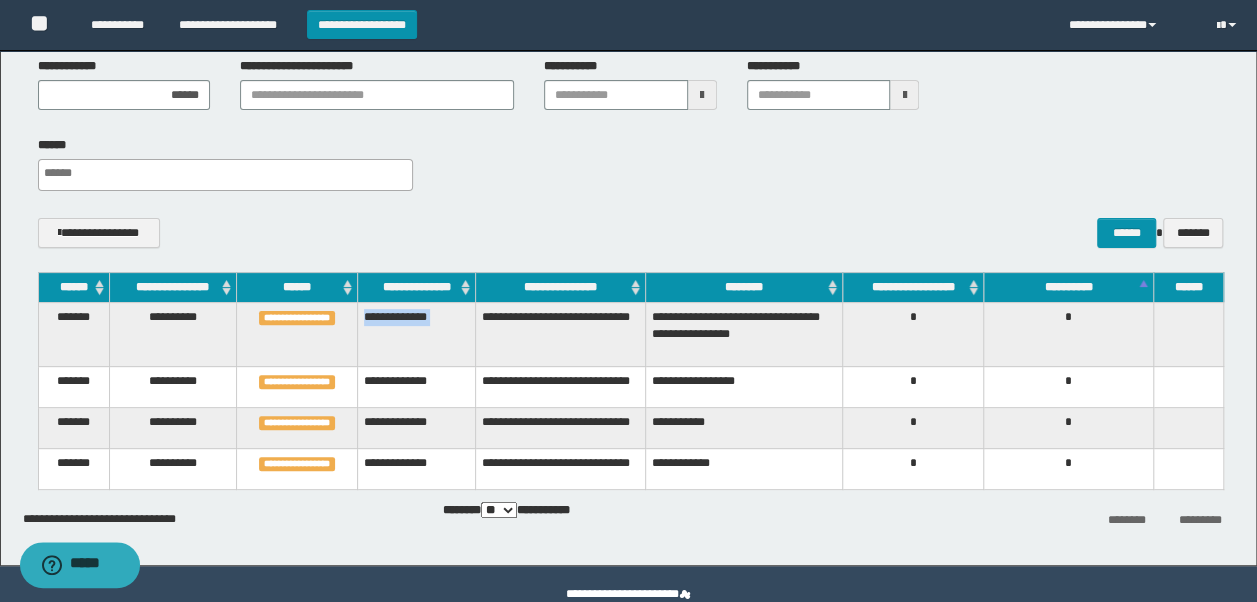 click on "**********" at bounding box center [417, 334] 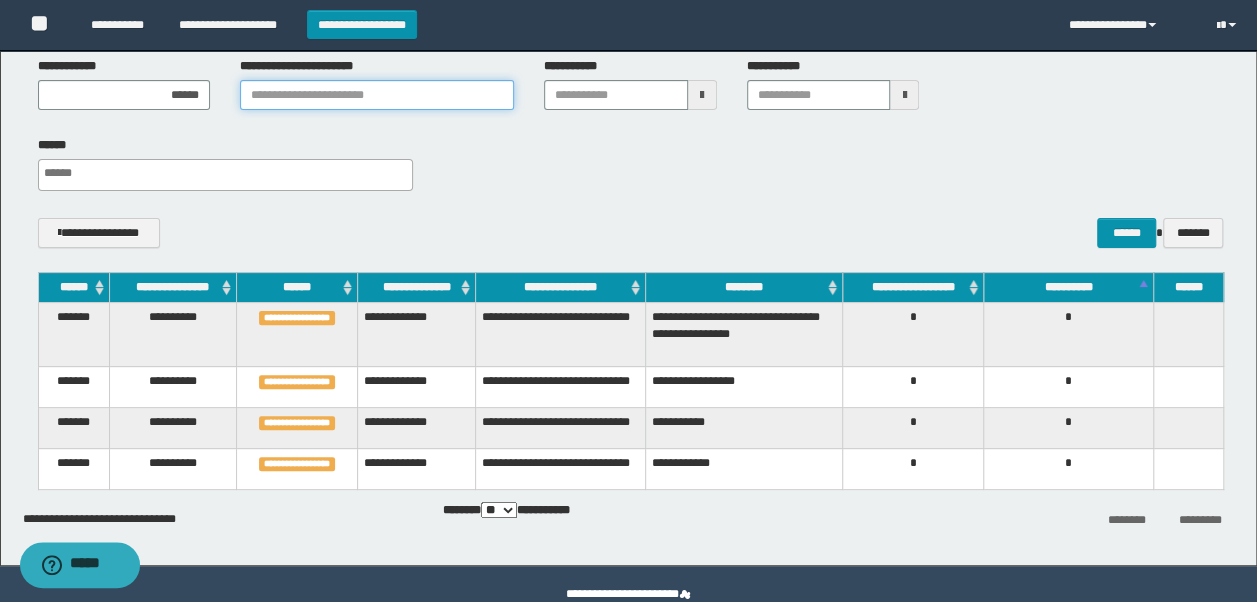 click on "**********" at bounding box center [377, 95] 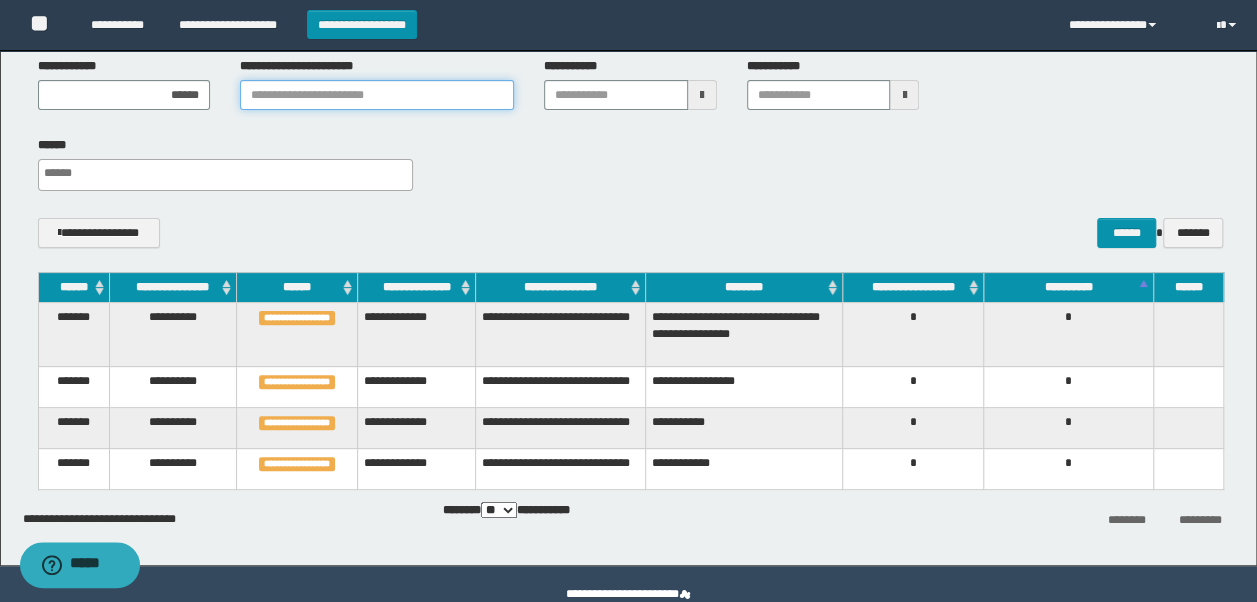paste on "**********" 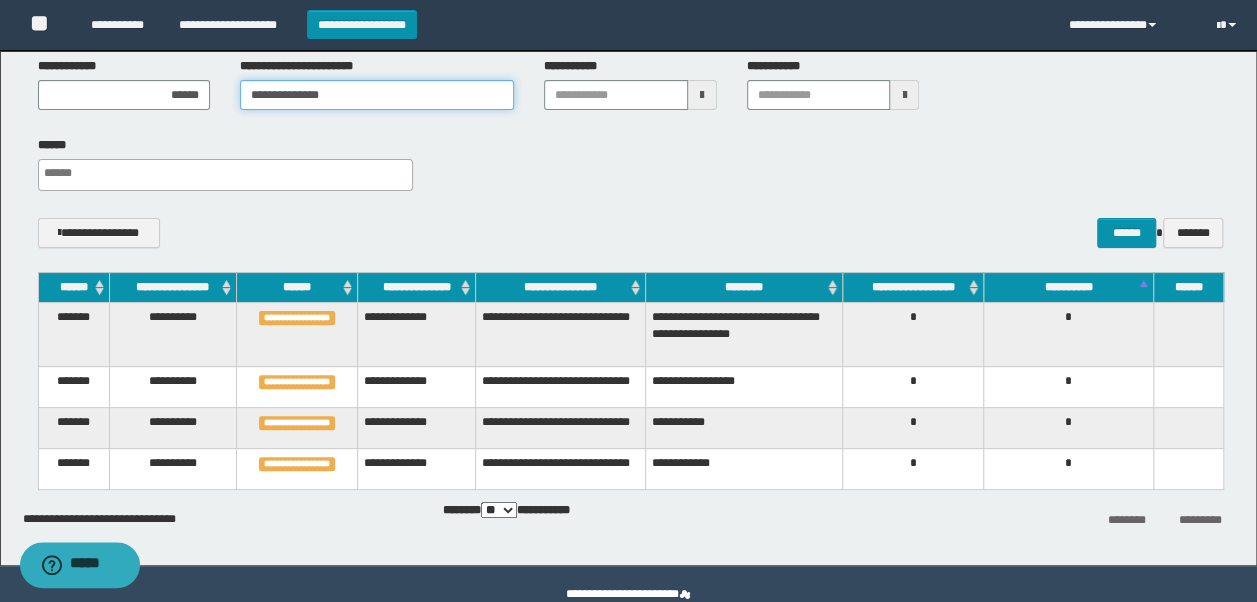 click on "**********" at bounding box center (377, 95) 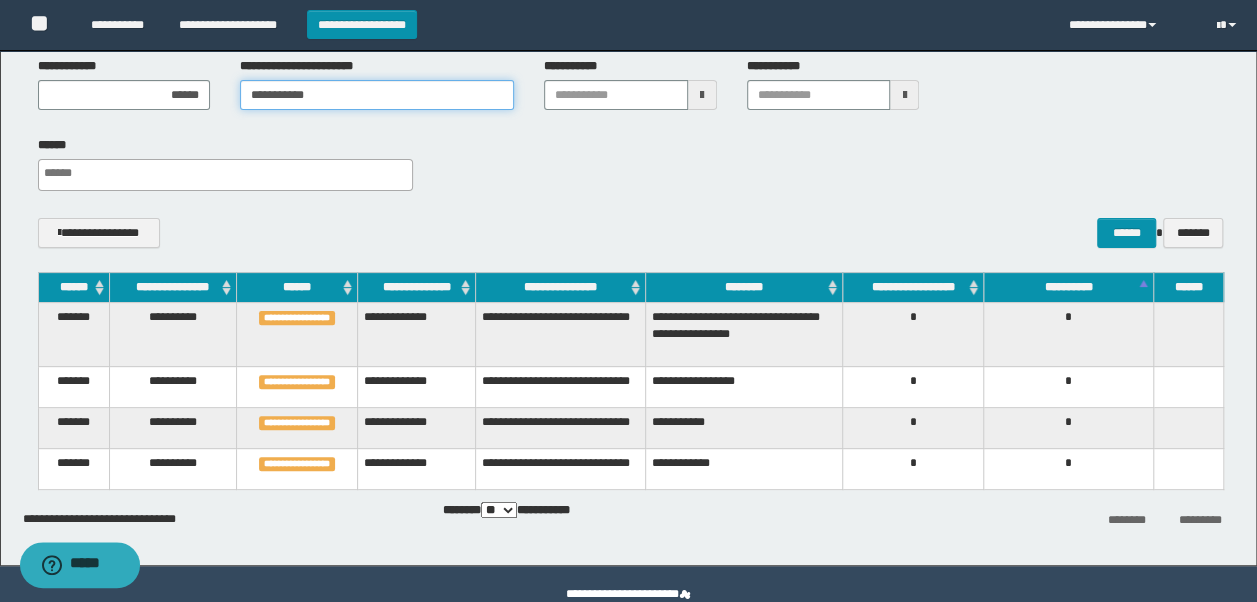 type on "**********" 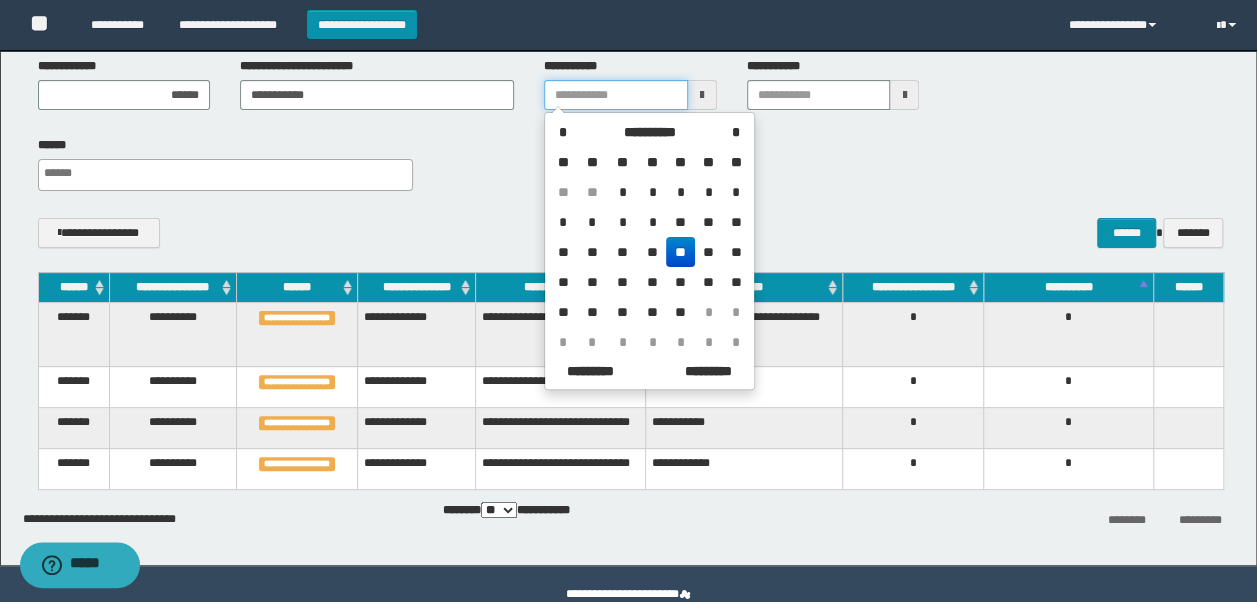 scroll, scrollTop: 36, scrollLeft: 0, axis: vertical 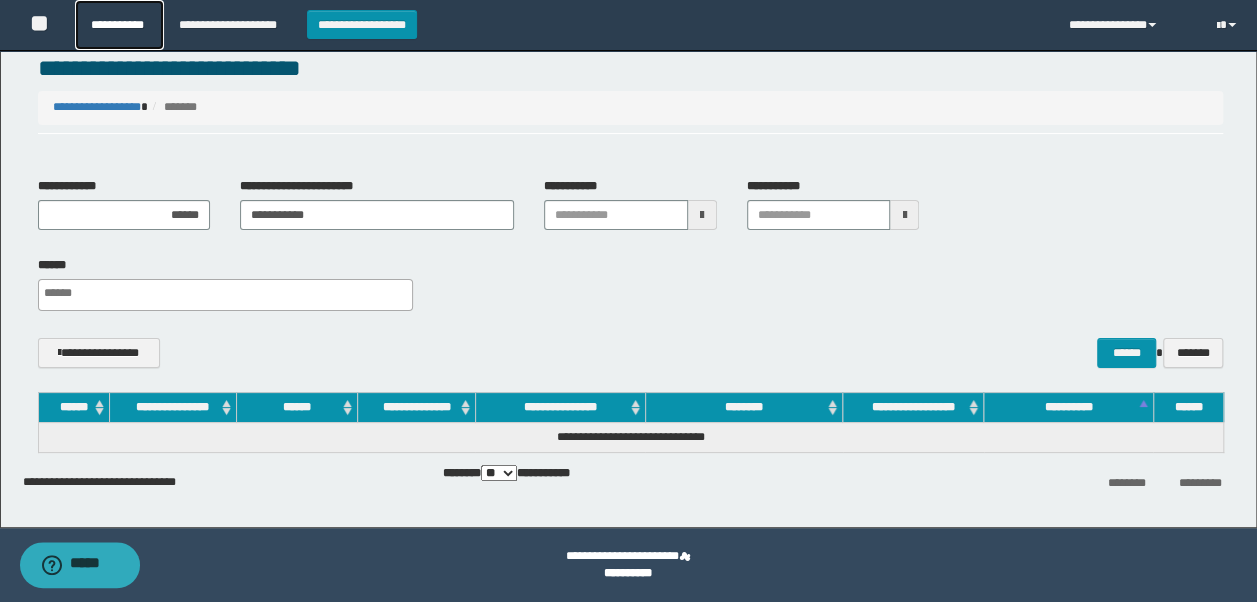 click on "**********" at bounding box center [119, 25] 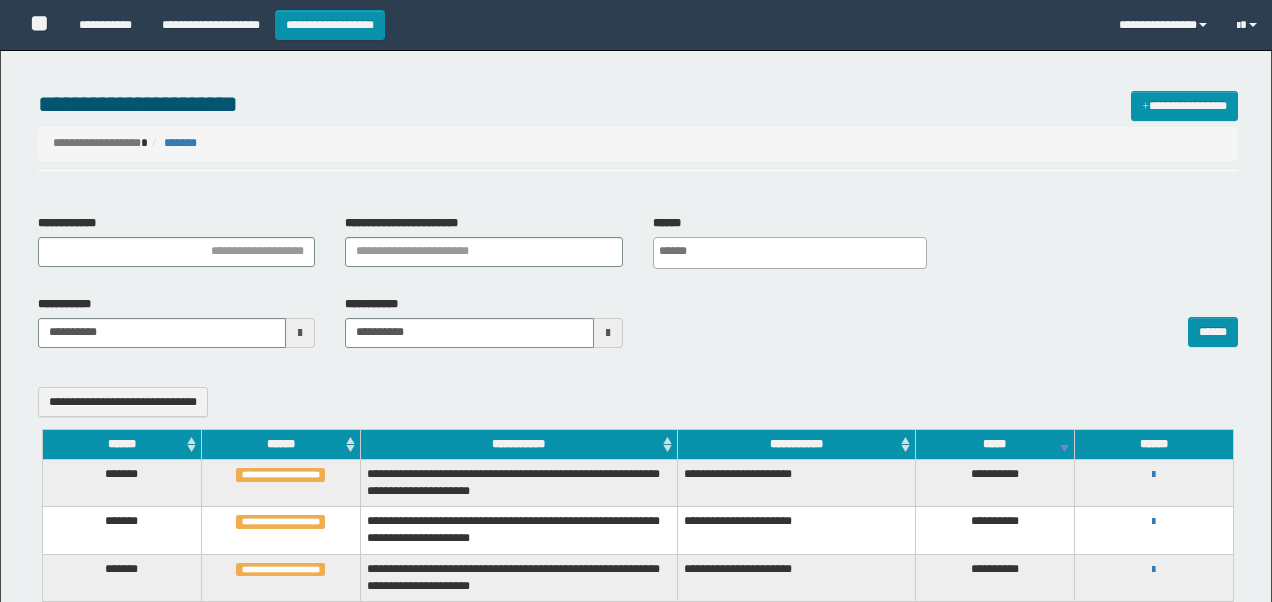 select 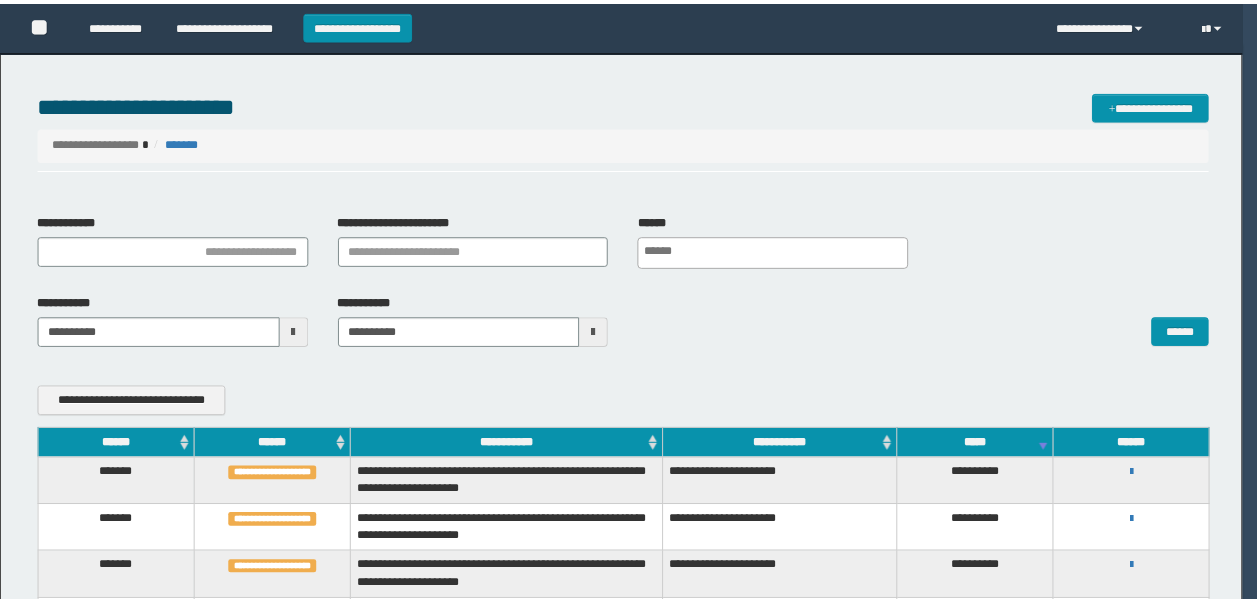 scroll, scrollTop: 0, scrollLeft: 0, axis: both 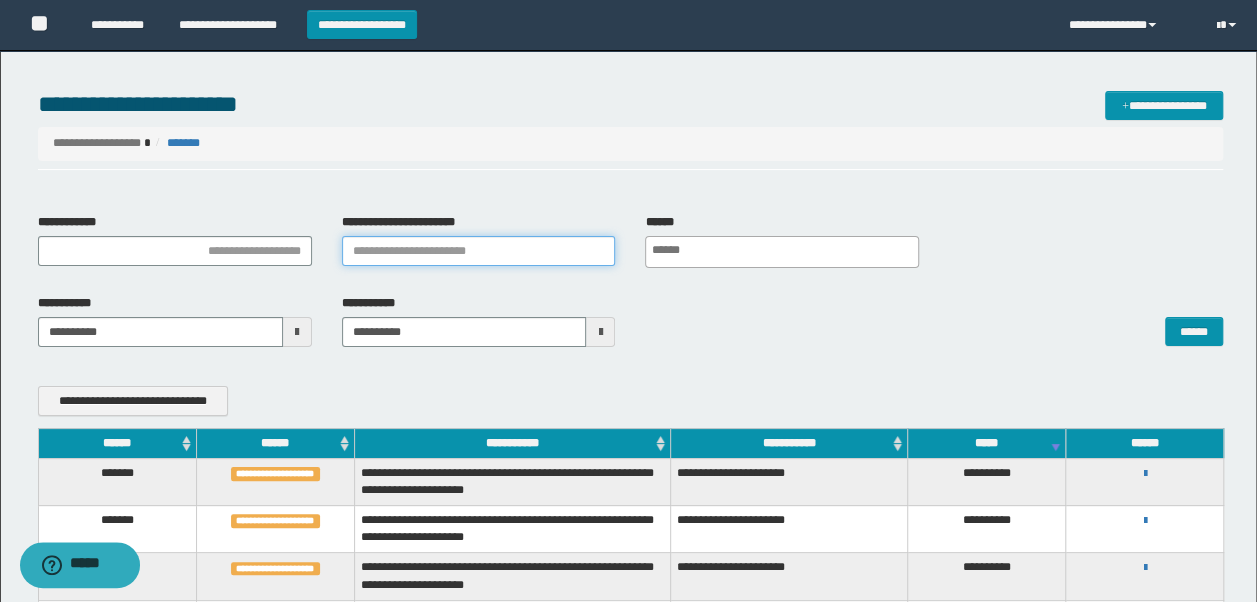 click on "**********" at bounding box center [479, 251] 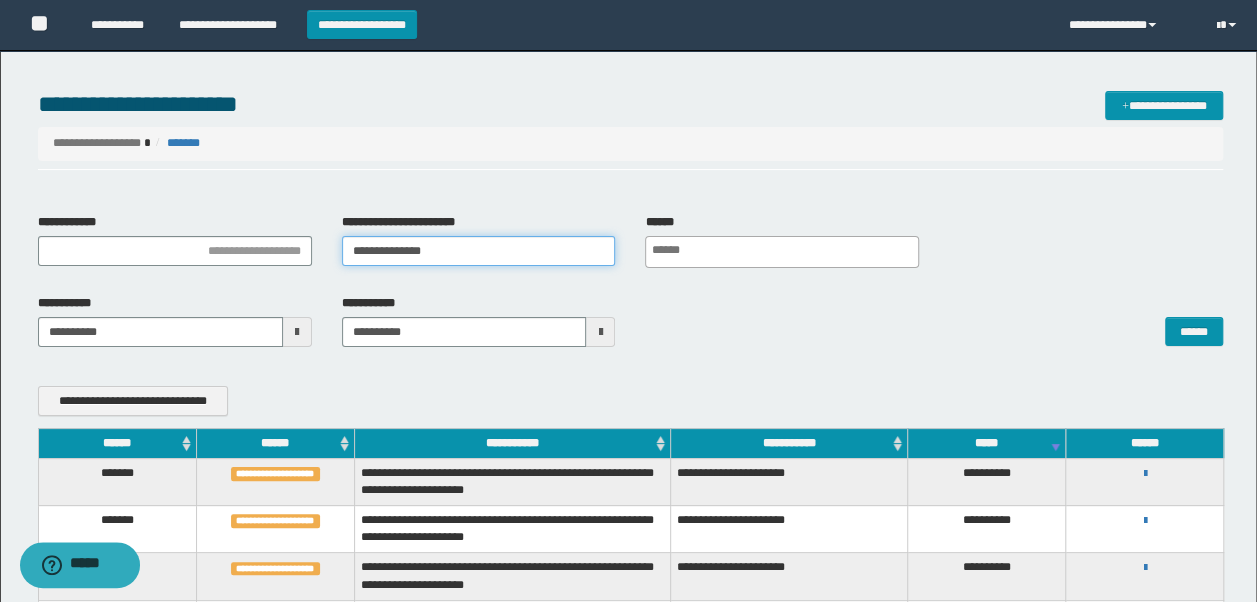 click on "**********" at bounding box center (479, 251) 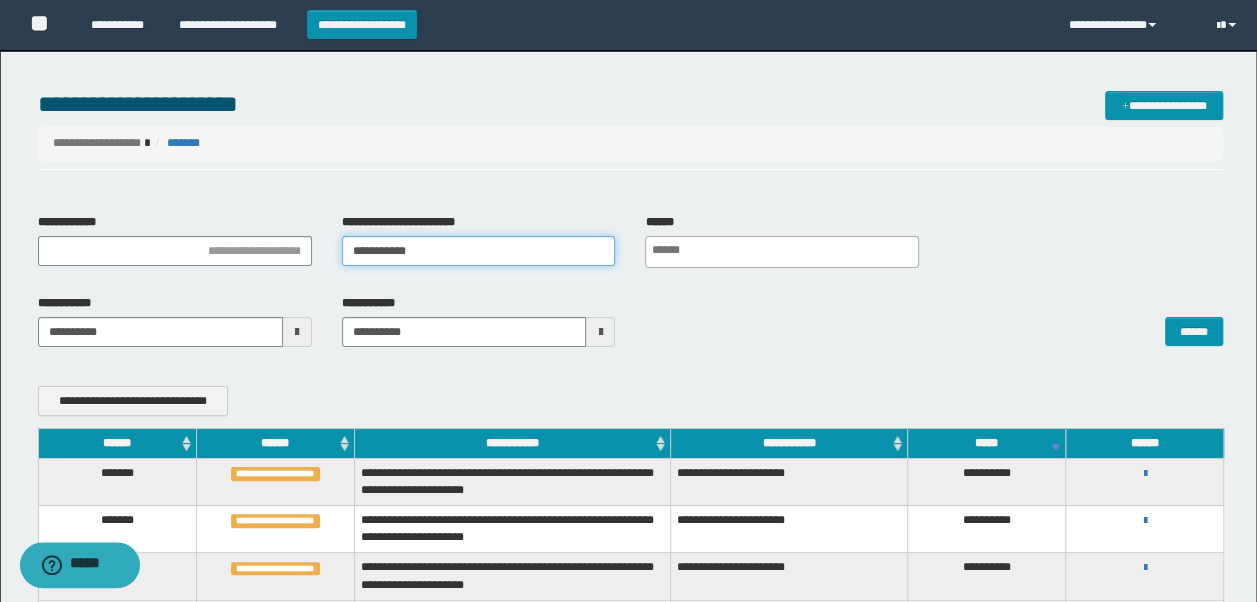 type on "**********" 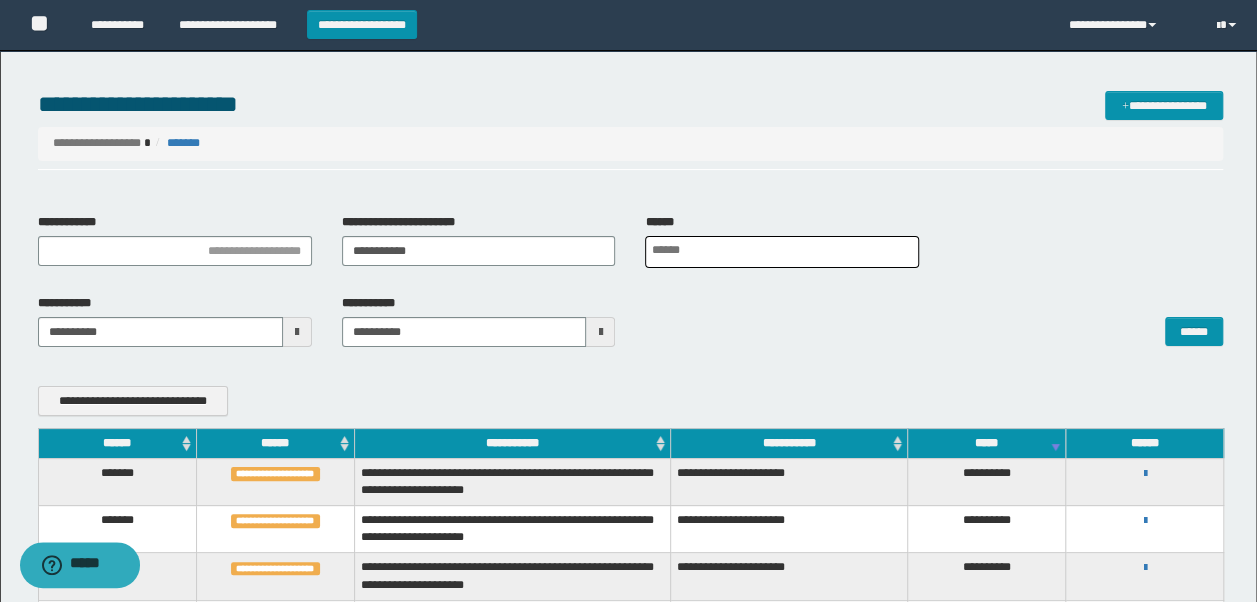 scroll, scrollTop: 0, scrollLeft: 4, axis: horizontal 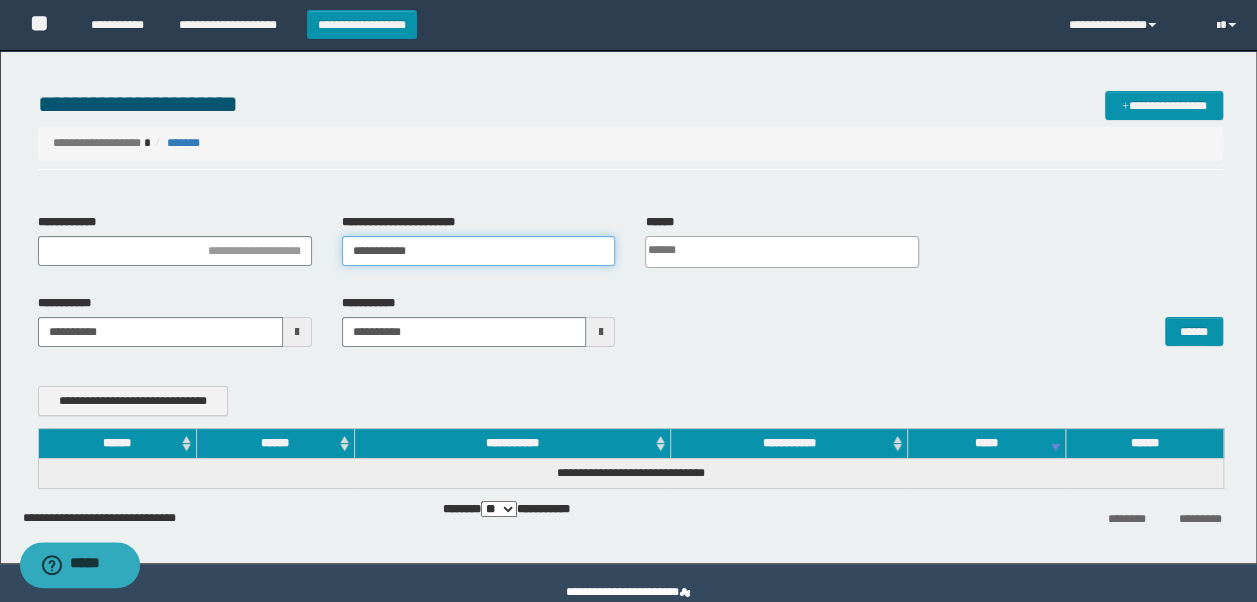 click on "**********" at bounding box center [479, 251] 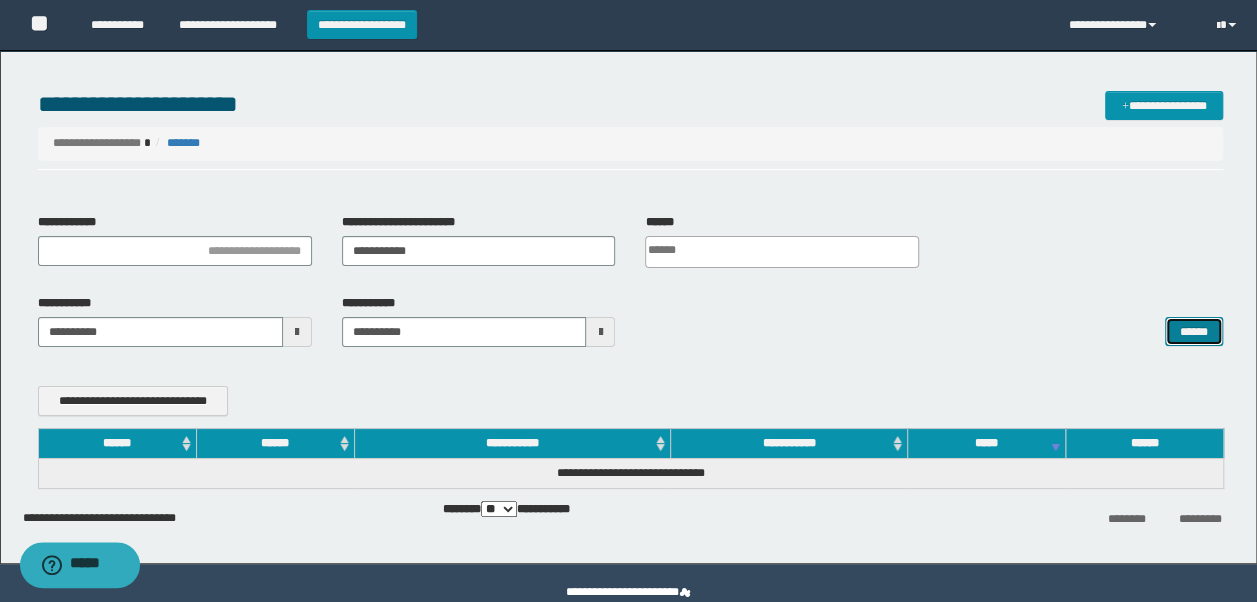 click on "******" at bounding box center [1194, 331] 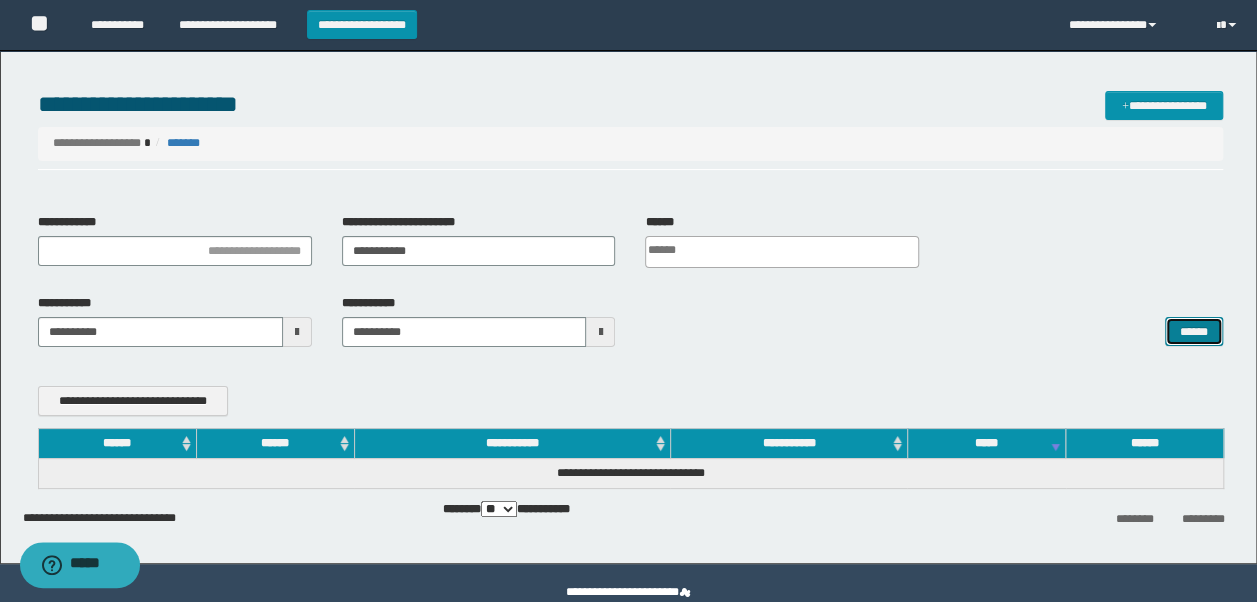click on "******" at bounding box center [1194, 331] 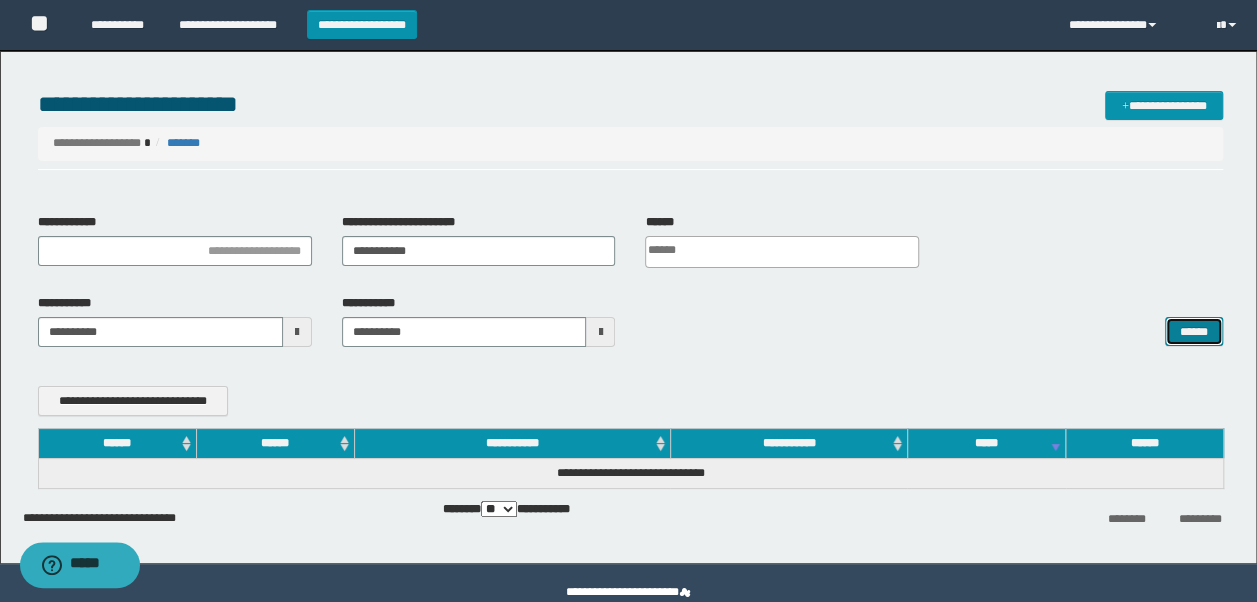 click on "******" at bounding box center (1194, 331) 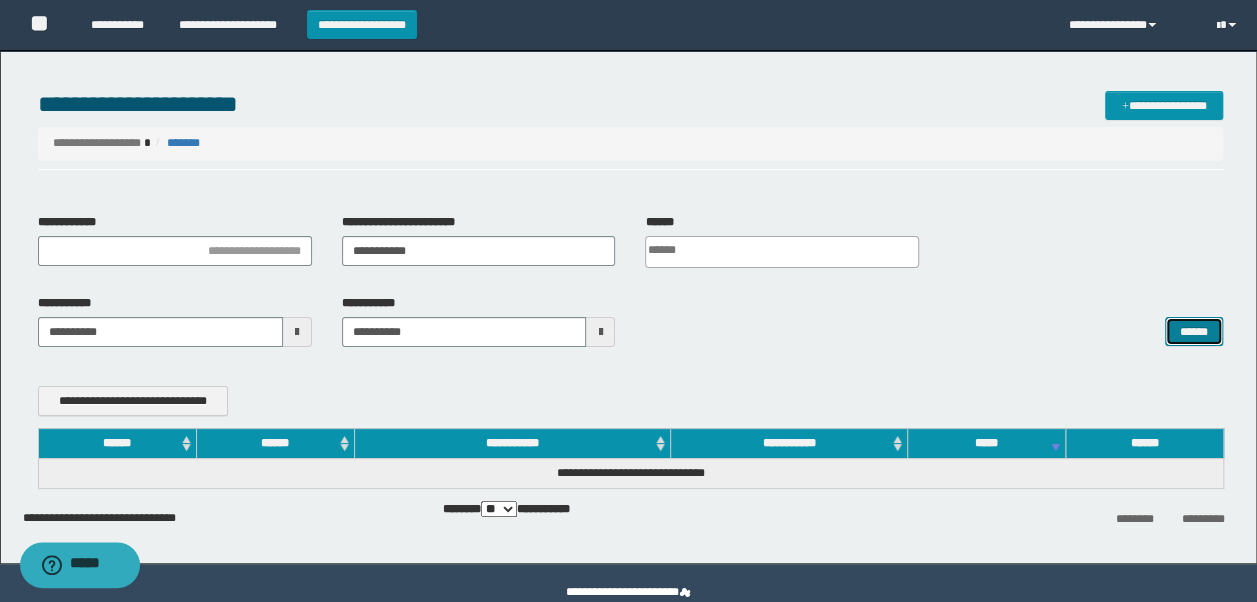 click on "******" at bounding box center [1194, 331] 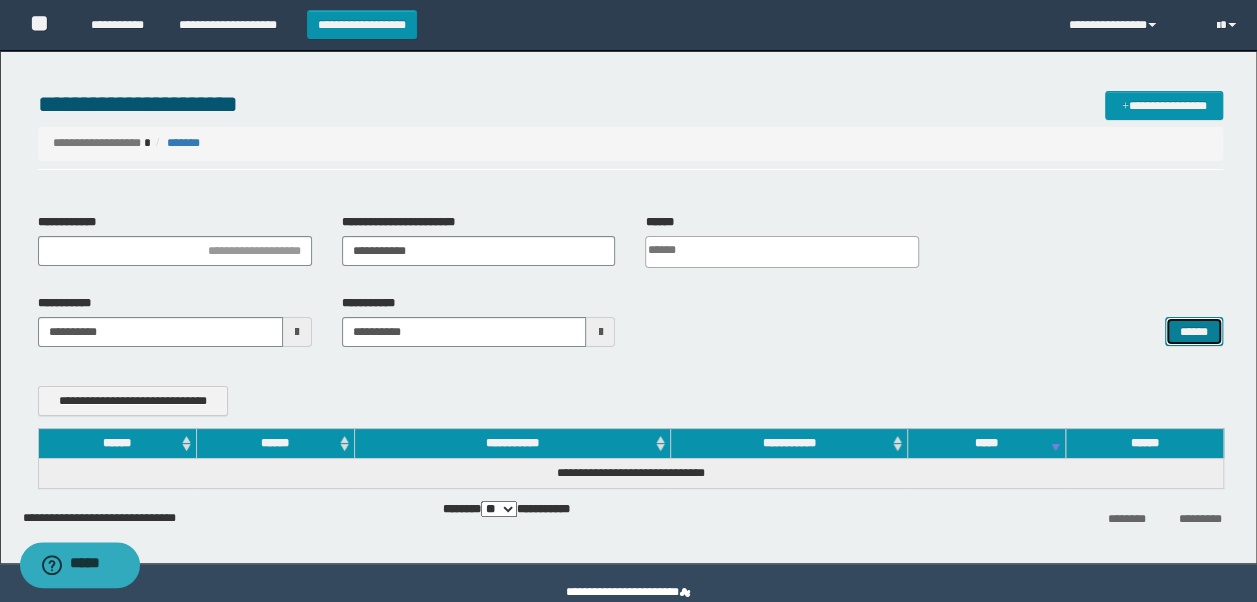 scroll, scrollTop: 36, scrollLeft: 0, axis: vertical 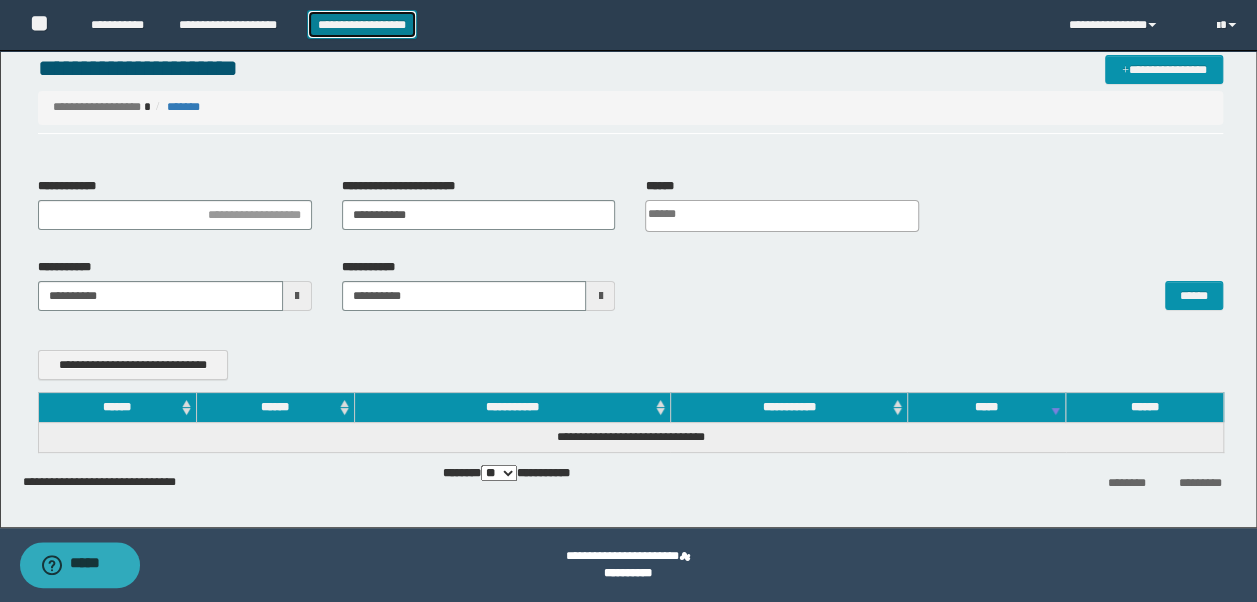 click on "**********" at bounding box center [362, 24] 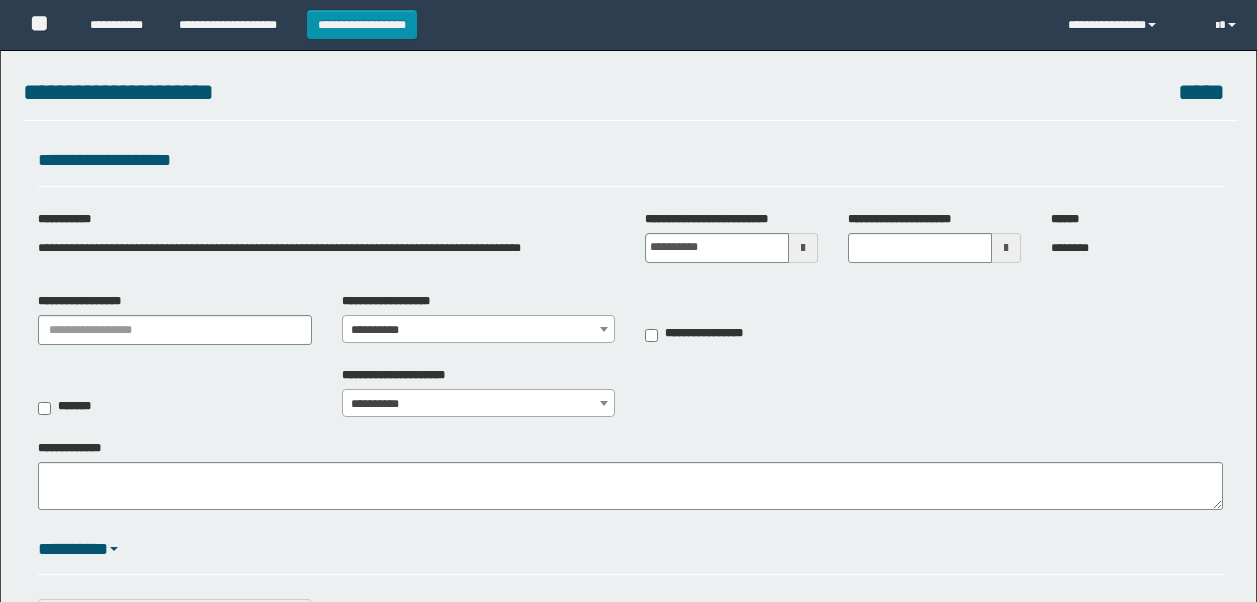scroll, scrollTop: 0, scrollLeft: 0, axis: both 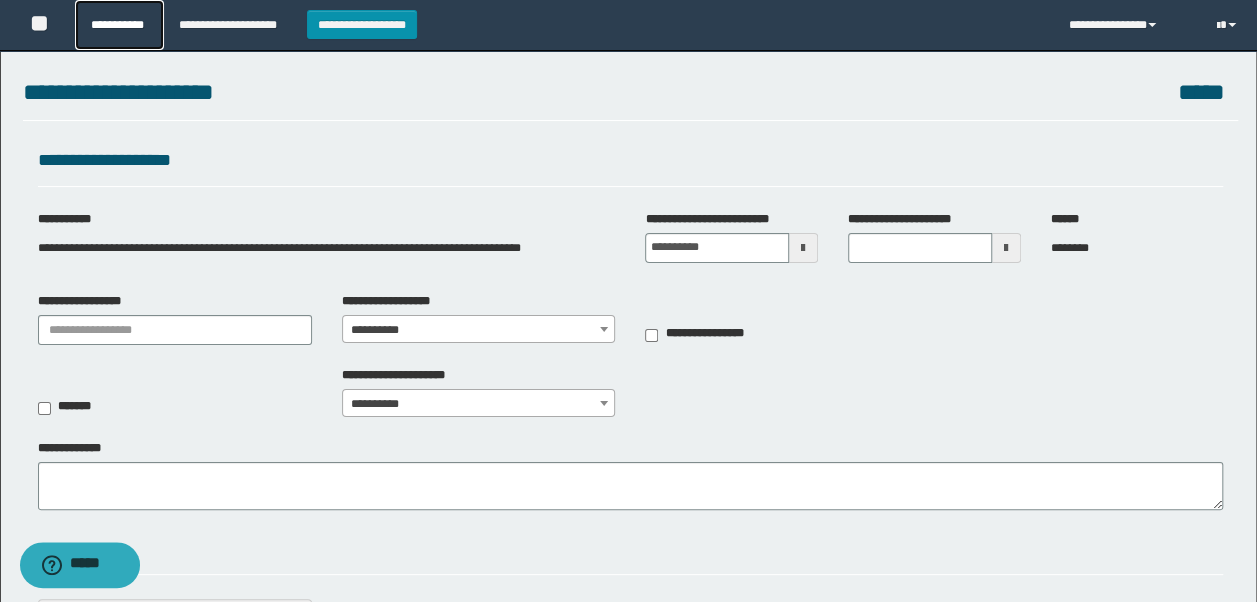 click on "**********" at bounding box center (119, 25) 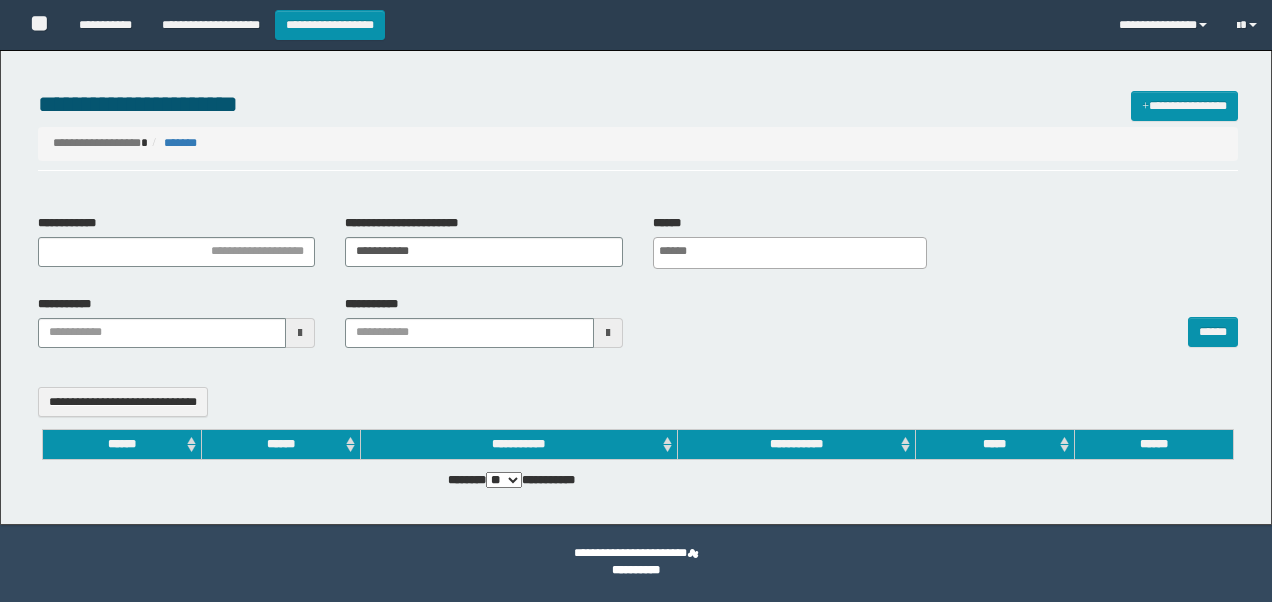 select 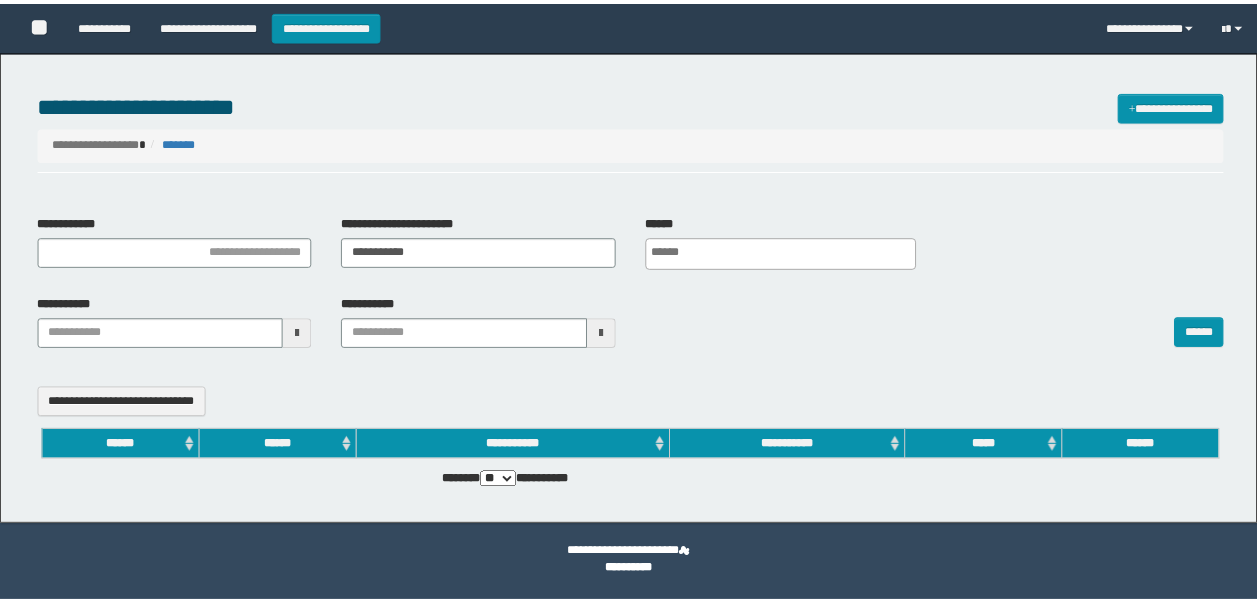 scroll, scrollTop: 0, scrollLeft: 0, axis: both 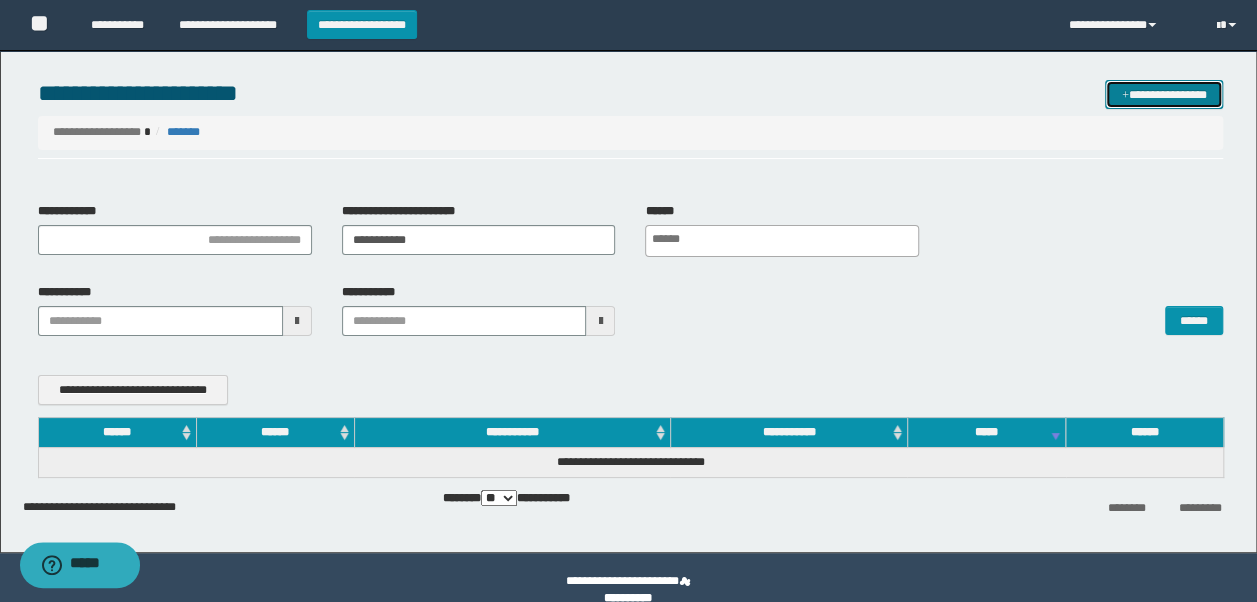 click on "**********" at bounding box center [1164, 94] 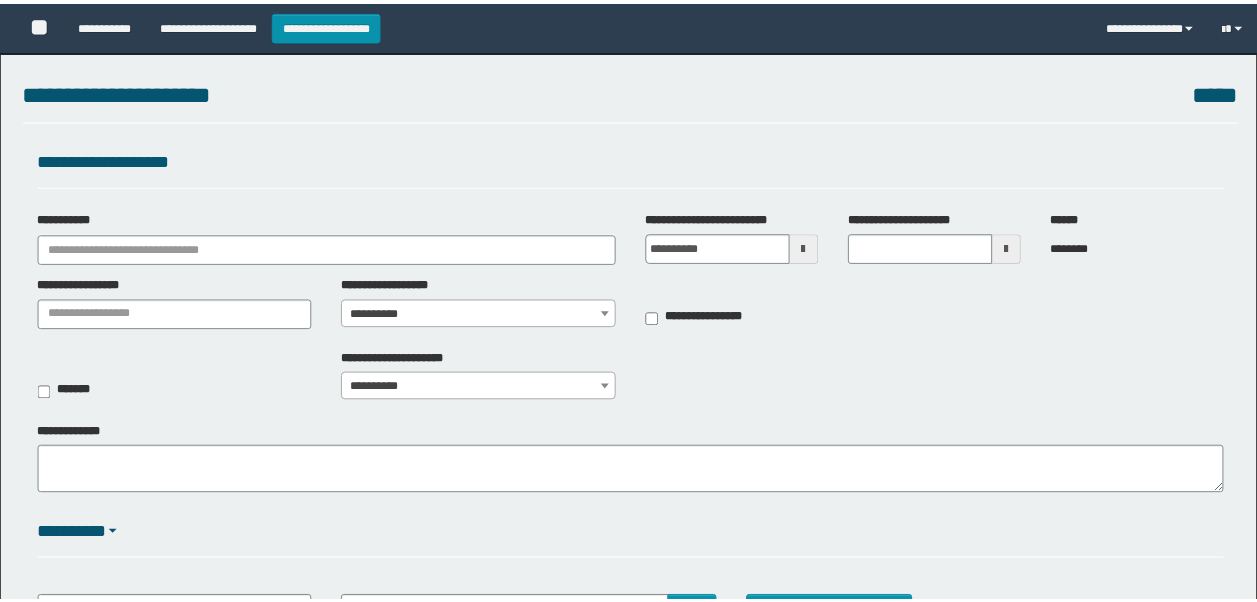 scroll, scrollTop: 0, scrollLeft: 0, axis: both 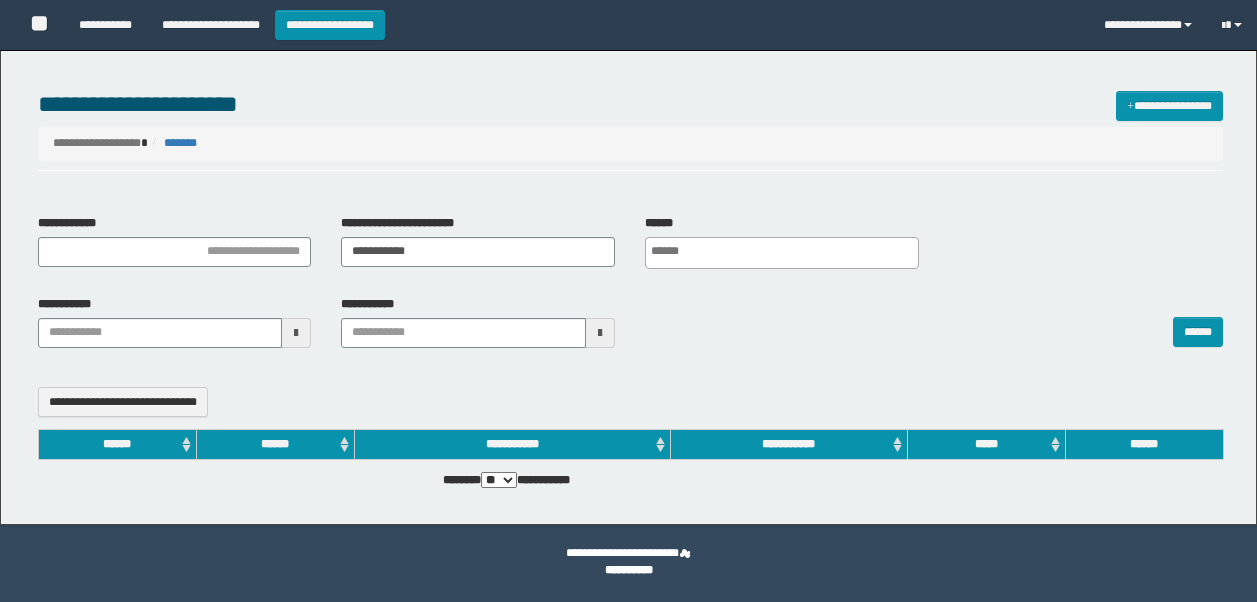 select 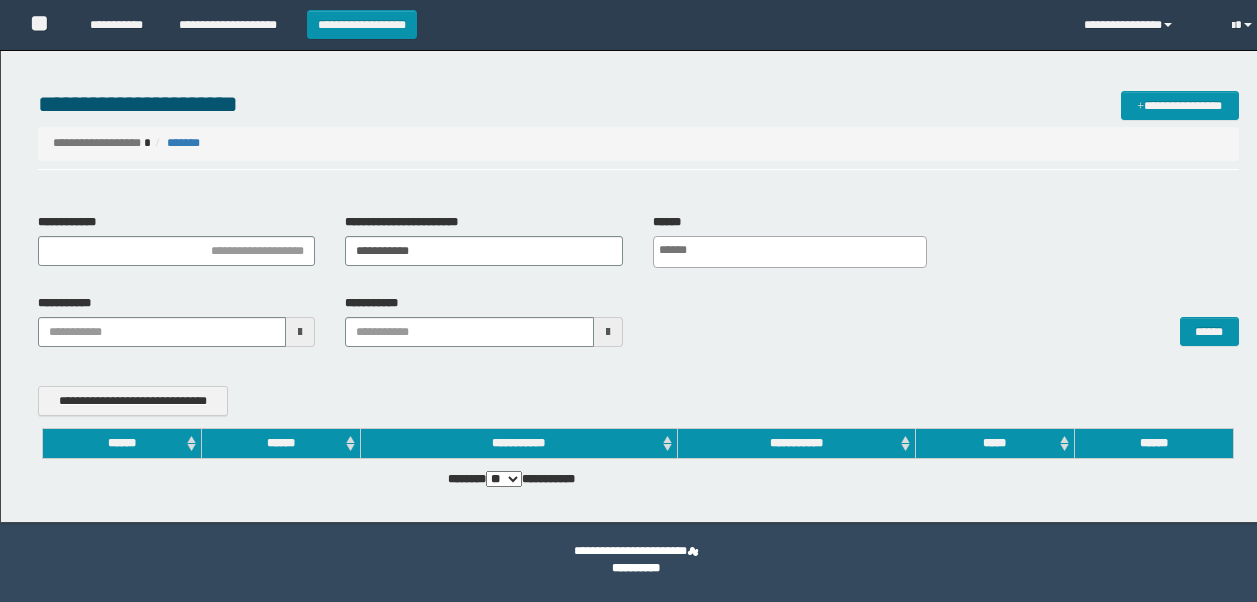 scroll, scrollTop: 0, scrollLeft: 0, axis: both 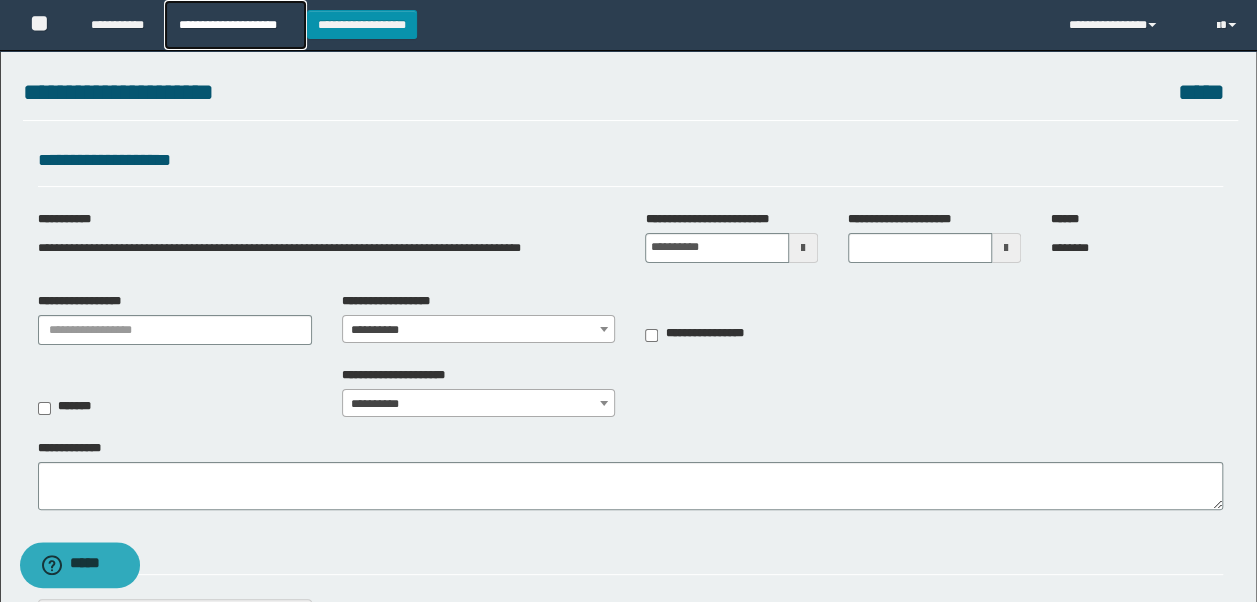 click on "**********" at bounding box center (235, 25) 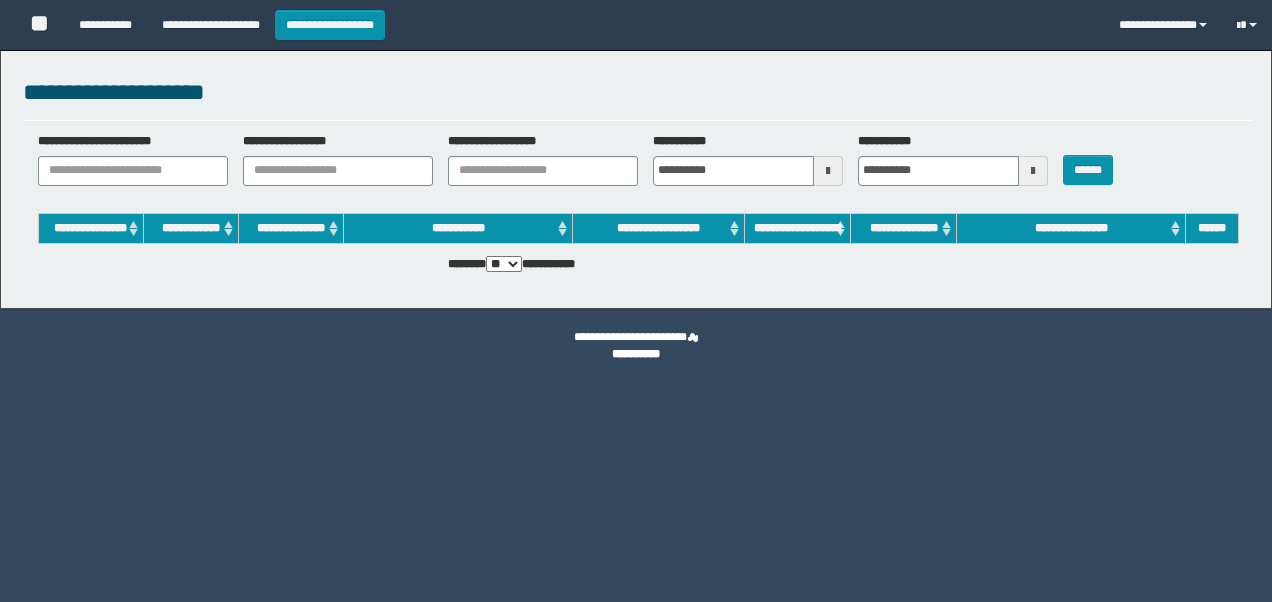 scroll, scrollTop: 0, scrollLeft: 0, axis: both 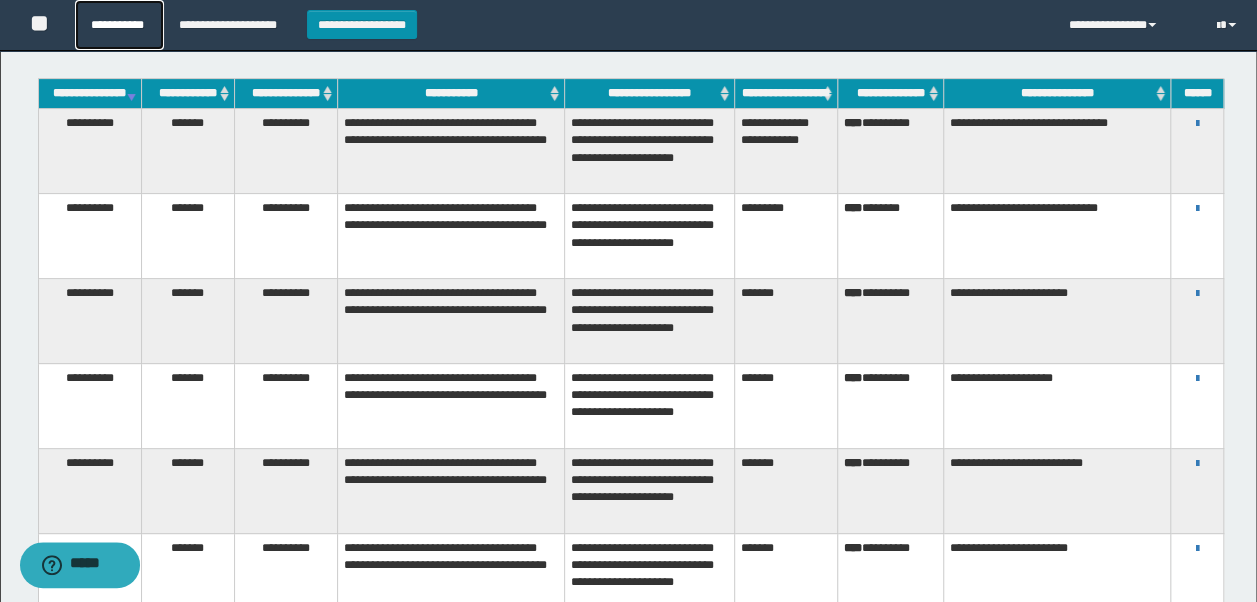 click on "**********" at bounding box center [119, 25] 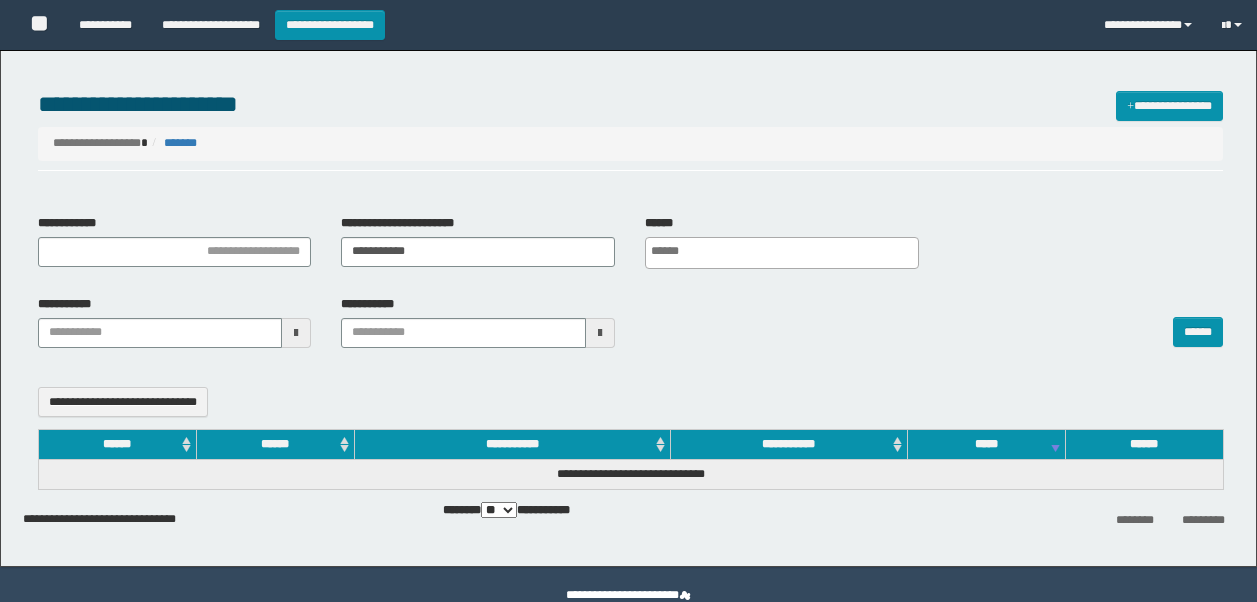 select 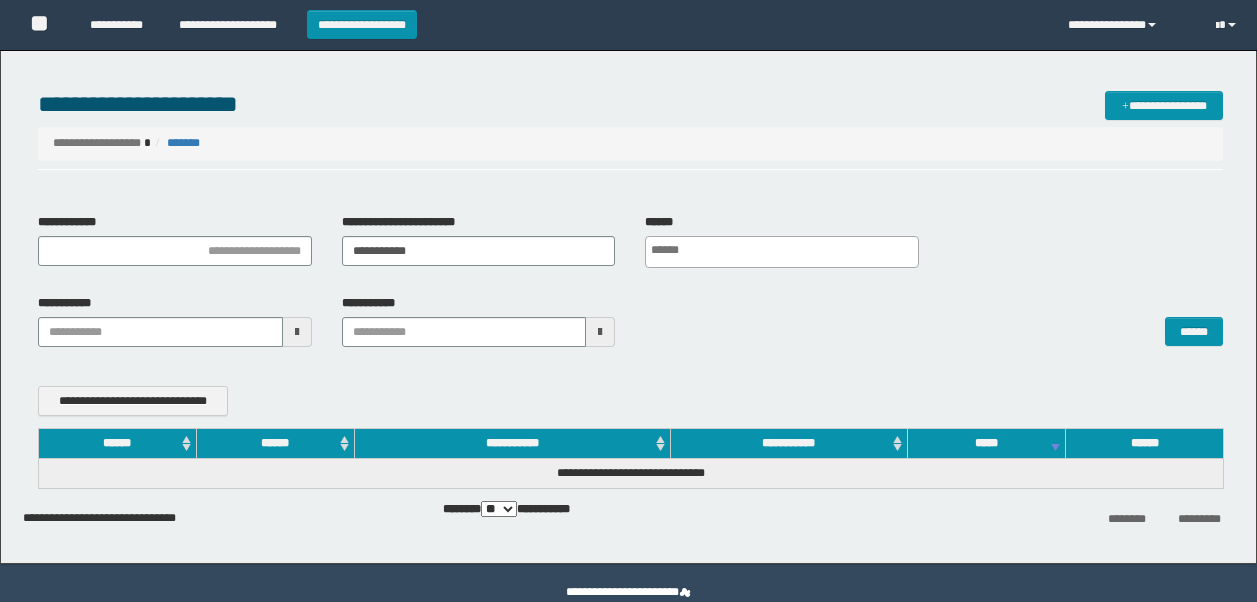 scroll, scrollTop: 0, scrollLeft: 0, axis: both 